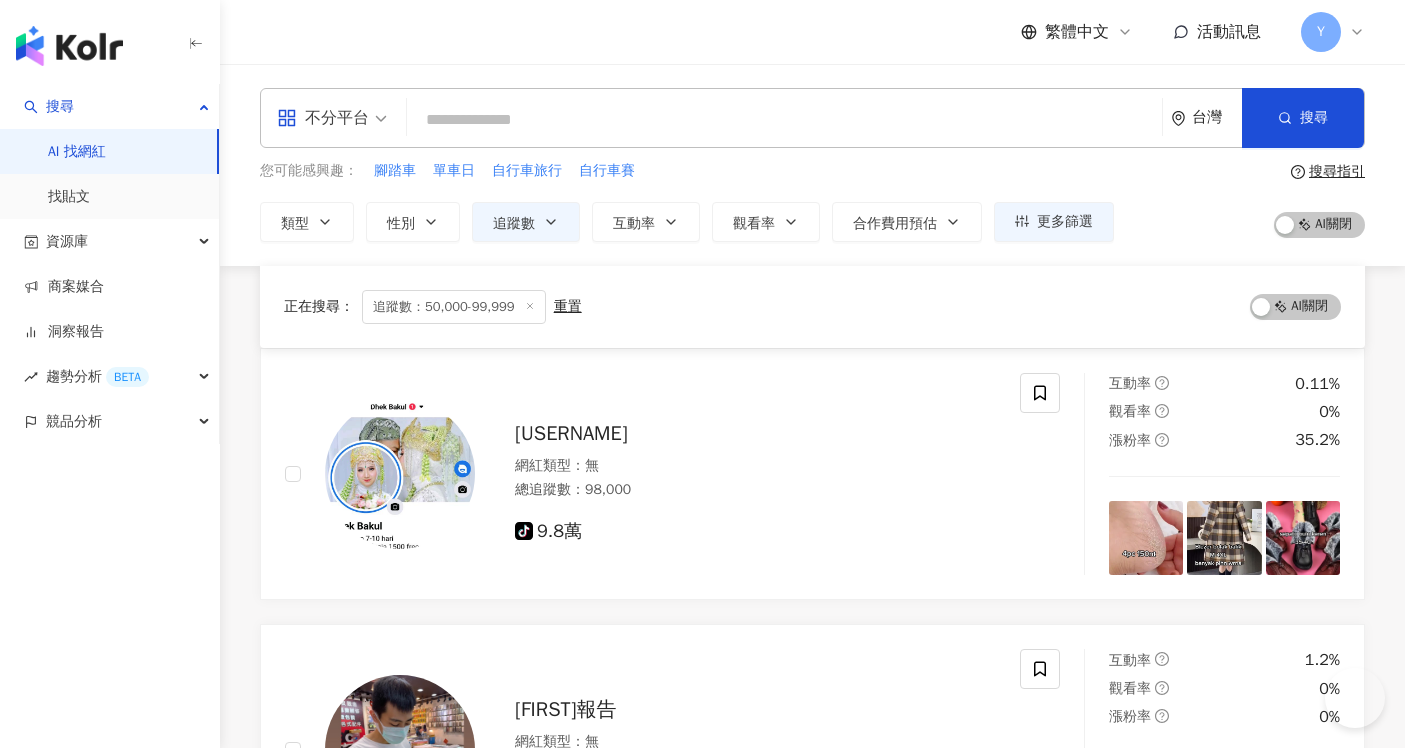scroll, scrollTop: 3411, scrollLeft: 0, axis: vertical 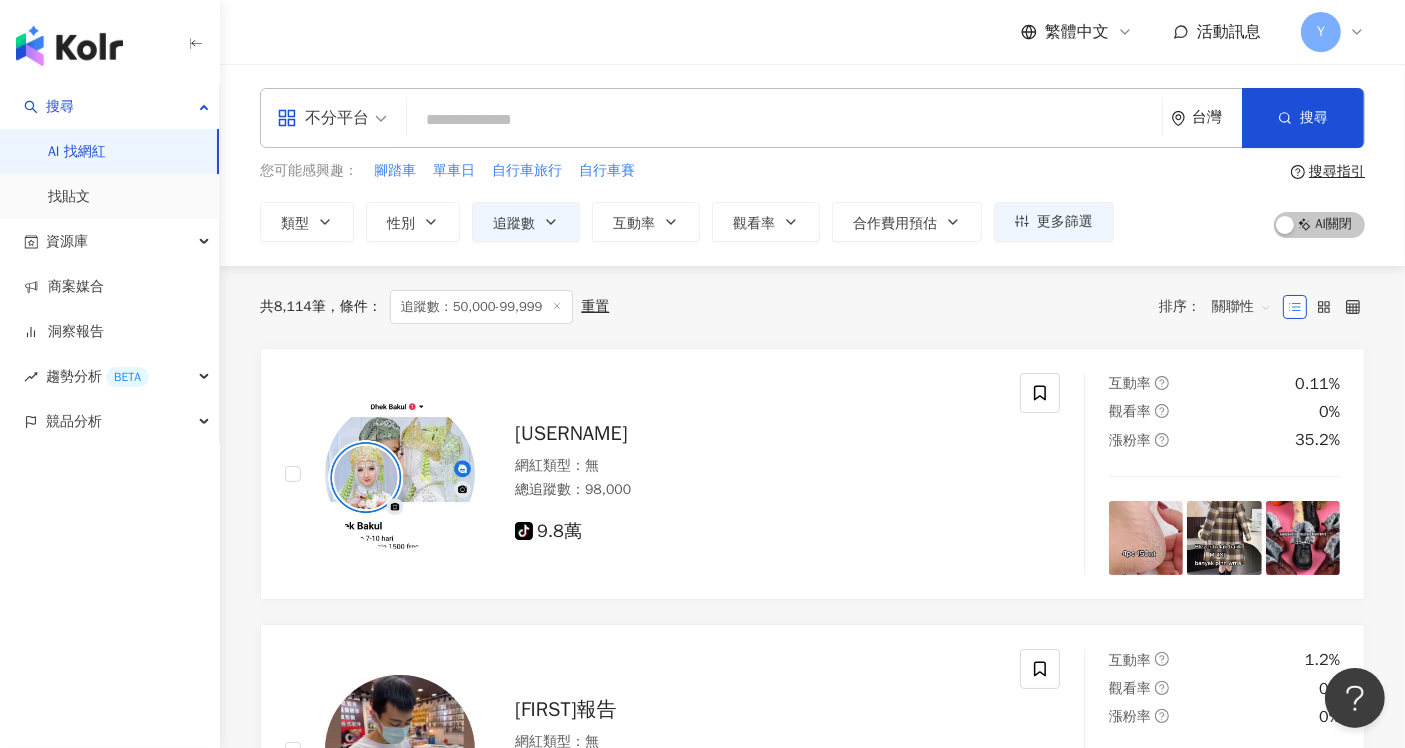 click at bounding box center [784, 120] 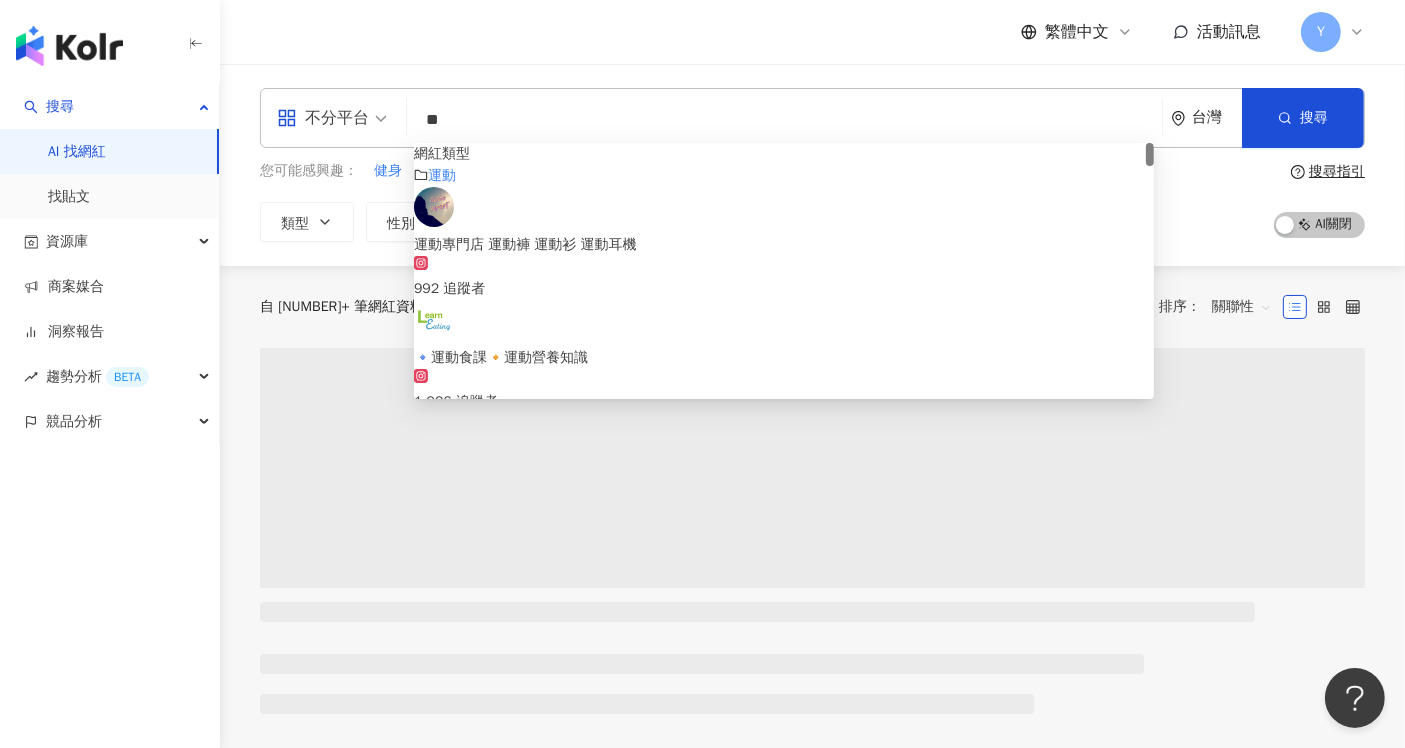 click on "繁體中文 活動訊息 Y" at bounding box center [812, 32] 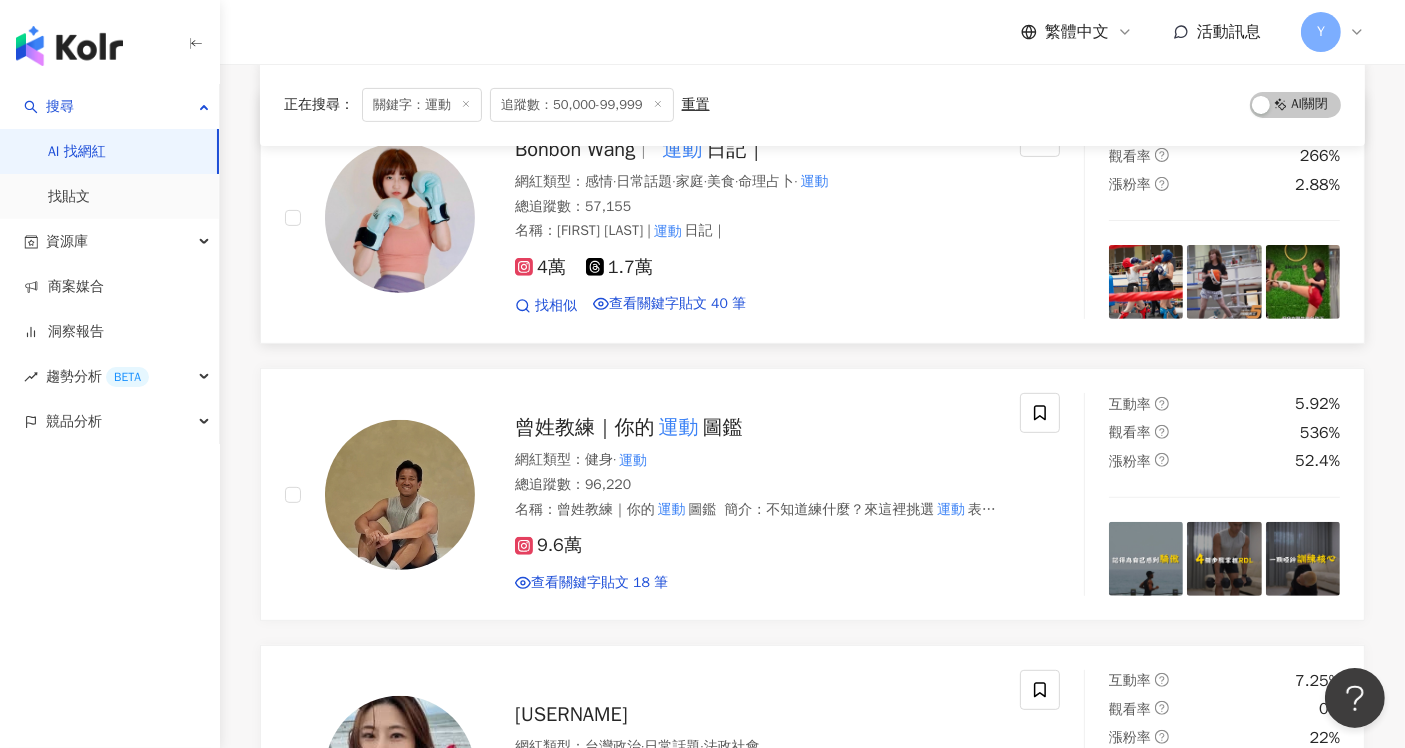scroll, scrollTop: 777, scrollLeft: 0, axis: vertical 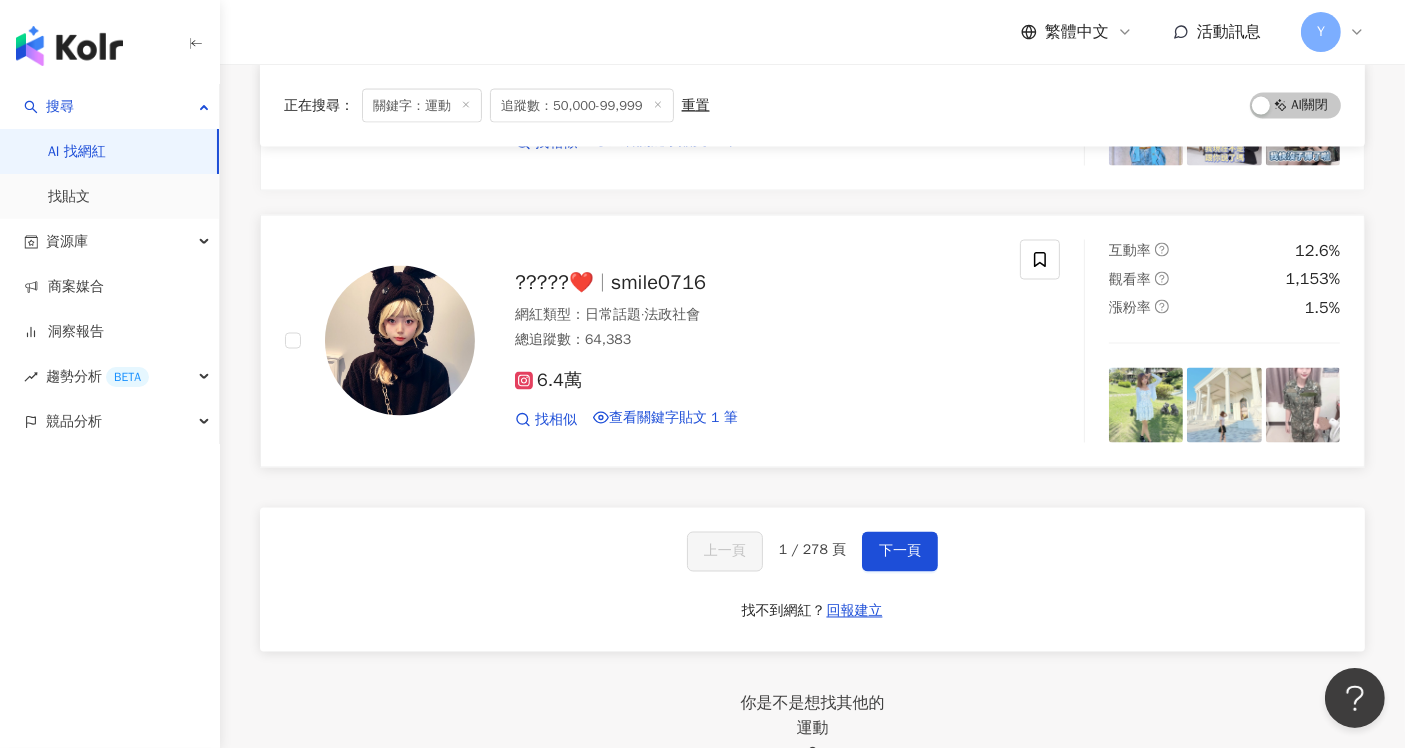 drag, startPoint x: 904, startPoint y: 537, endPoint x: 905, endPoint y: 338, distance: 199.00252 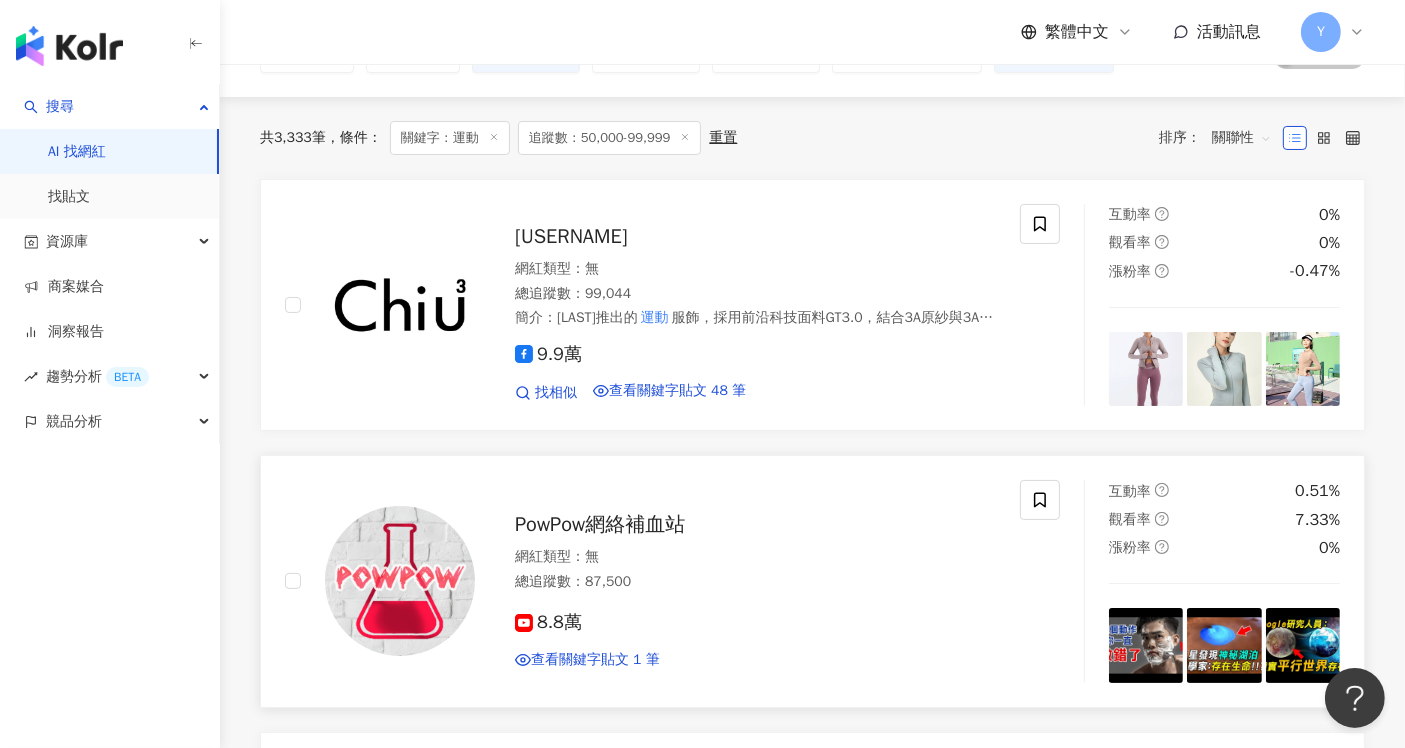 scroll, scrollTop: 0, scrollLeft: 0, axis: both 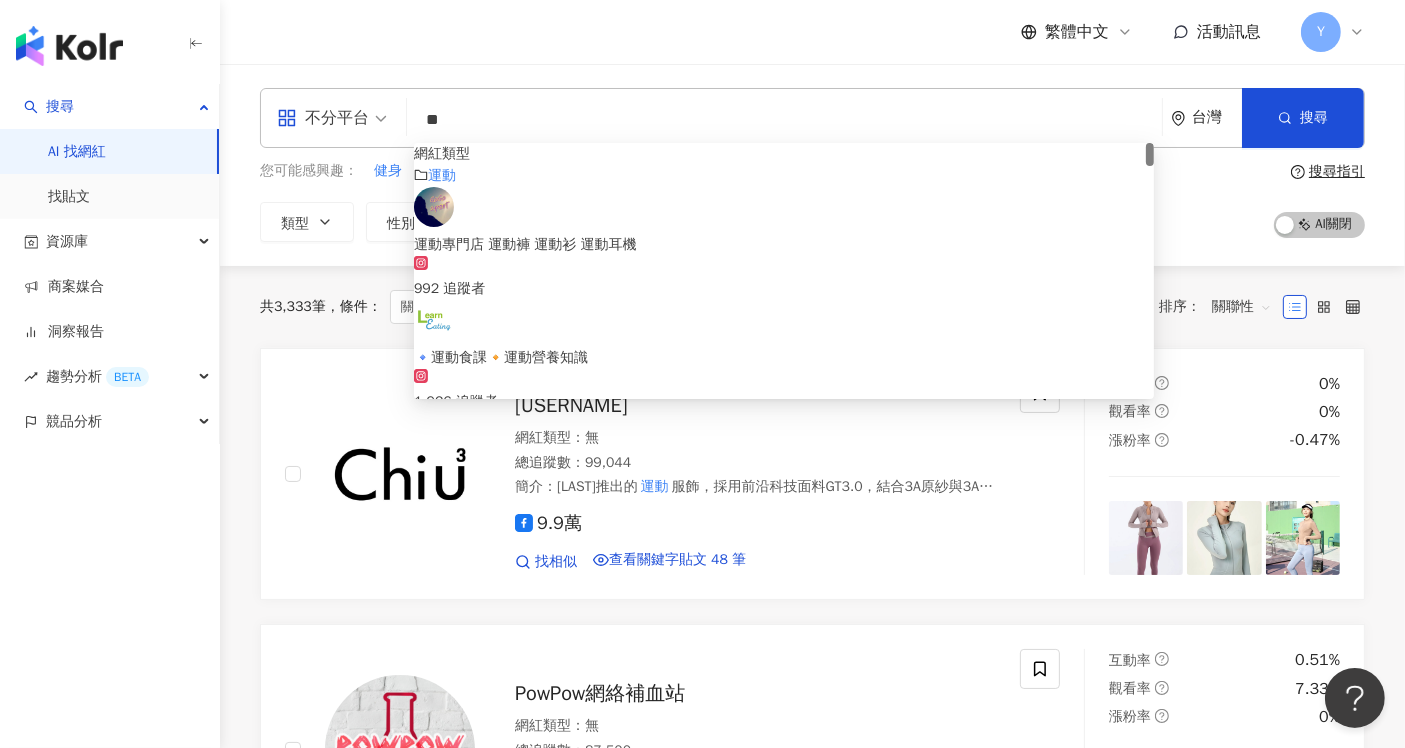 drag, startPoint x: 462, startPoint y: 127, endPoint x: 372, endPoint y: 129, distance: 90.02222 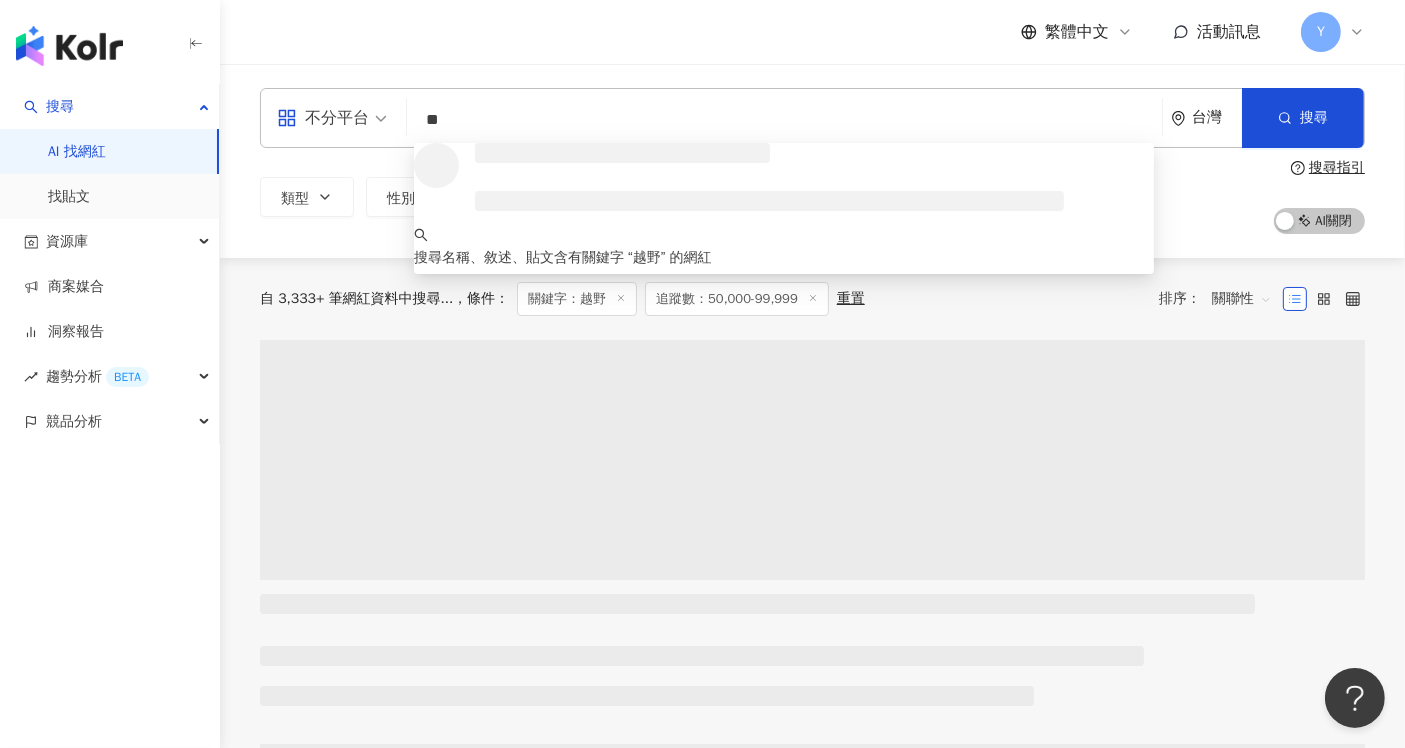 type on "**" 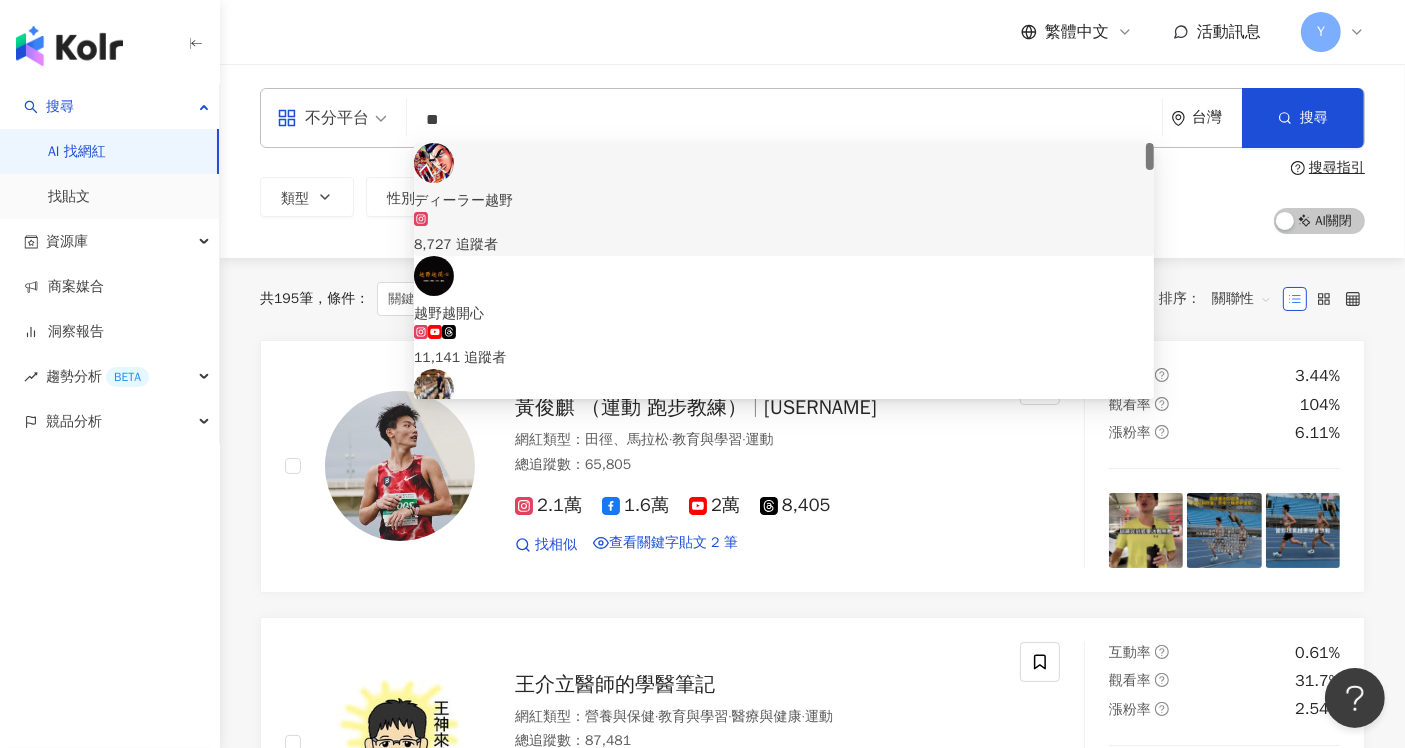 click on "繁體中文 活動訊息 Y" at bounding box center (812, 32) 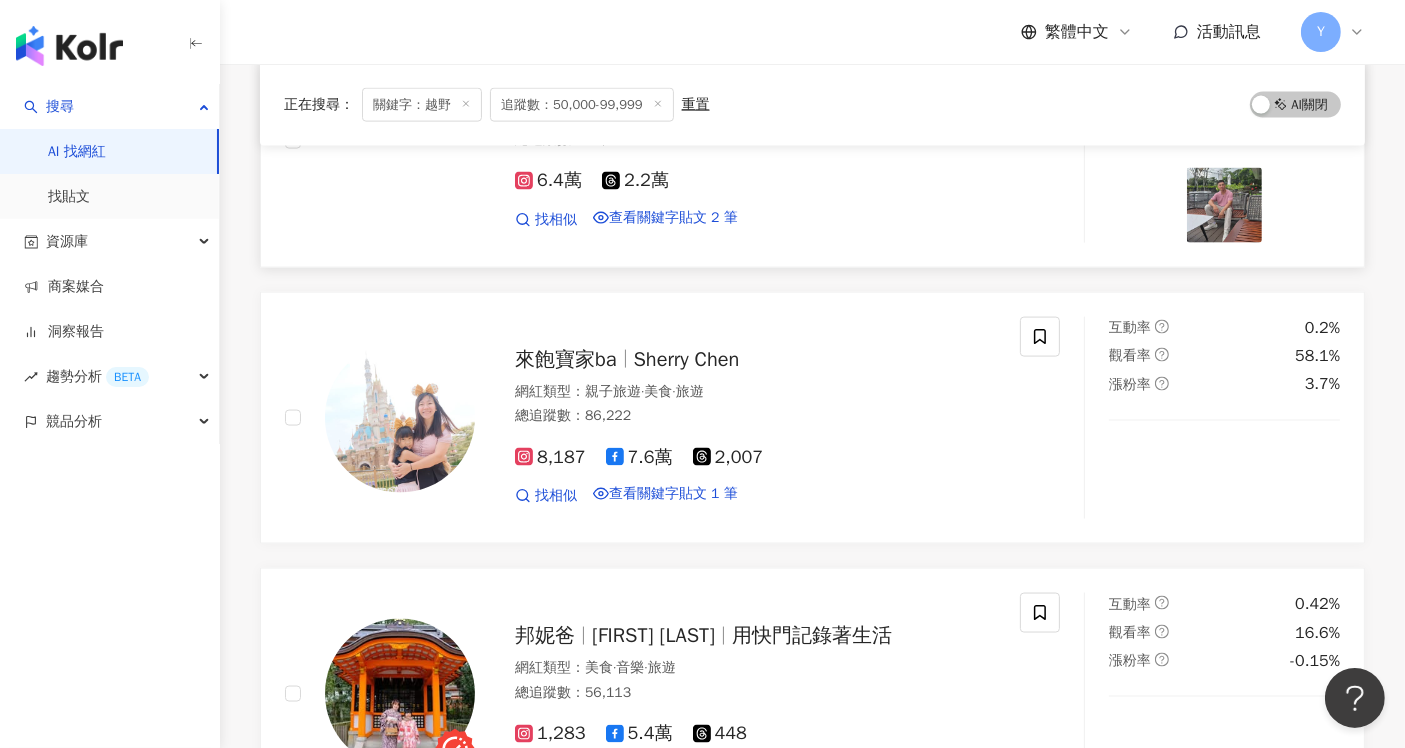 scroll, scrollTop: 2888, scrollLeft: 0, axis: vertical 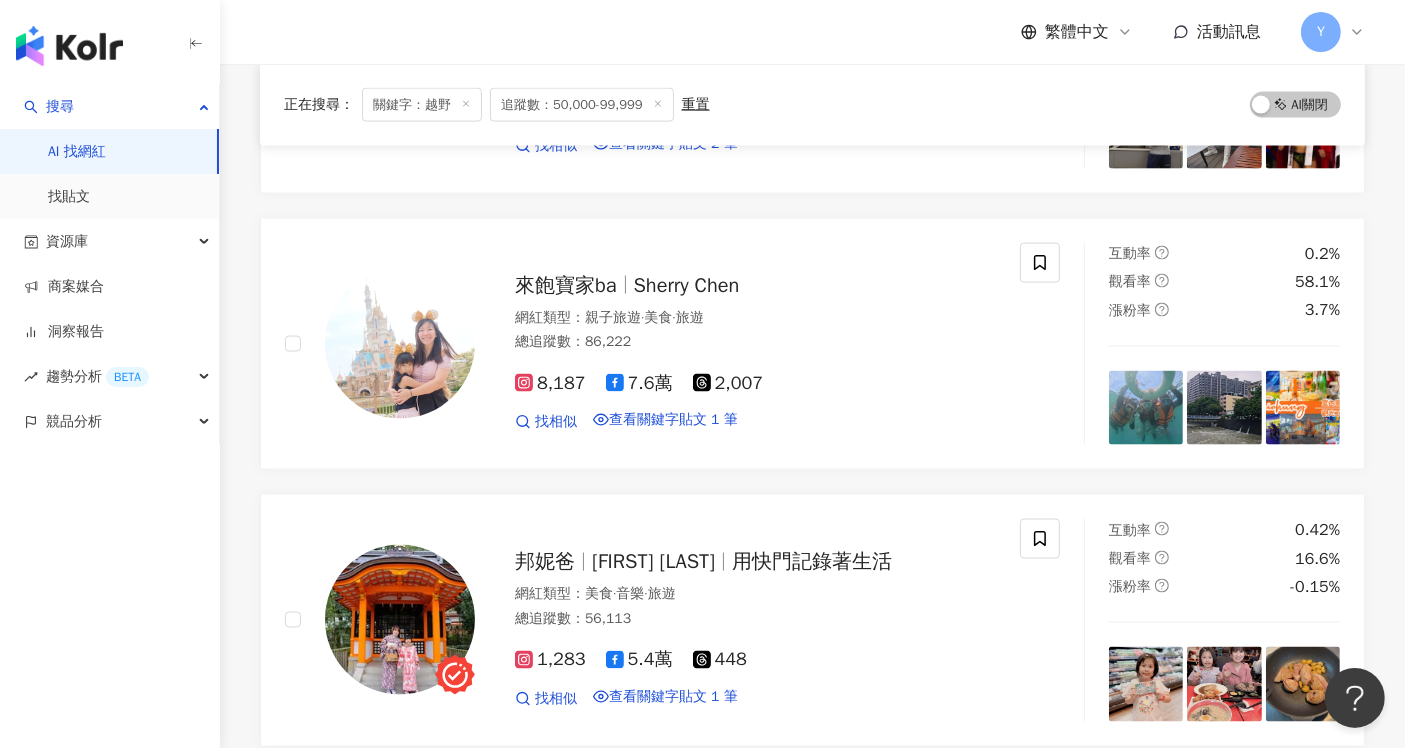 click on "黃俊麒 （運動 跑步教練） kobe_08.24 網紅類型 ： 田徑、馬拉松  ·  教育與學習  ·  運動 總追蹤數 ： 65,805 2.1萬 1.6萬 2萬 8,405 找相似 查看關鍵字貼文 2 筆 互動率 3.44% 觀看率 104% 漲粉率 6.11% 王介立醫師的學醫筆記 網紅類型 ： 營養與保健  ·  教育與學習  ·  醫療與健康  ·  運動 總追蹤數 ： 87,481 8.7萬 找相似 查看關鍵字貼文 1 筆 互動率 0.61% 觀看率 31.7% 漲粉率 2.54% Cindy hi__cindy 網紅類型 ： 田徑、馬拉松  ·  美妝時尚  ·  穿搭  ·  運動  ·  旅遊 總追蹤數 ： 96,073 7.4萬 2.2萬 找相似 查看關鍵字貼文 3 筆 互動率 1.97% 觀看率 97.1% 漲粉率 0.85% Alan Hsia hsia_alan 網紅類型 ： 日常話題  ·  美食  ·  命理占卜  ·  醫療與健康 總追蹤數 ： 85,455 3.5萬 5.1萬 查看關鍵字貼文 1 筆 互動率 1.67% 觀看率 0% 漲粉率 -0.89% 彭 ponponman 網紅類型 ： 玩具模型  ·  家庭 總追蹤數 ： 50,119 5萬 找相似" at bounding box center [812, -901] 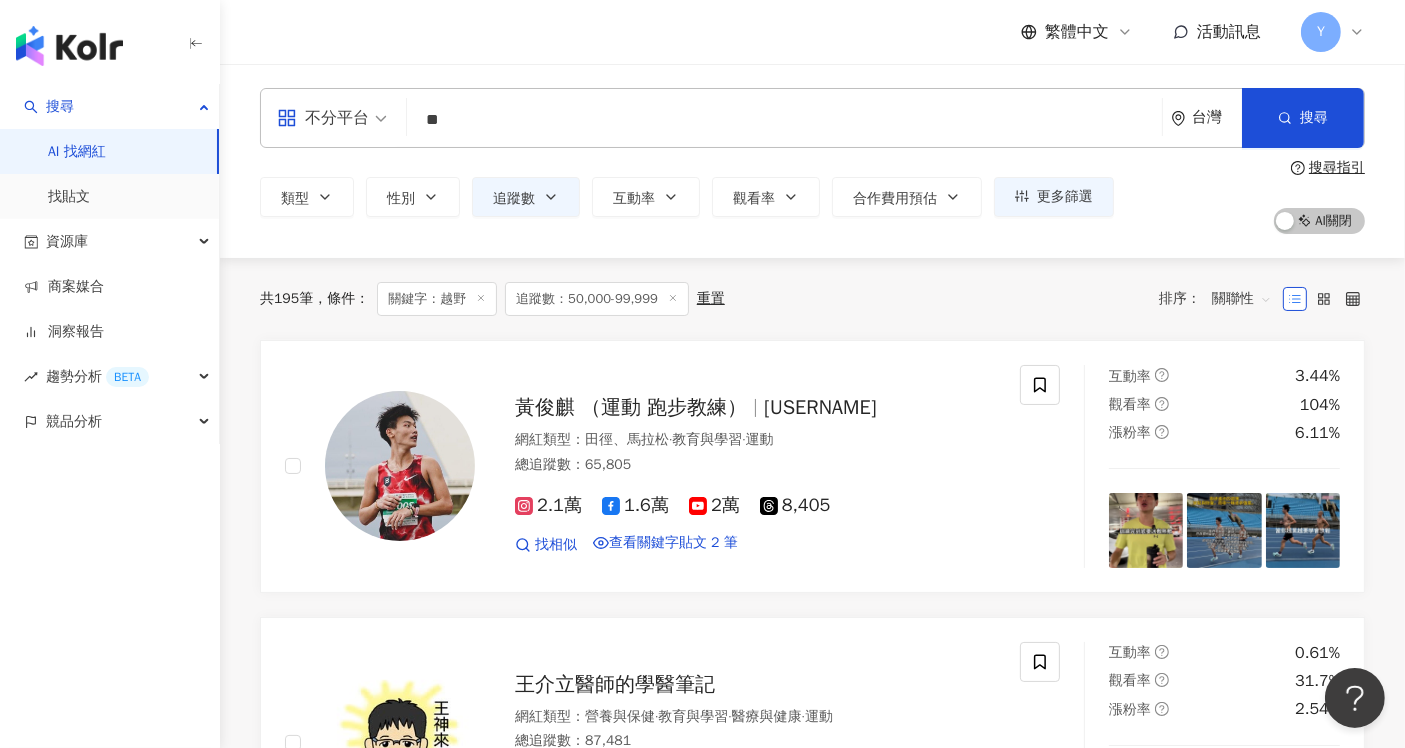 click on "**" at bounding box center (784, 120) 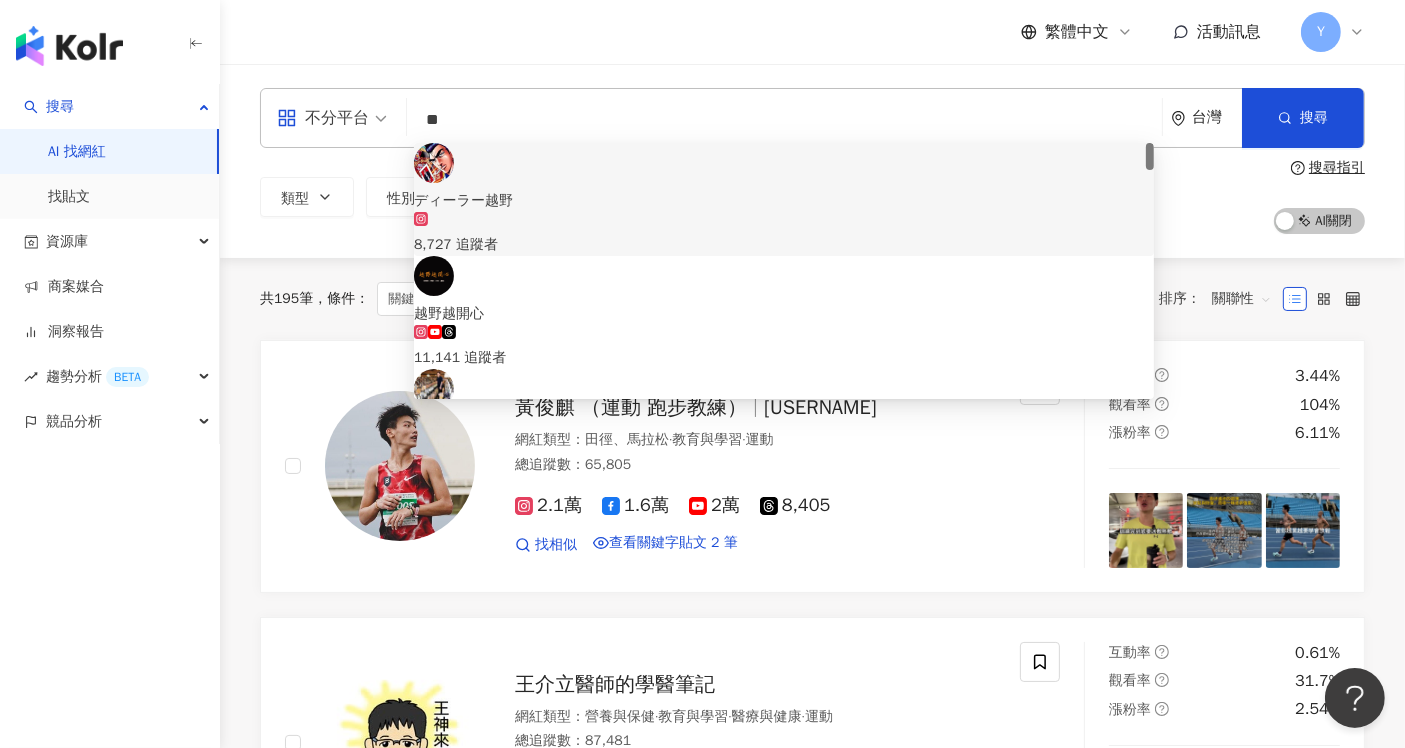 click on "繁體中文 活動訊息 Y" at bounding box center (812, 32) 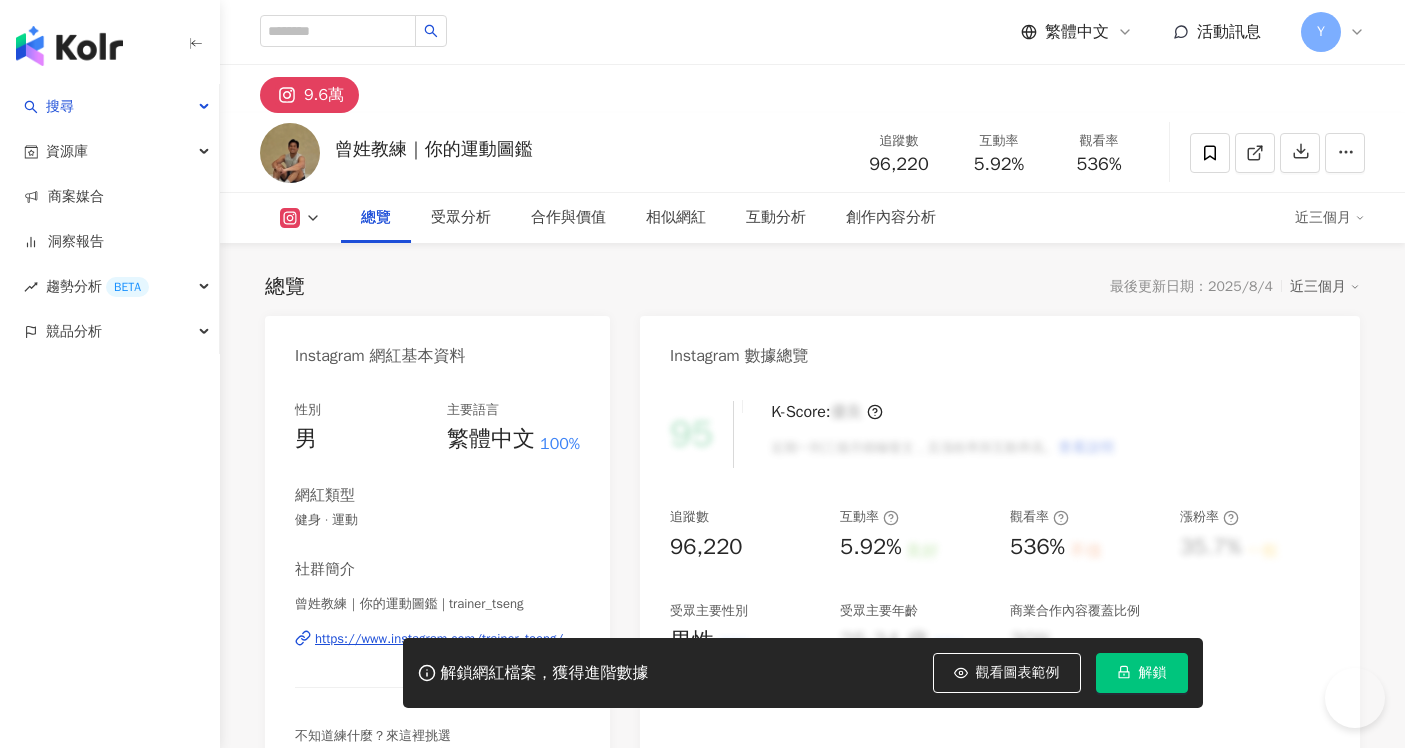 scroll, scrollTop: 0, scrollLeft: 0, axis: both 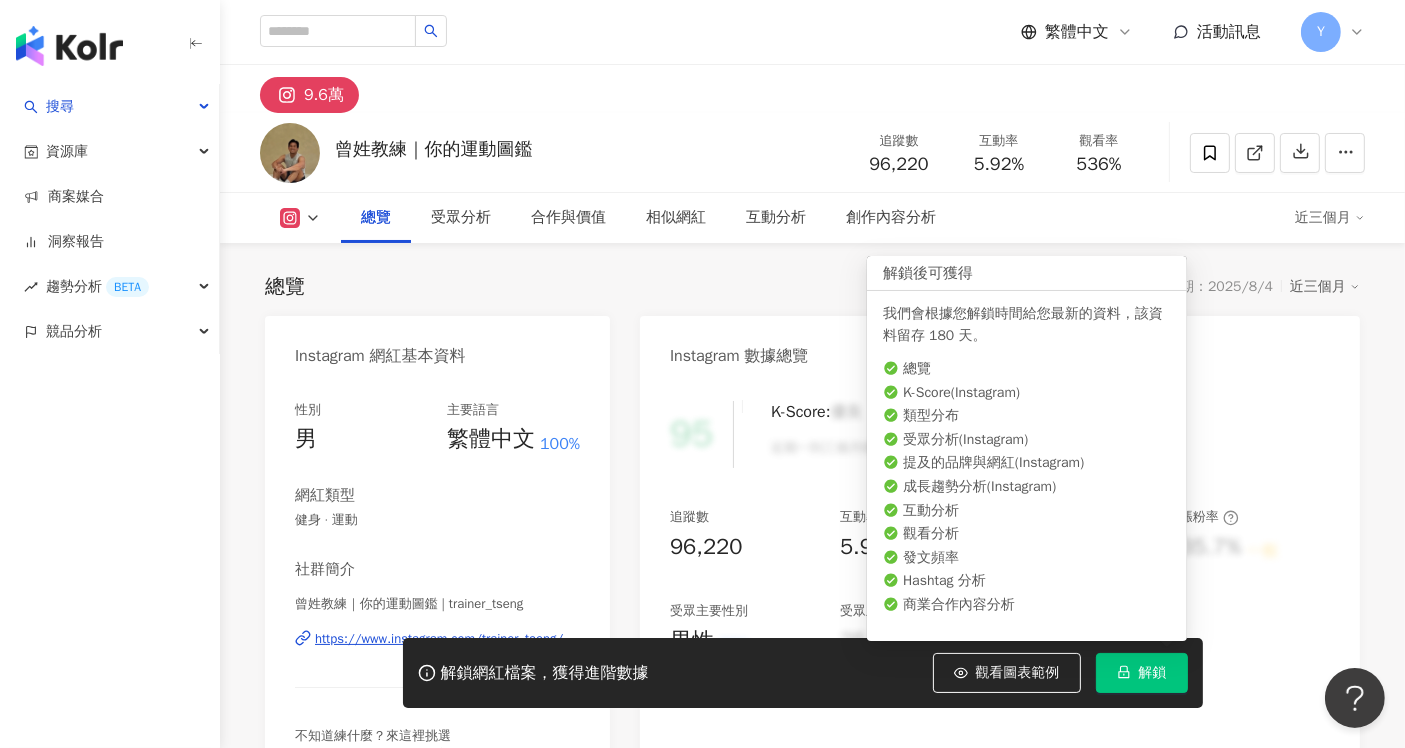 click on "解鎖" at bounding box center [1142, 673] 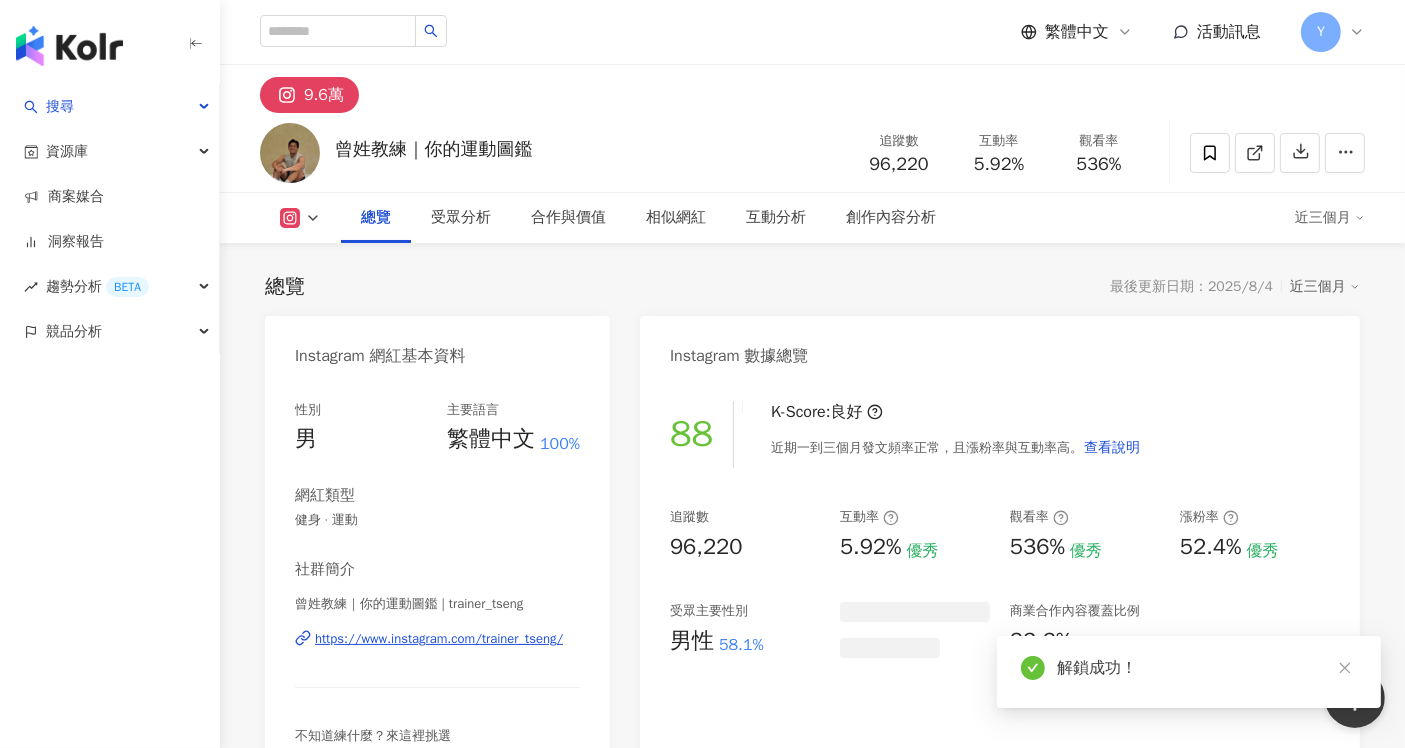 click on "總覽 最後更新日期：2025/8/4 近三個月 Instagram 網紅基本資料 性別   男 主要語言   繁體中文 100% 網紅類型 健身 · 運動 社群簡介 曾姓教練｜你的運動圖鑑 | trainer_tseng https://www.instagram.com/trainer_tseng/ 不知道練什麼？來這裡挑選
運動表現訓練｜活動度改善｜專屬教練課程
一對一課程歡迎點擊連結諮詢👇🏼 Instagram 數據總覽 88 K-Score :   良好 近期一到三個月發文頻率正常，且漲粉率與互動率高。 查看說明 追蹤數   96,220 互動率   5.92% 優秀 觀看率   536% 優秀 漲粉率   52.4% 優秀 受眾主要性別   男性 58.1% 商業合作內容覆蓋比例   33.3% AI Instagram 成效等級三大指標 互動率 5.92% 優秀 同等級網紅的互動率中位數為  0.52% 觀看率 536% 優秀 同等級網紅的觀看率中位數為  0.01% 漲粉率 52.4% 優秀 同等級網紅的漲粉率中位數為  -0.06% 成效等級 ： 優秀 良好 普通 不佳 Instagram 成長趨勢分析" at bounding box center (812, 3206) 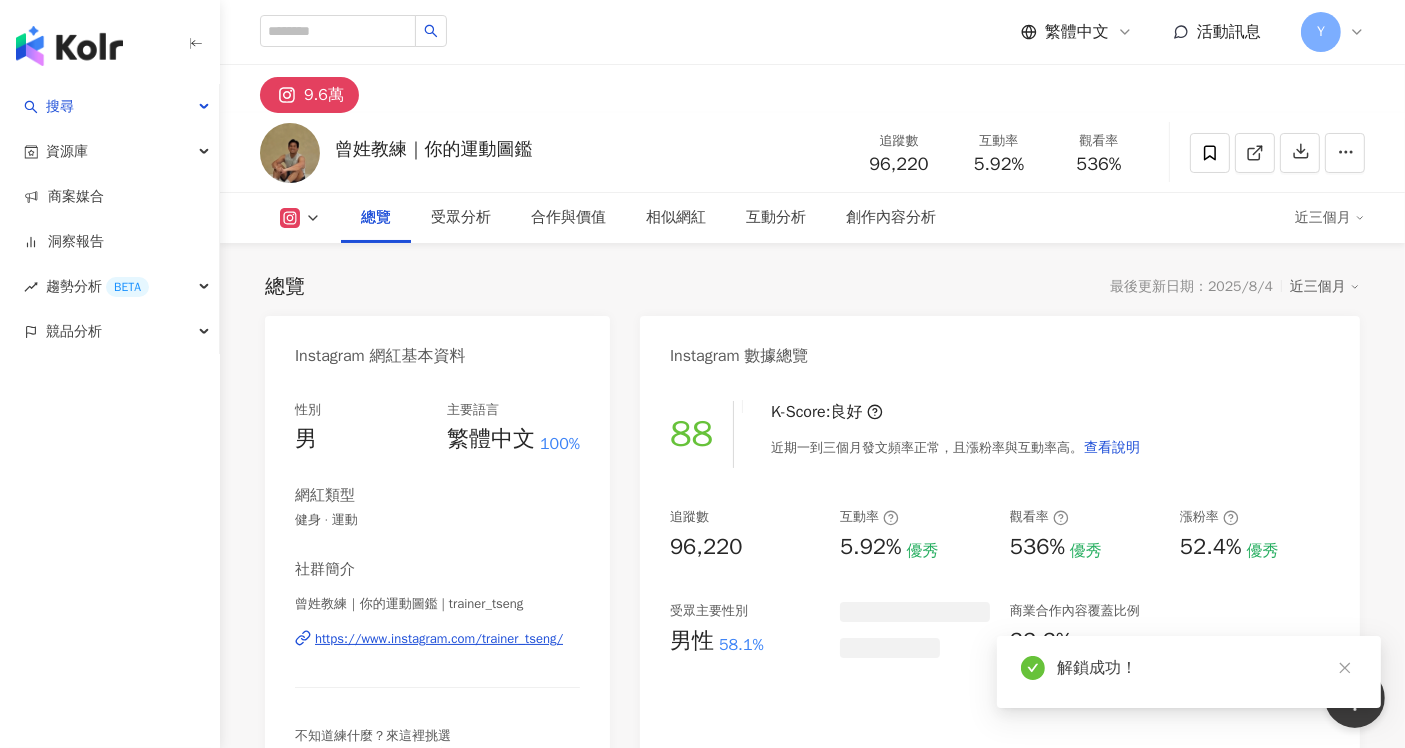scroll, scrollTop: 111, scrollLeft: 0, axis: vertical 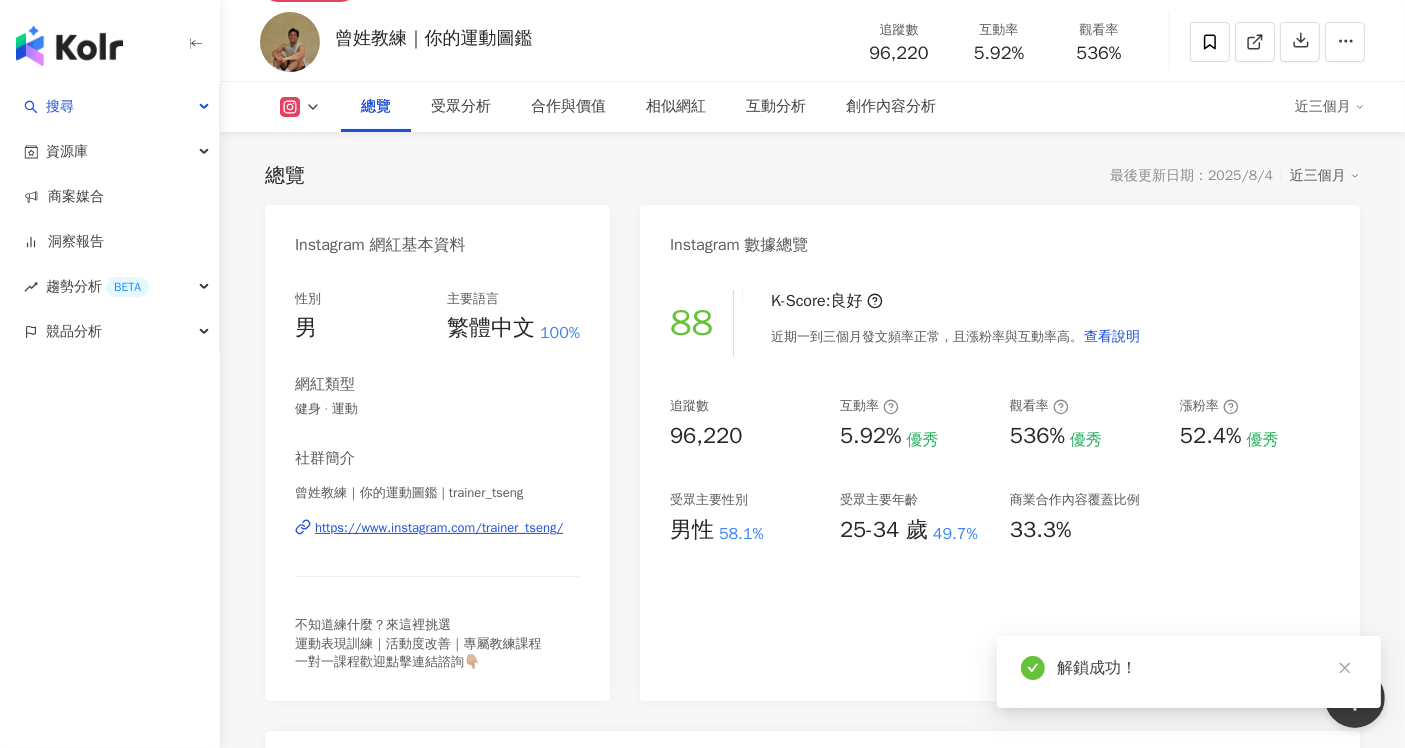 click on "https://www.instagram.com/trainer_tseng/" at bounding box center [439, 528] 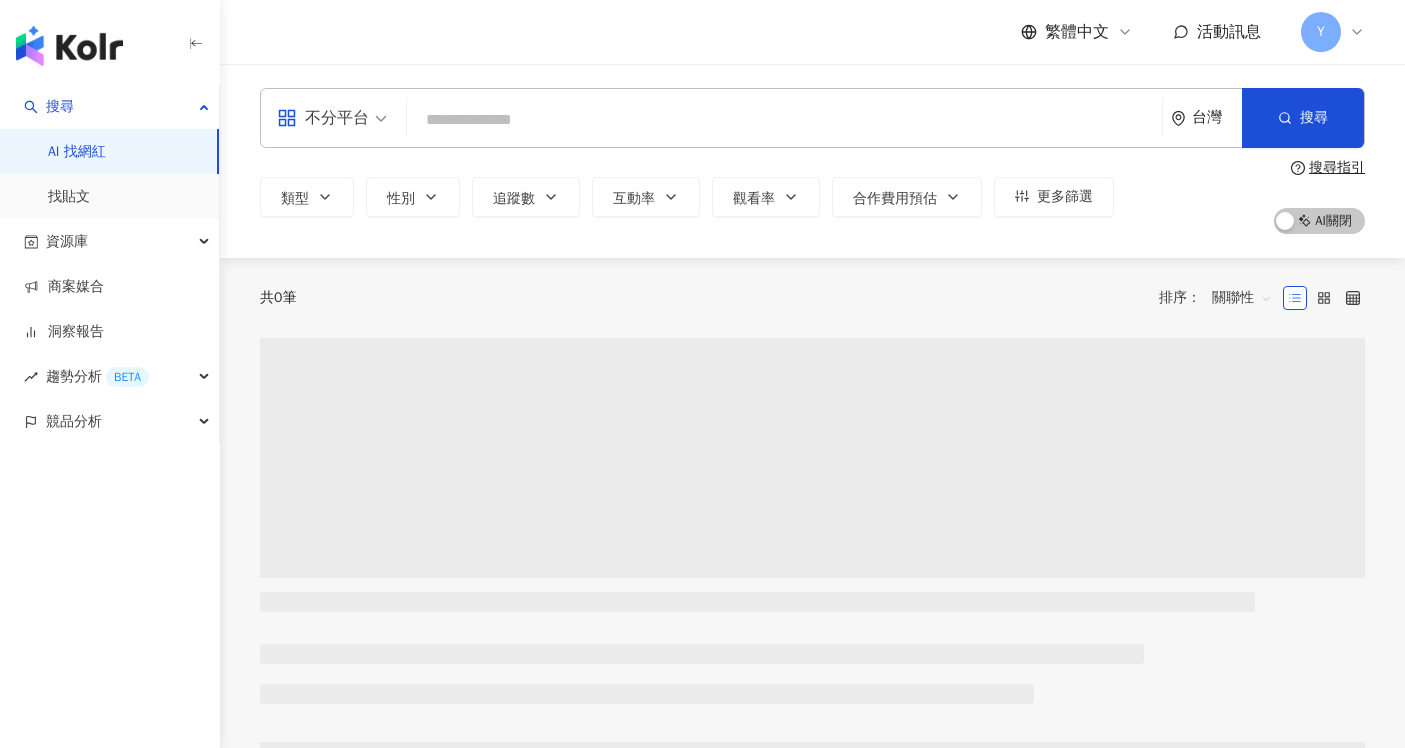 scroll, scrollTop: 0, scrollLeft: 0, axis: both 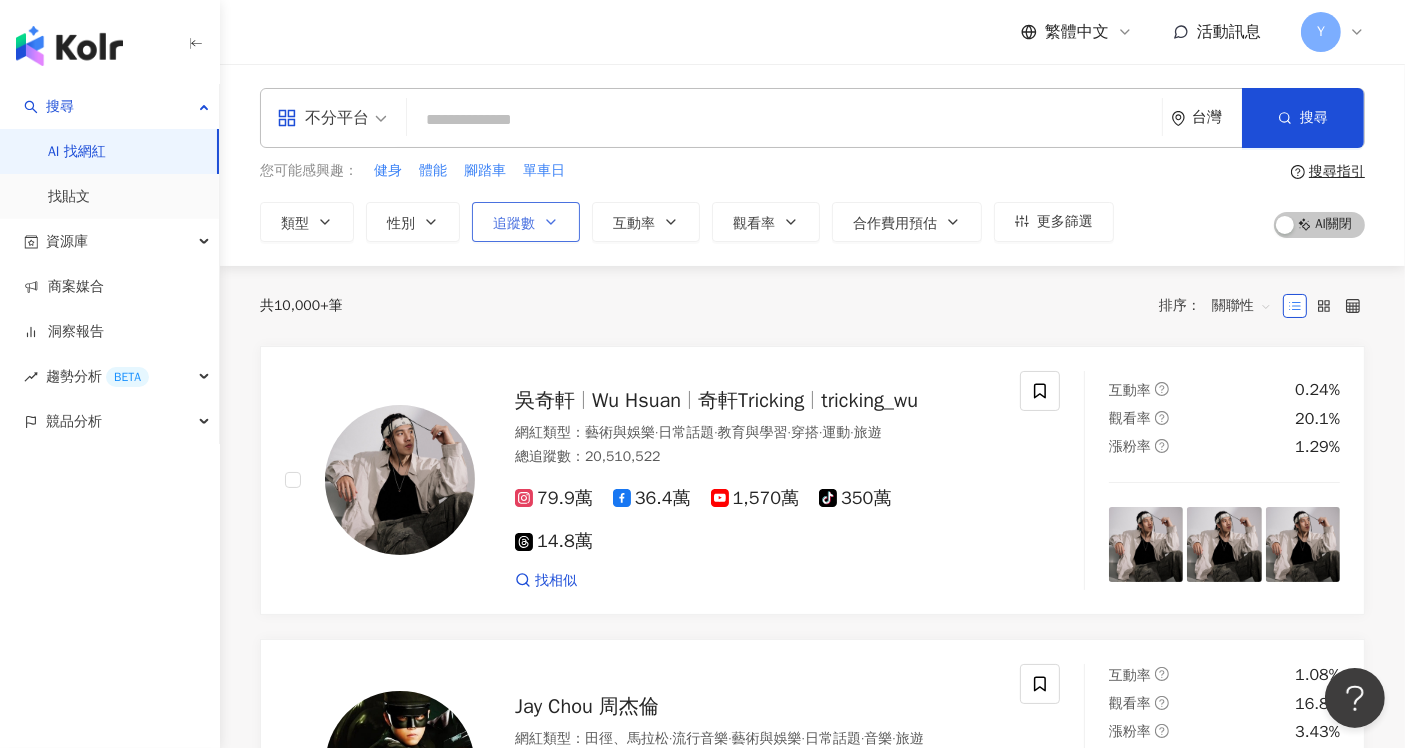 click on "追蹤數" at bounding box center (526, 222) 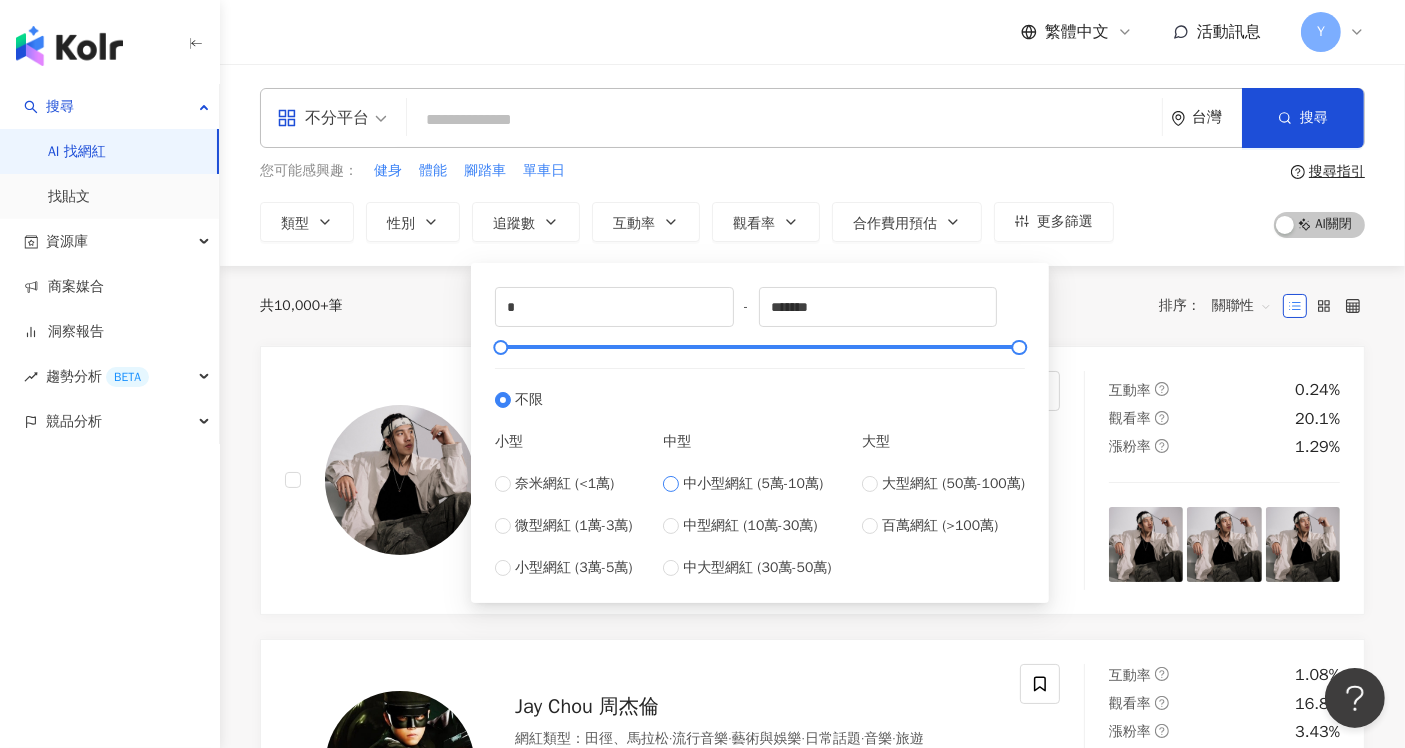click on "中小型網紅 (5萬-10萬)" at bounding box center [753, 484] 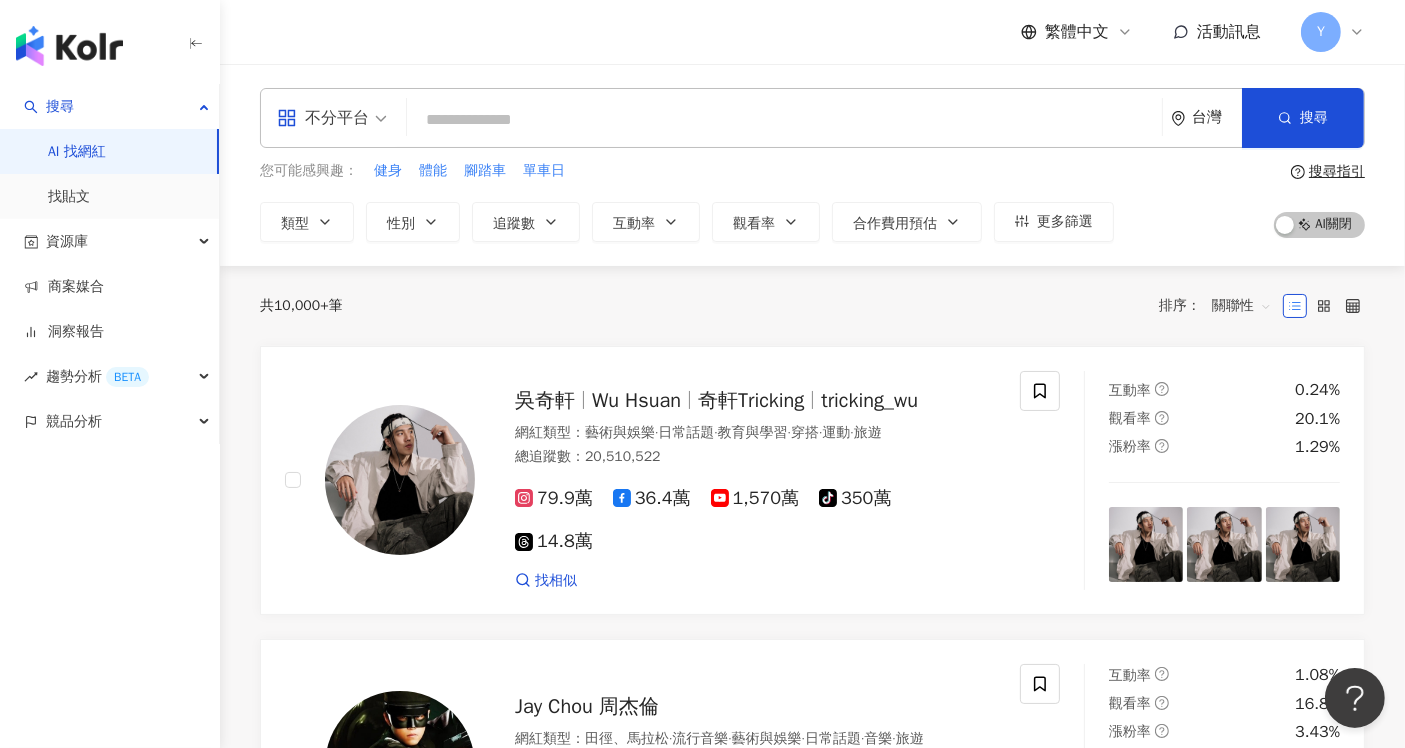 click on "不分平台 台灣 搜尋 您可能感興趣： 健身  體能  腳踏車  單車日  類型 性別 追蹤數 互動率 觀看率 合作費用預估  更多篩選 *****  -  ***** 不限 小型 奈米網紅 (<1萬) 微型網紅 (1萬-3萬) 小型網紅 (3萬-5萬) 中型 中小型網紅 (5萬-10萬) 中型網紅 (10萬-30萬) 中大型網紅 (30萬-50萬) 大型 大型網紅 (50萬-100萬) 百萬網紅 (>100萬) 搜尋指引 AI  開啟 AI  關閉" at bounding box center (812, 165) 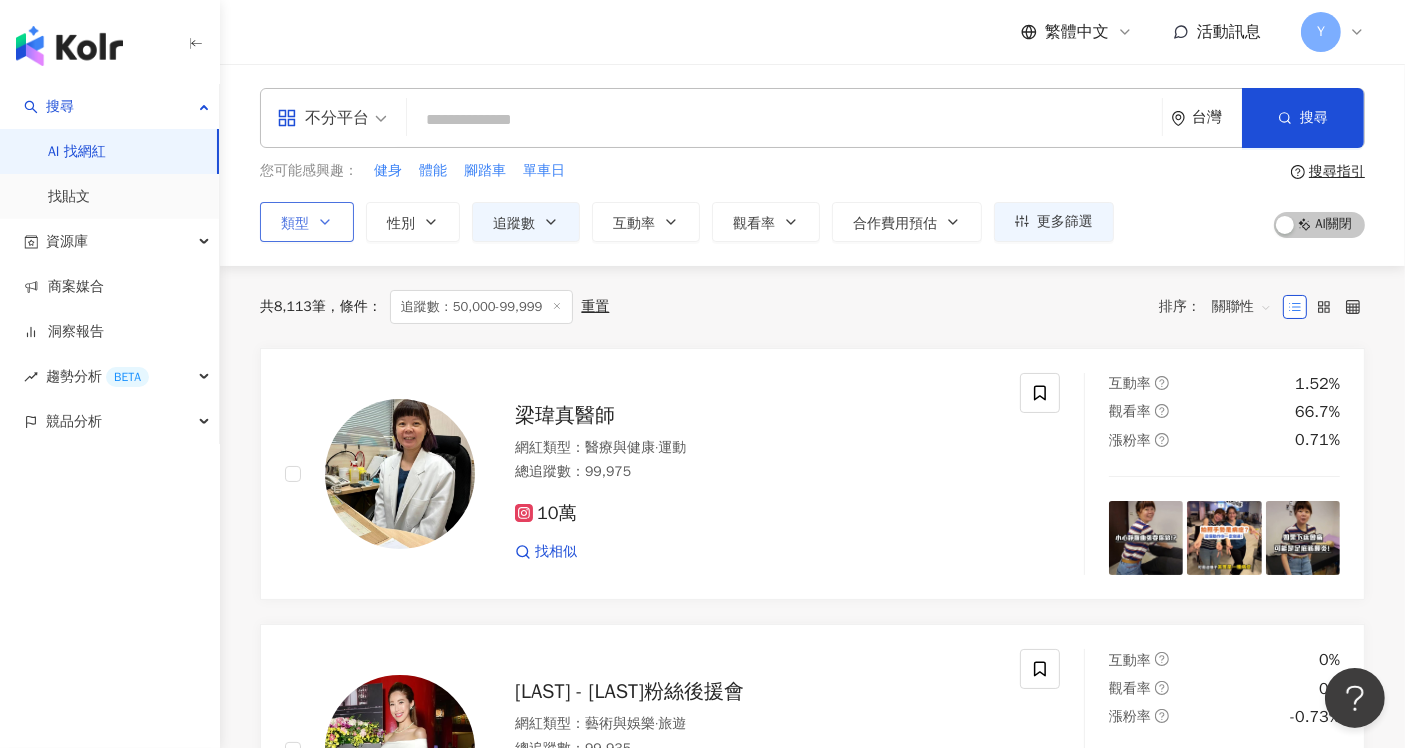 click on "類型" at bounding box center [307, 222] 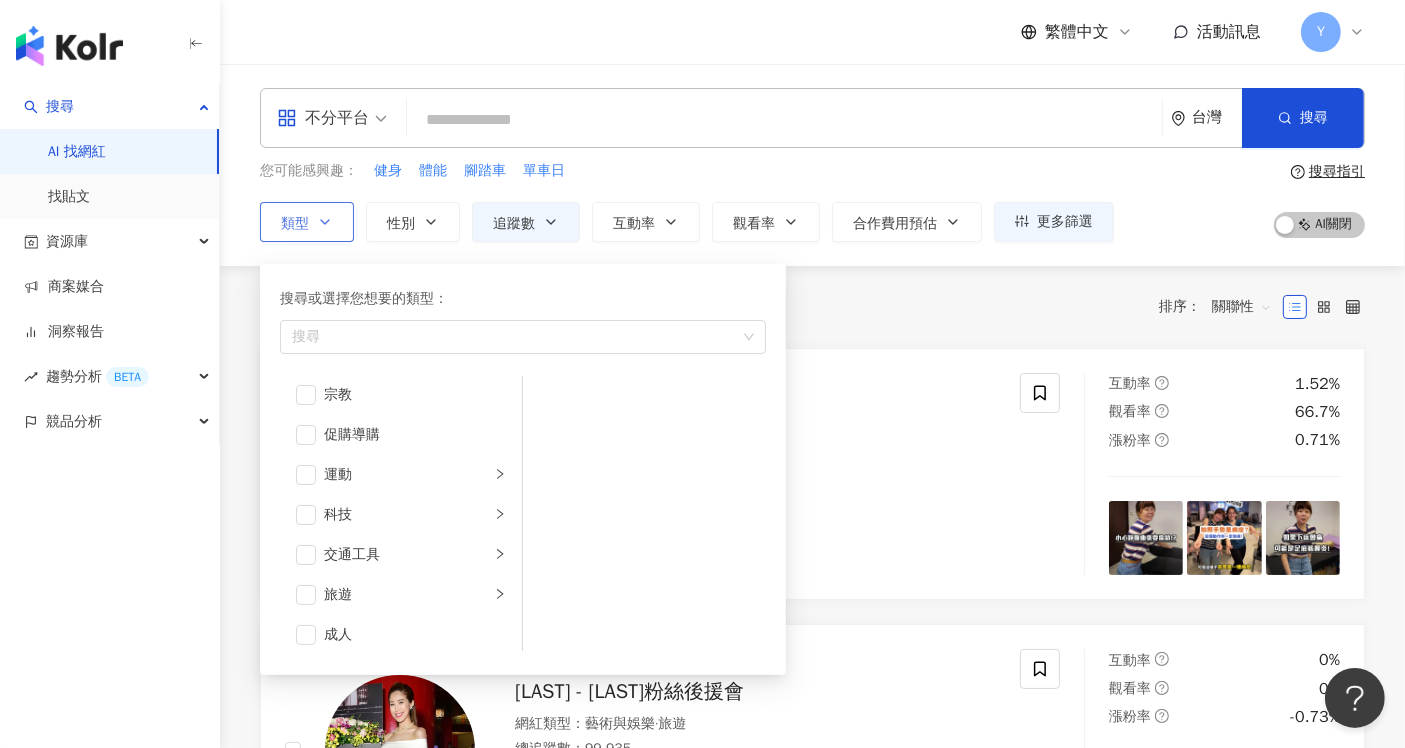 scroll, scrollTop: 692, scrollLeft: 0, axis: vertical 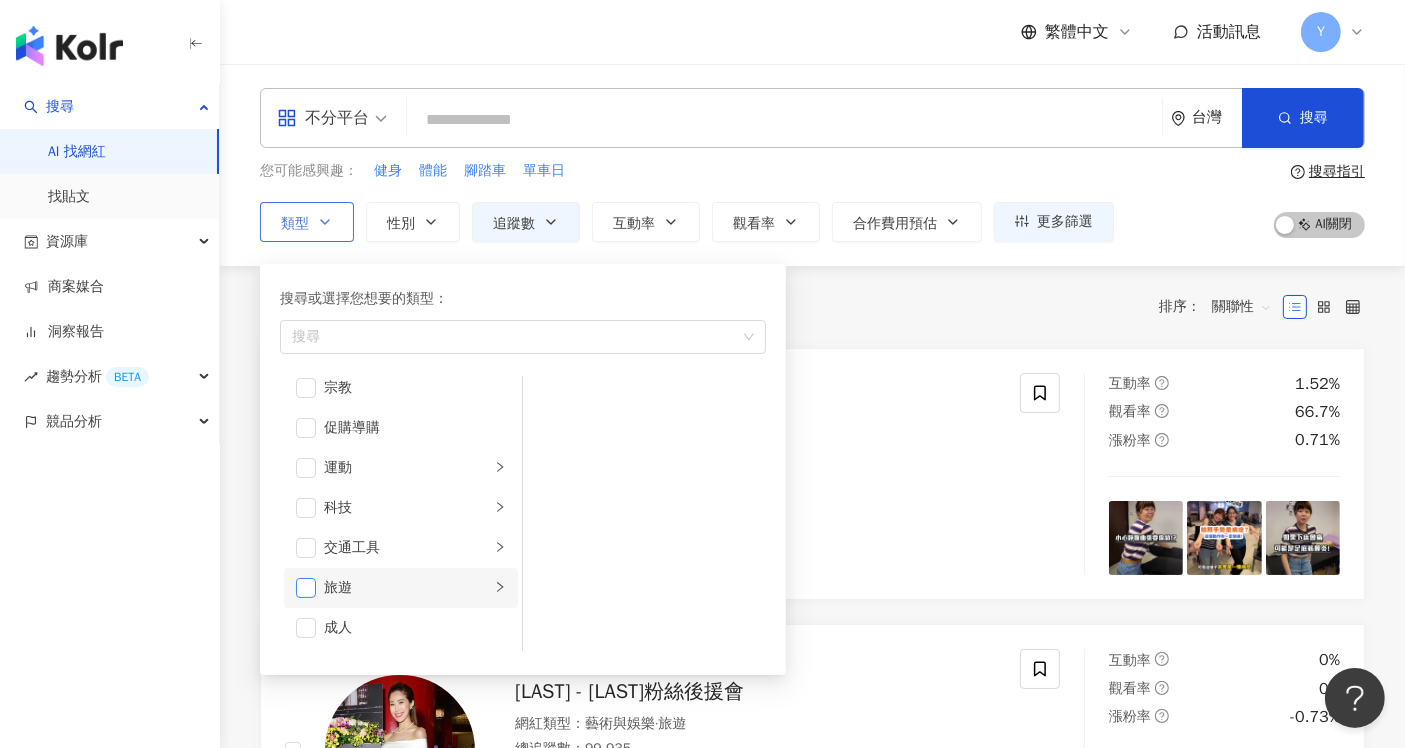 click at bounding box center [306, 588] 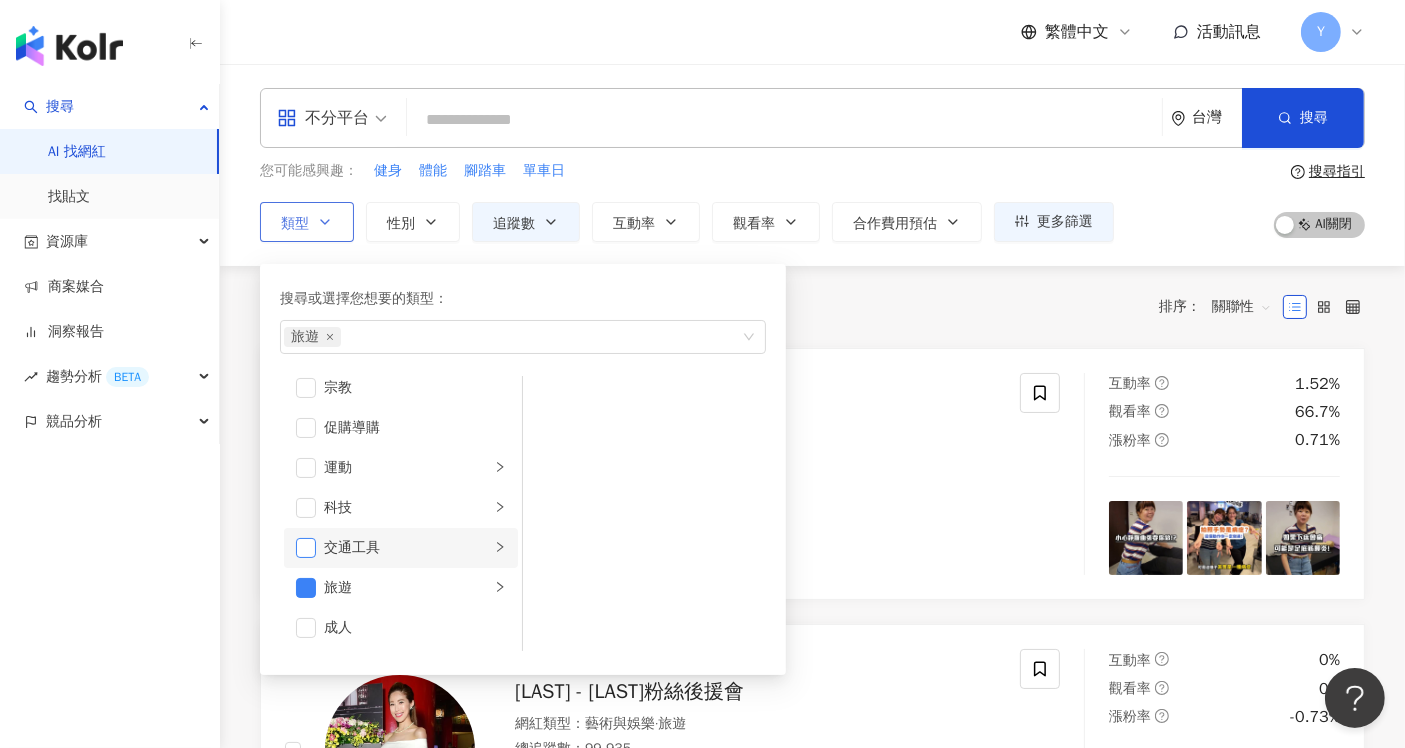 click at bounding box center (306, 548) 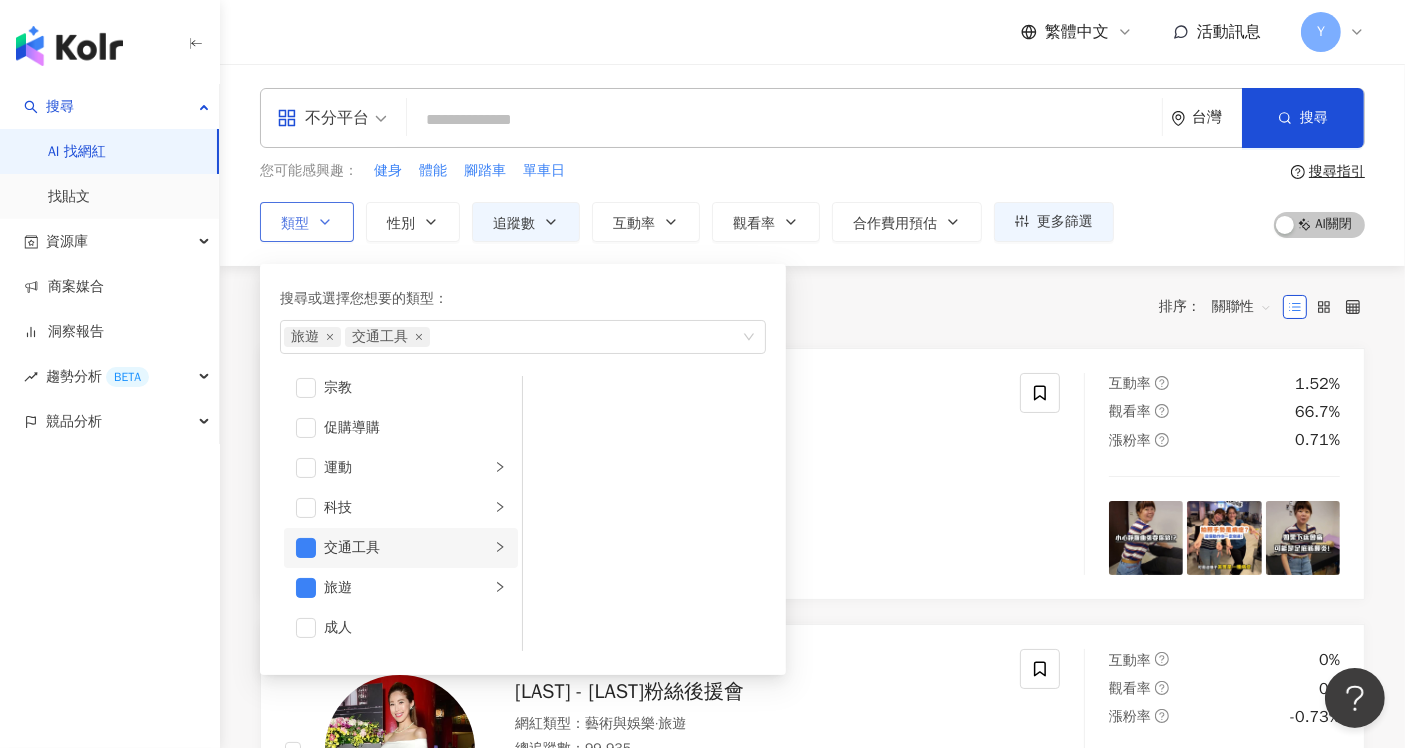 click 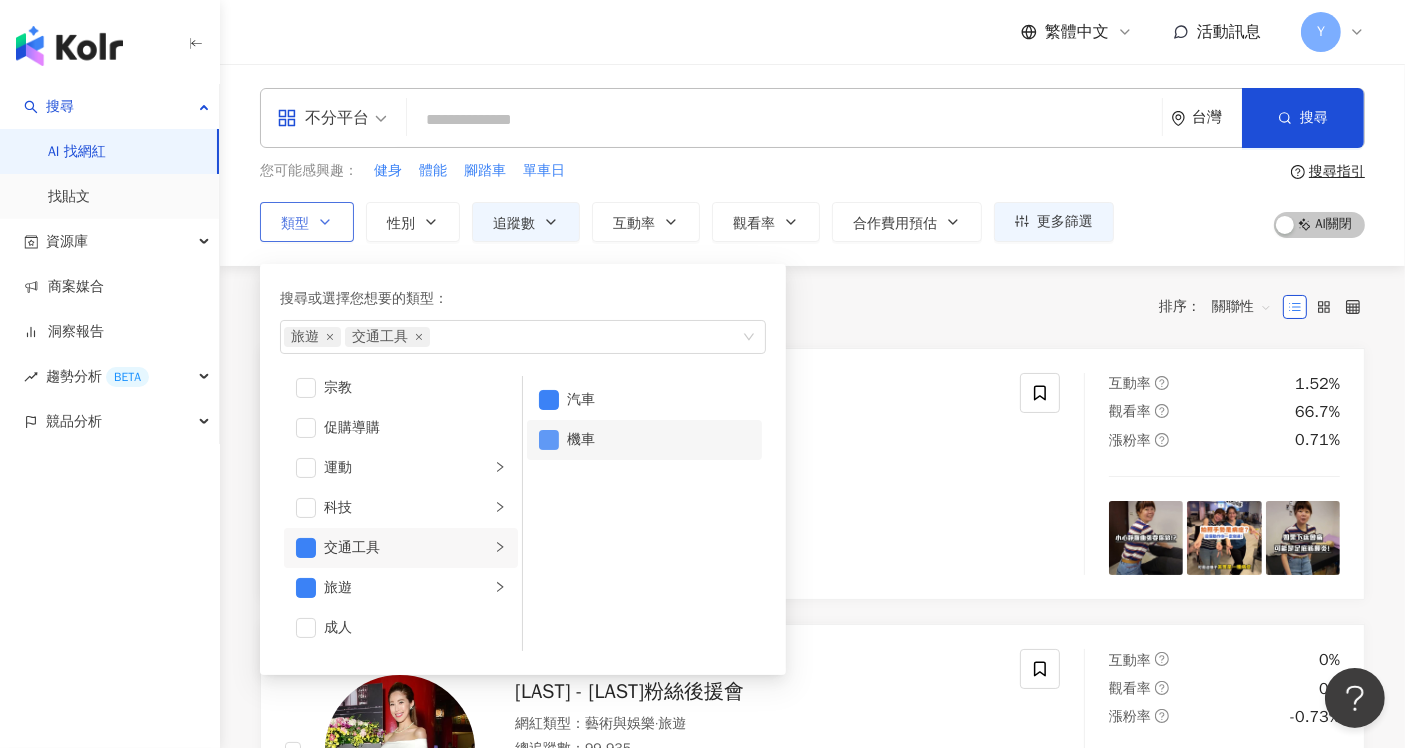 click at bounding box center [549, 440] 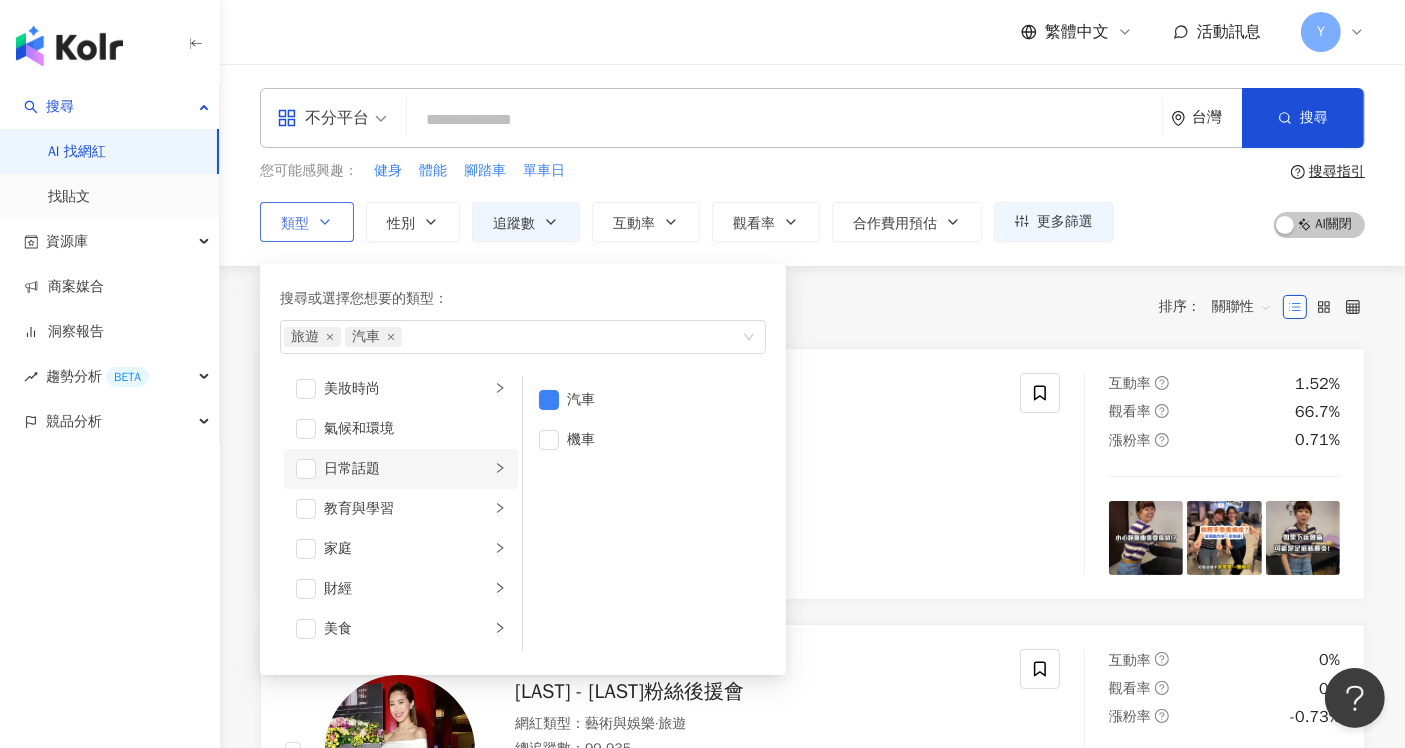 scroll, scrollTop: 0, scrollLeft: 0, axis: both 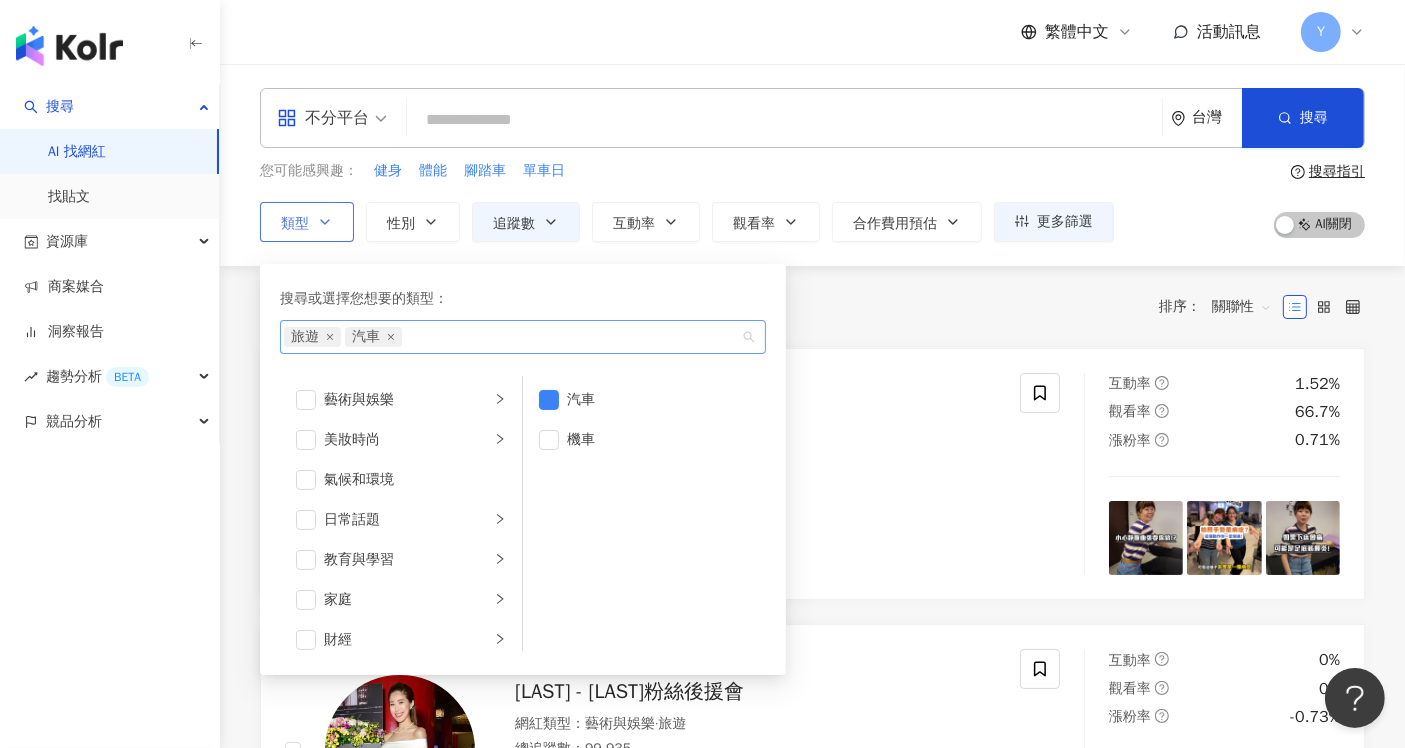 click on "旅遊 汽車" at bounding box center (523, 337) 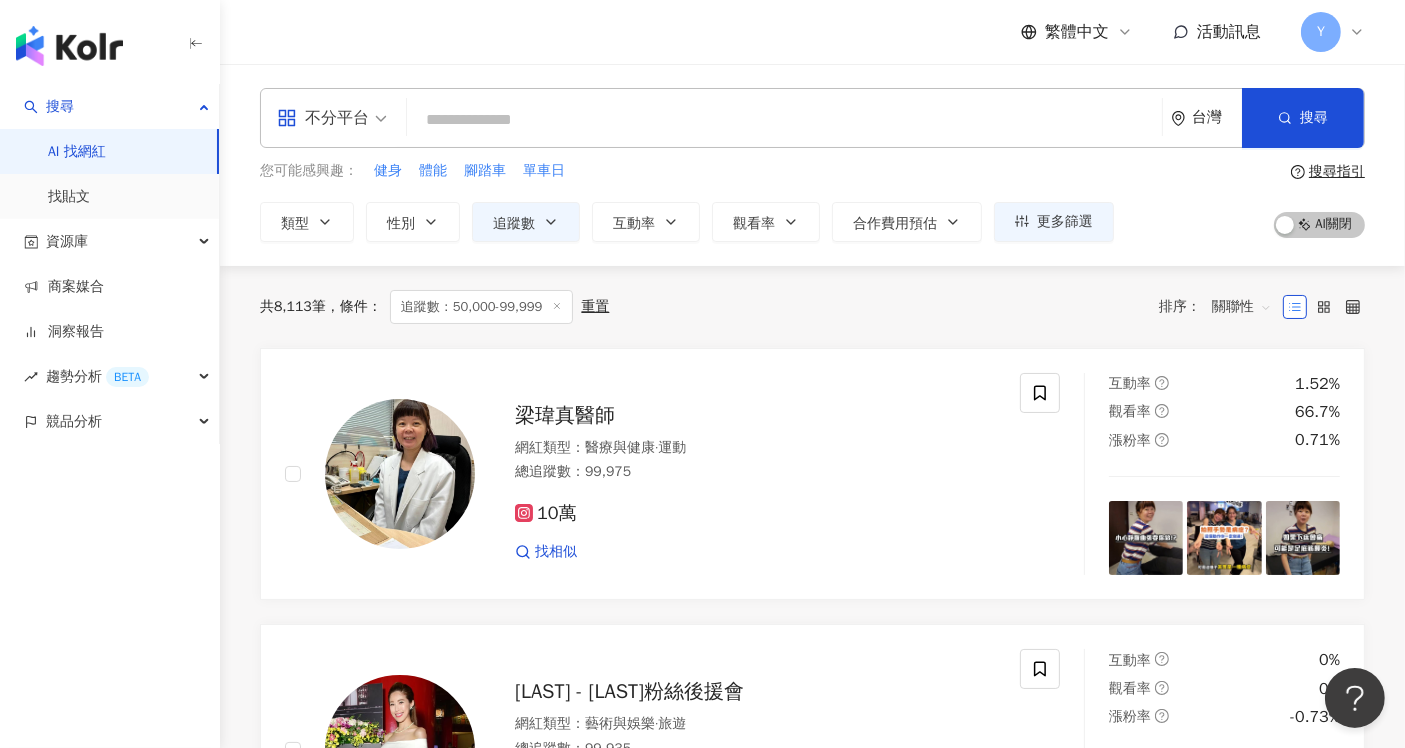 click on "共  8,113  筆 條件 ： 追蹤數：50,000-99,999 重置 排序： 關聯性" at bounding box center (812, 307) 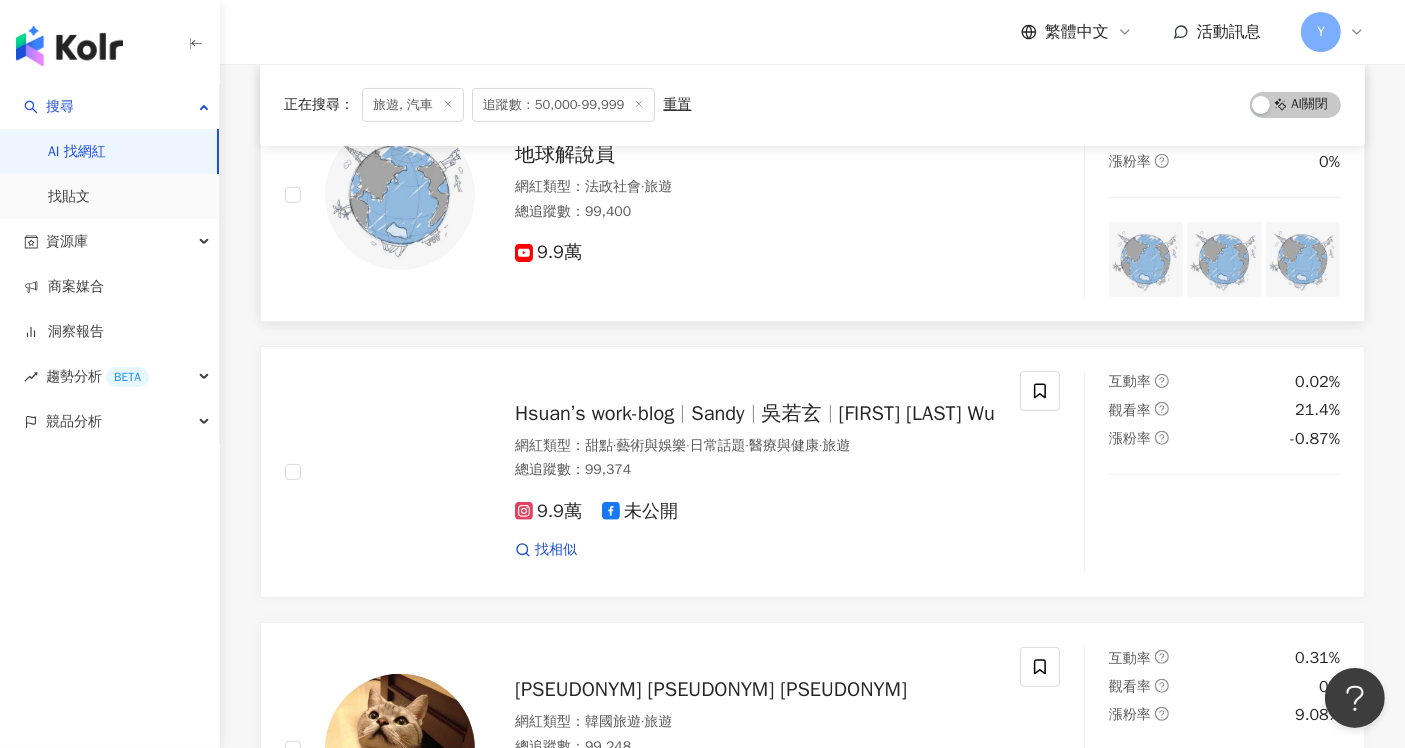 scroll, scrollTop: 666, scrollLeft: 0, axis: vertical 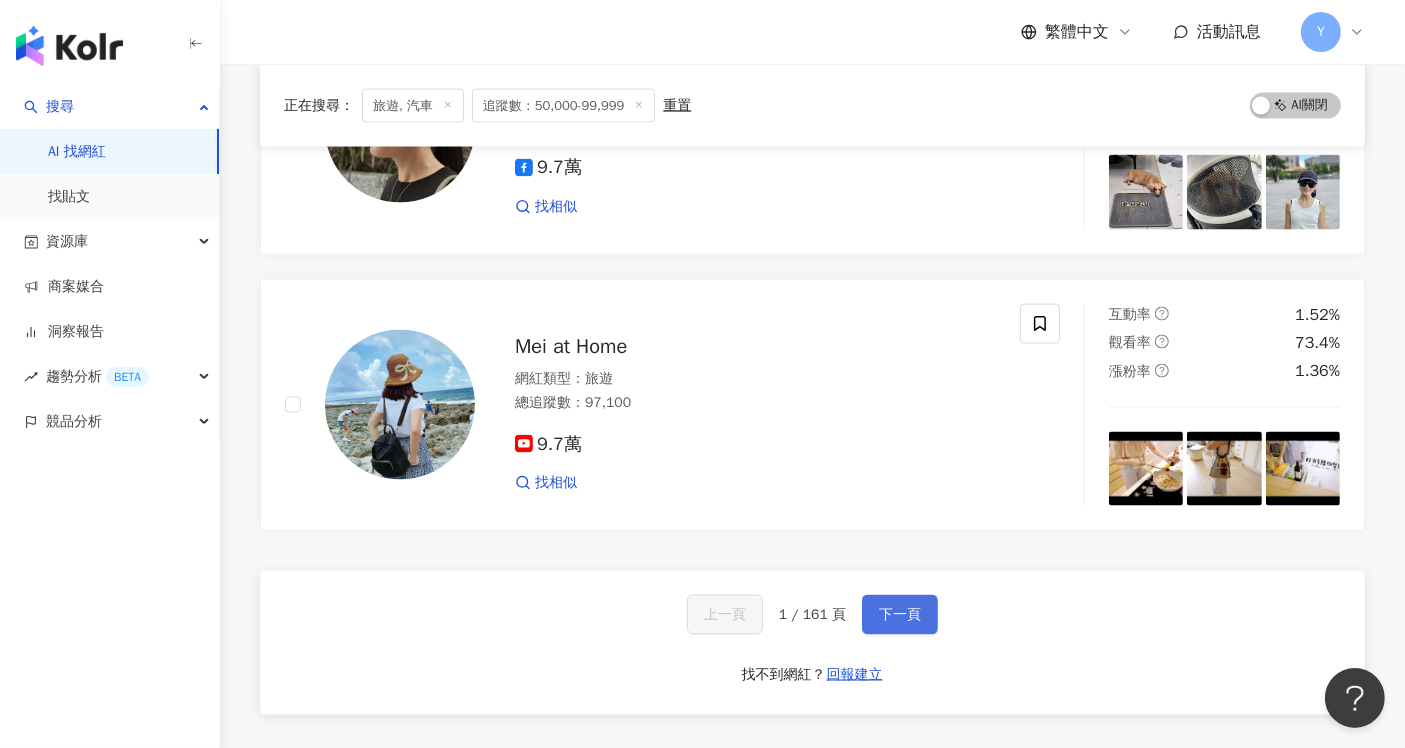 click on "下一頁" at bounding box center (900, 615) 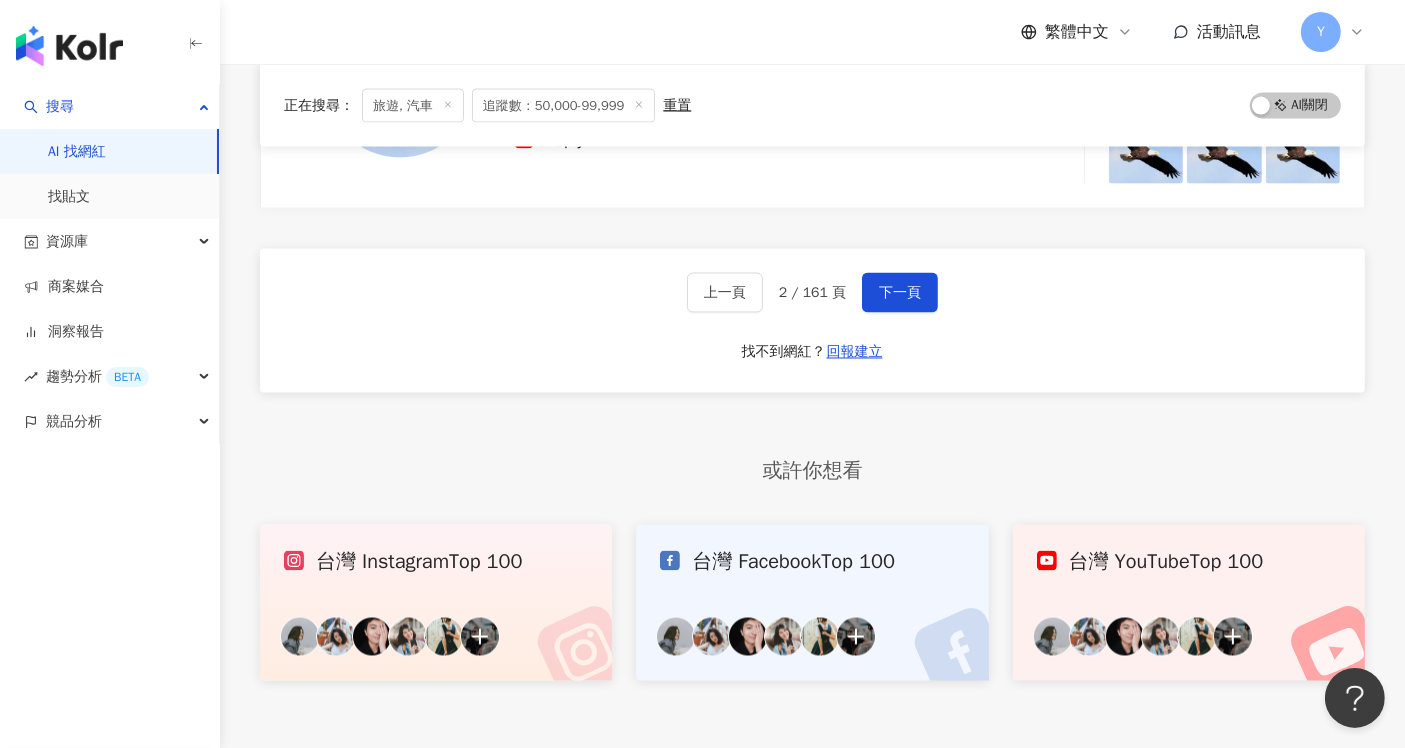 scroll, scrollTop: 3463, scrollLeft: 0, axis: vertical 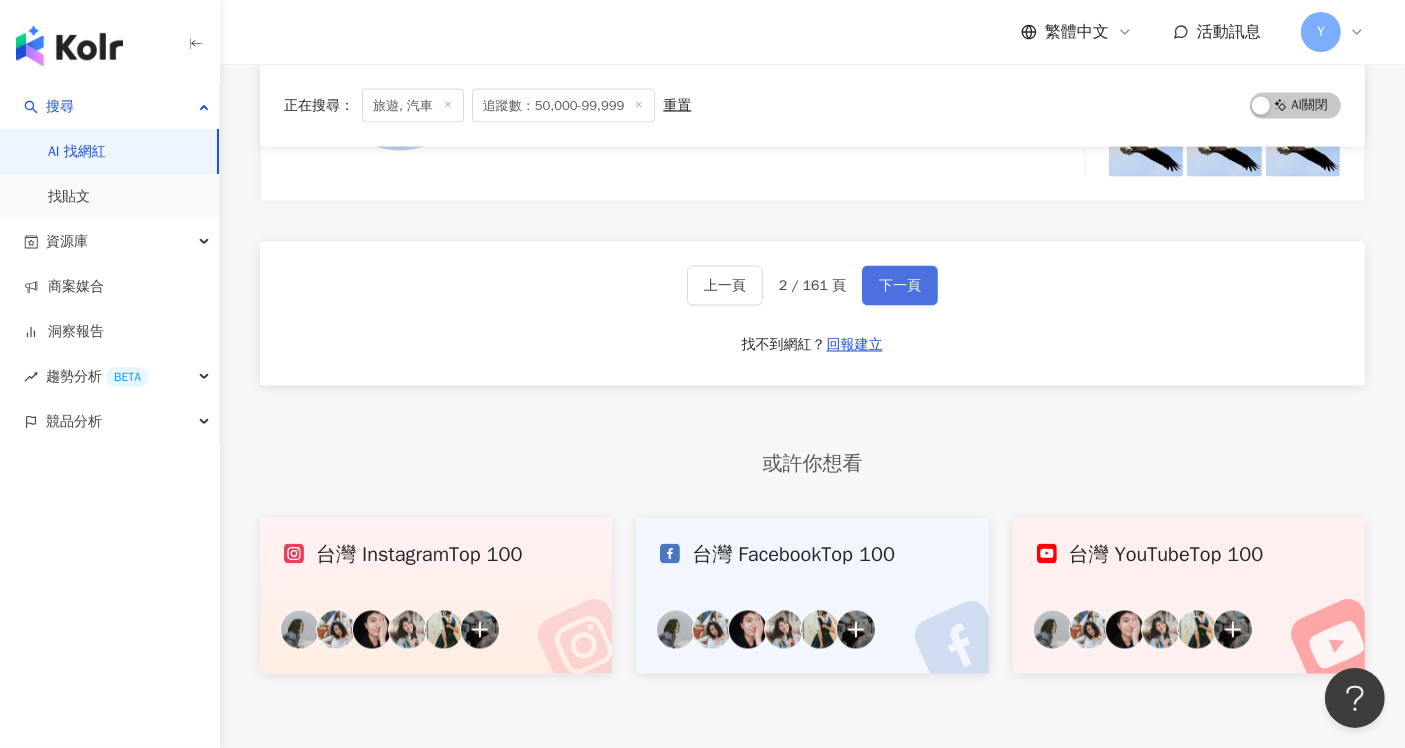 click on "下一頁" at bounding box center [900, 286] 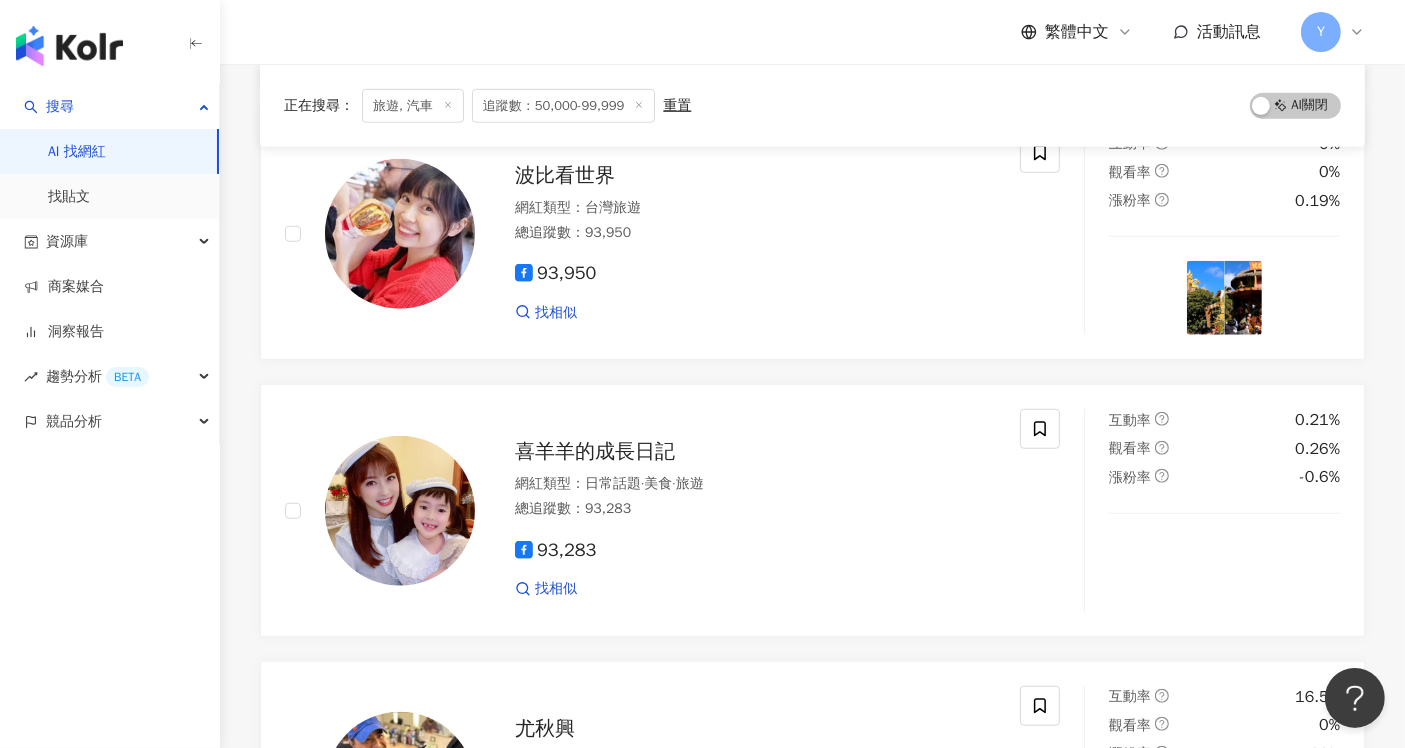 scroll, scrollTop: 3464, scrollLeft: 0, axis: vertical 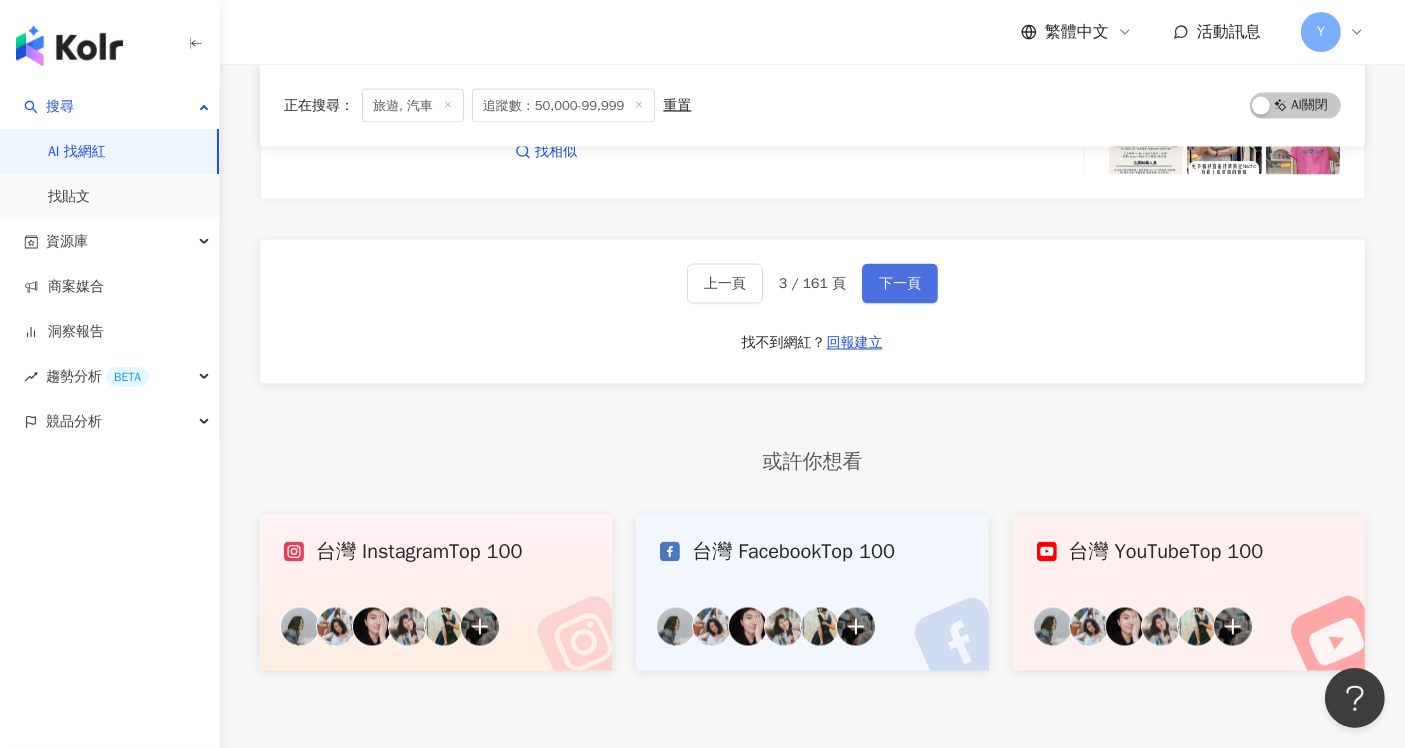 click on "下一頁" at bounding box center (900, 284) 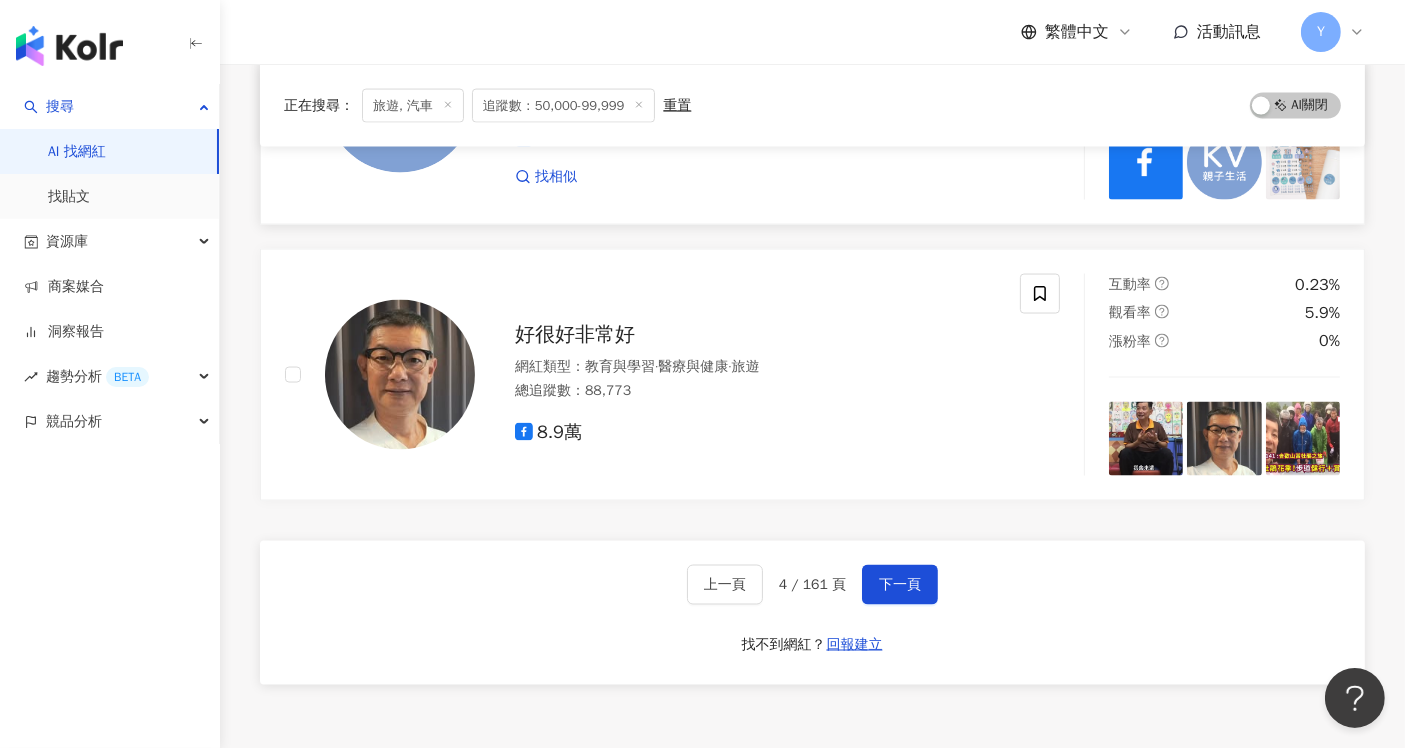 scroll, scrollTop: 3333, scrollLeft: 0, axis: vertical 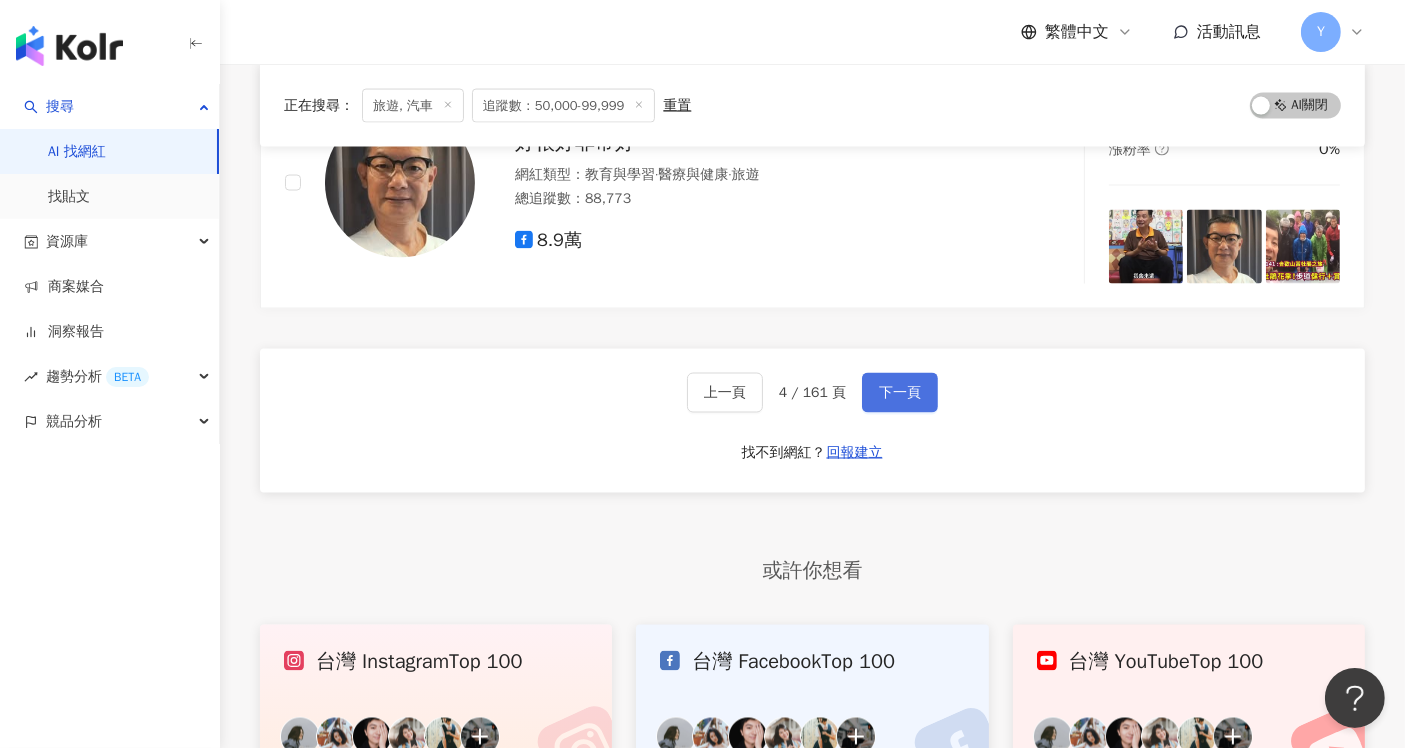 click on "下一頁" at bounding box center (900, 393) 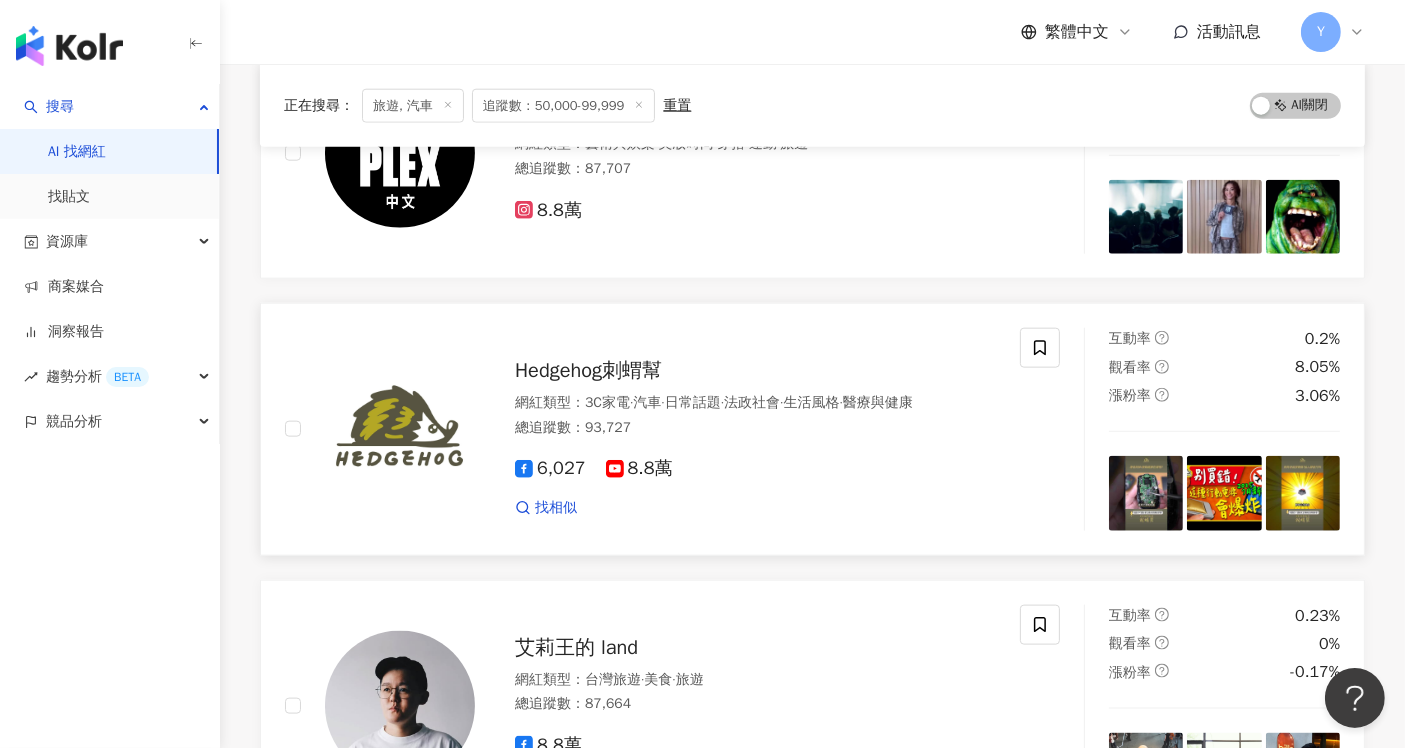 scroll, scrollTop: 2222, scrollLeft: 0, axis: vertical 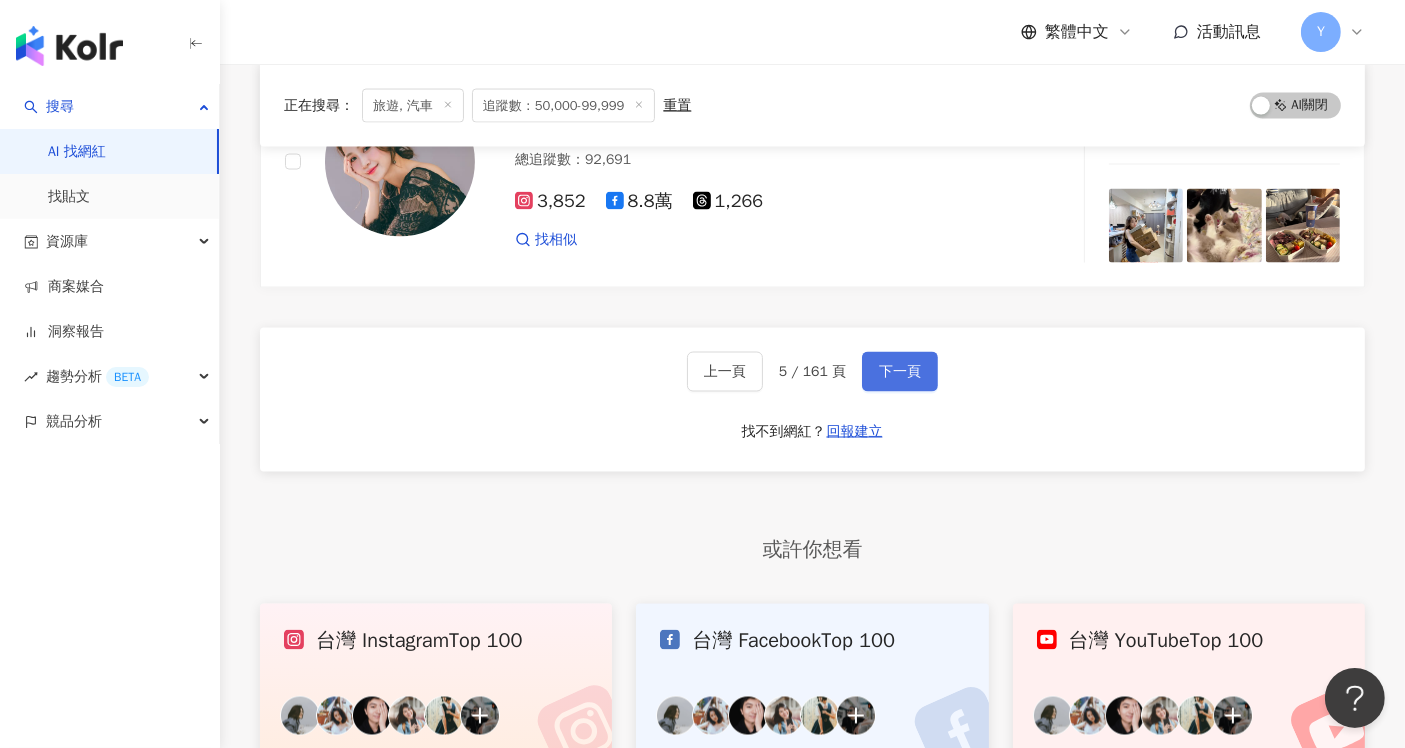 click on "下一頁" at bounding box center [900, 372] 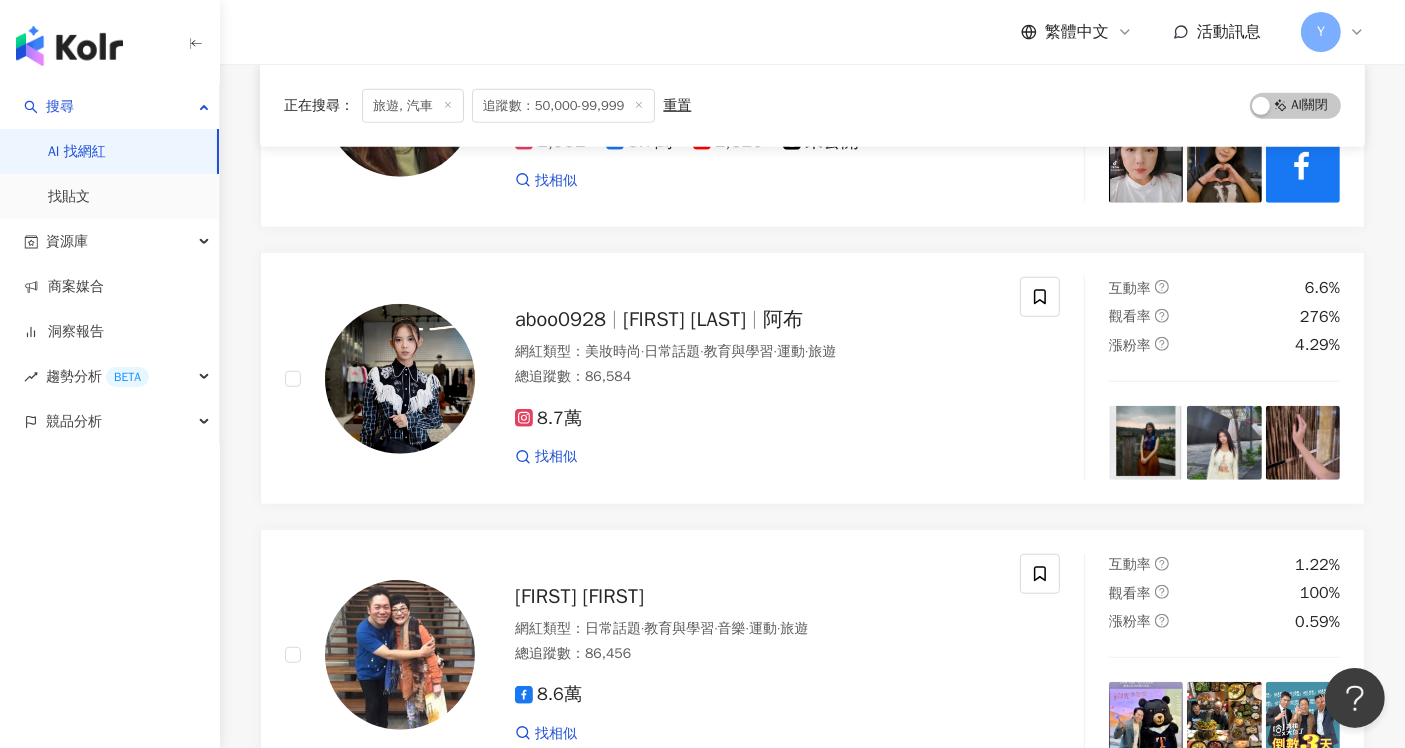 scroll, scrollTop: 1431, scrollLeft: 0, axis: vertical 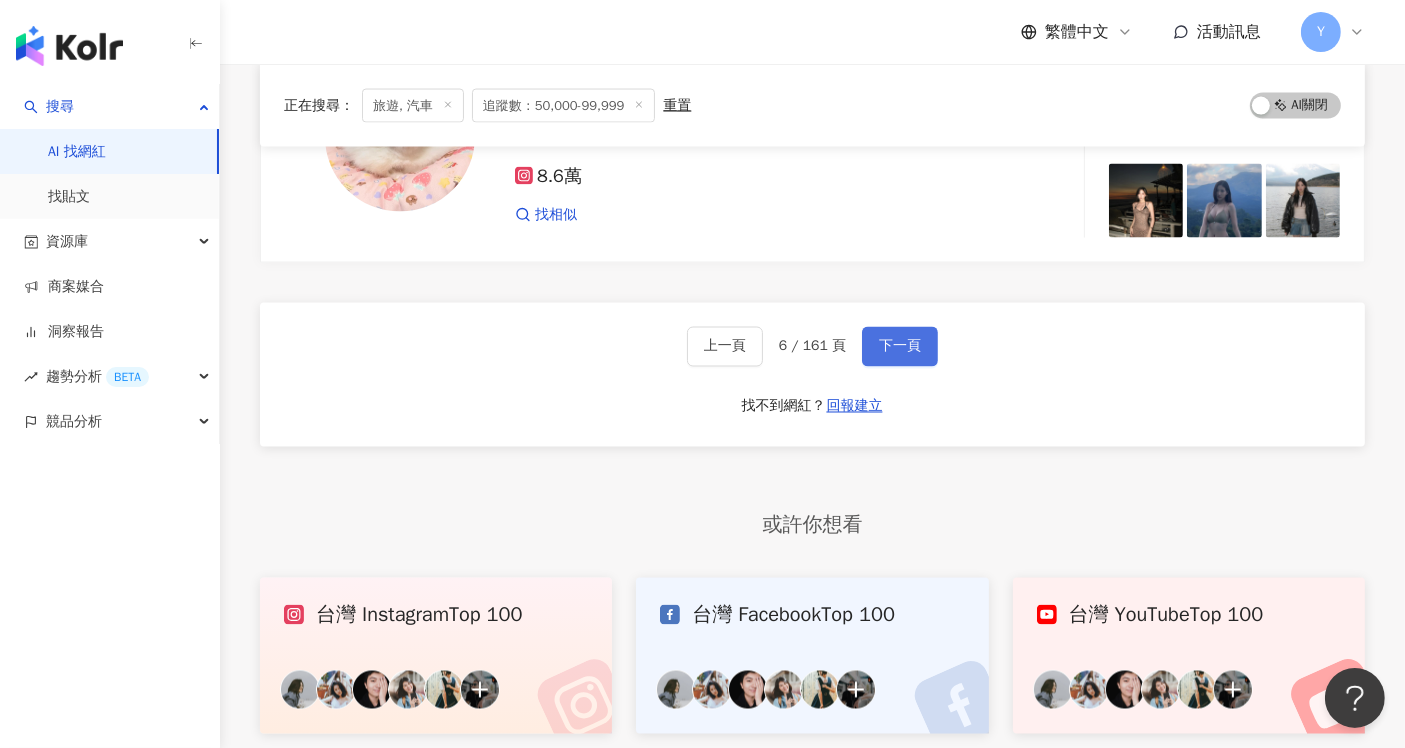 click on "下一頁" at bounding box center [900, 347] 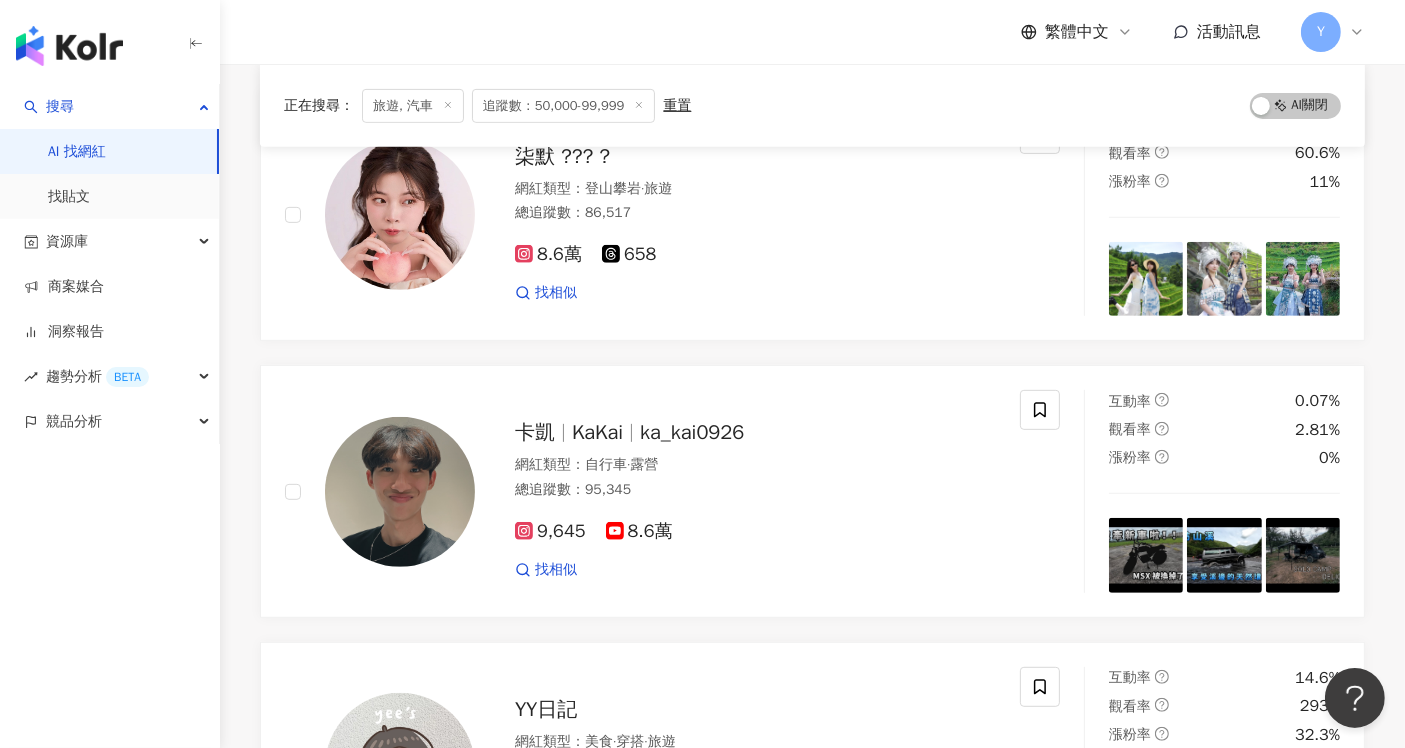 scroll, scrollTop: 765, scrollLeft: 0, axis: vertical 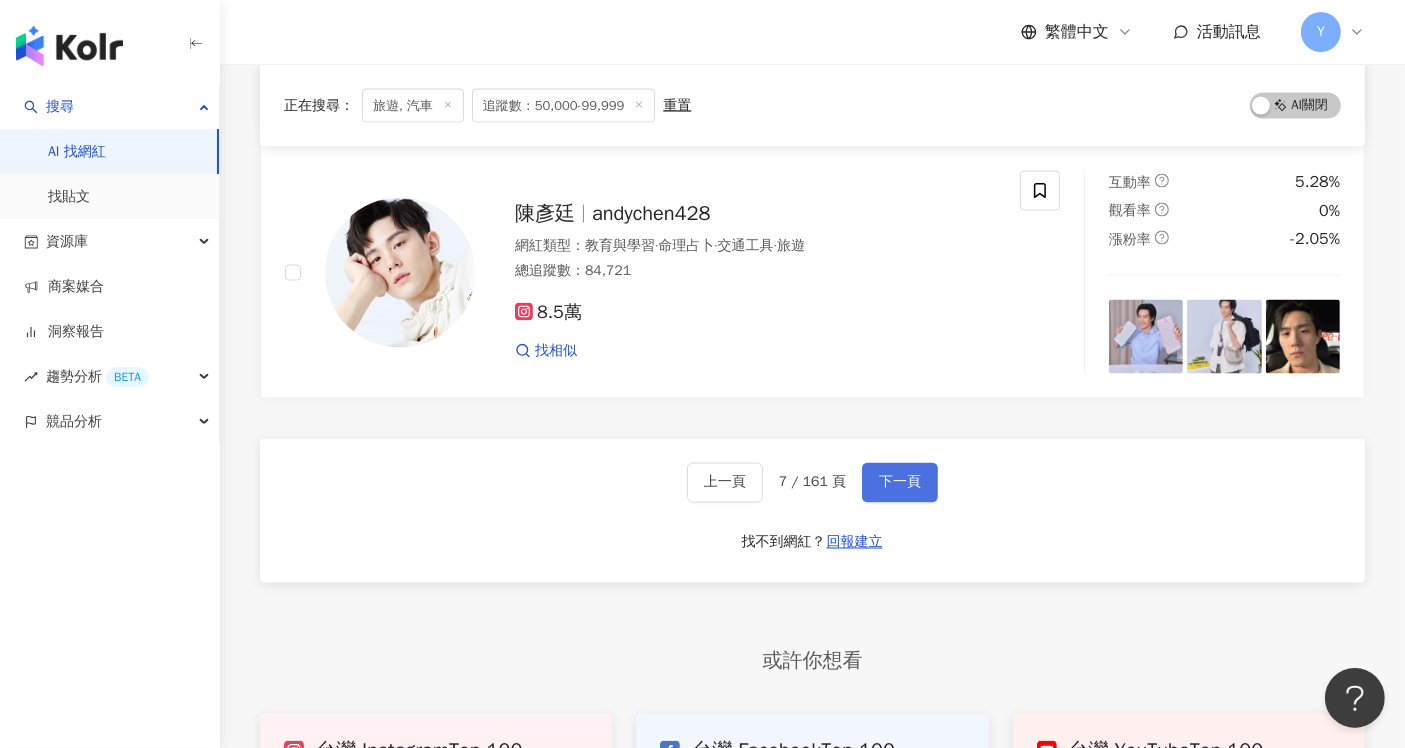 click on "下一頁" at bounding box center [900, 483] 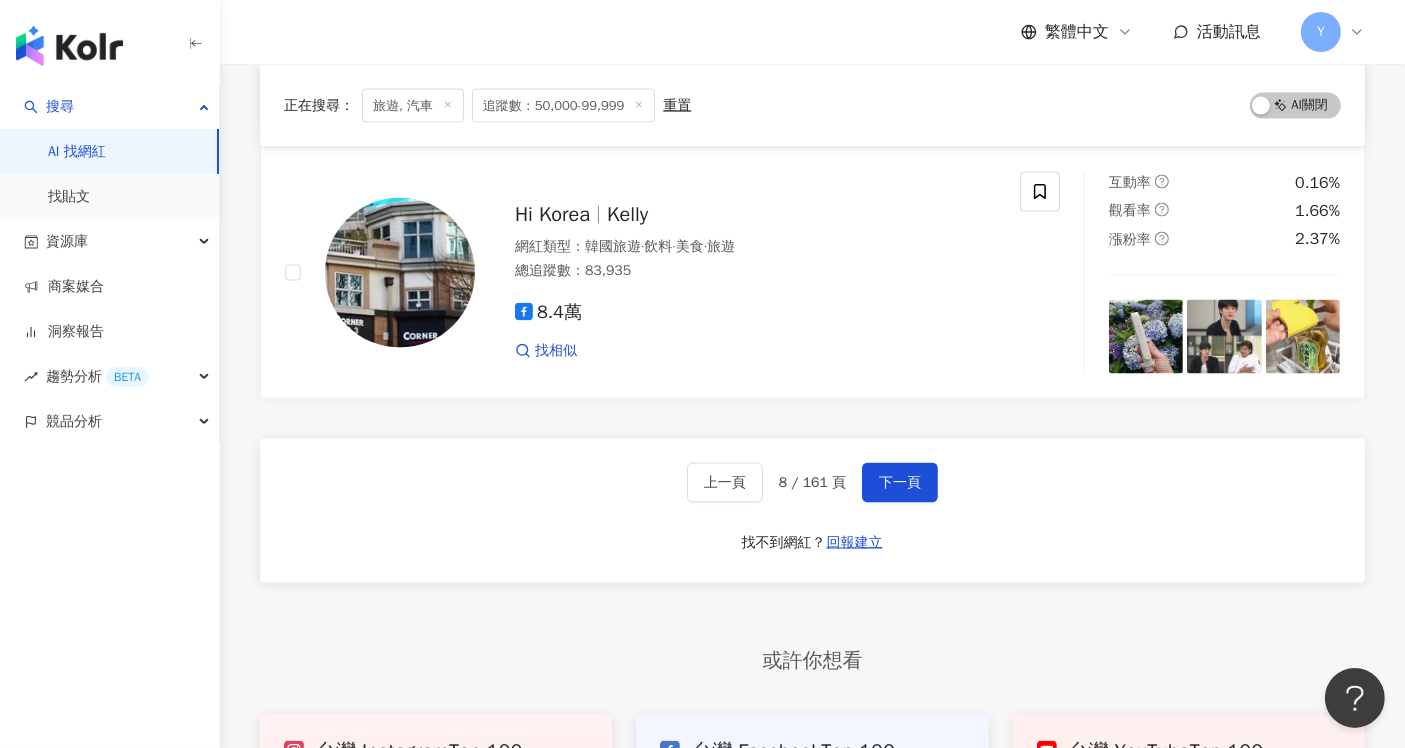 scroll, scrollTop: 3465, scrollLeft: 0, axis: vertical 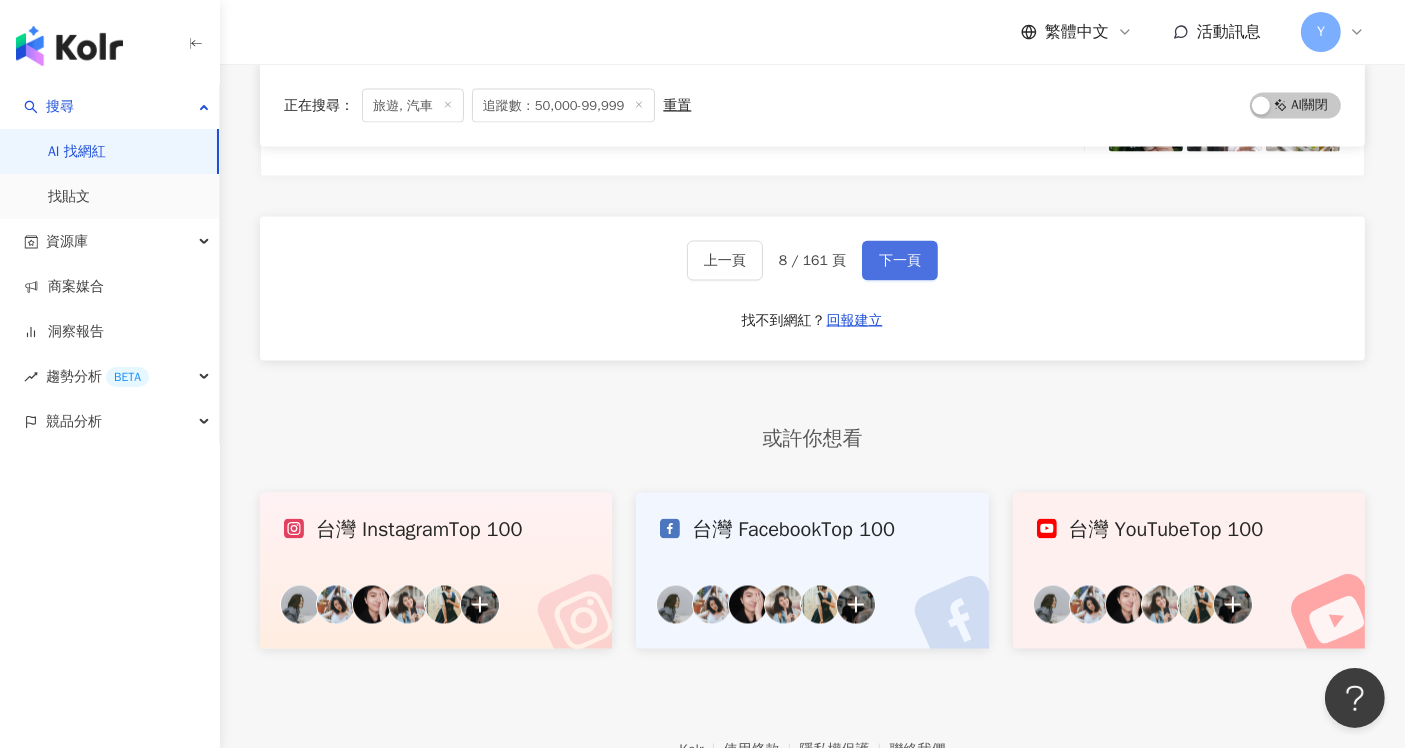 click on "下一頁" at bounding box center [900, 261] 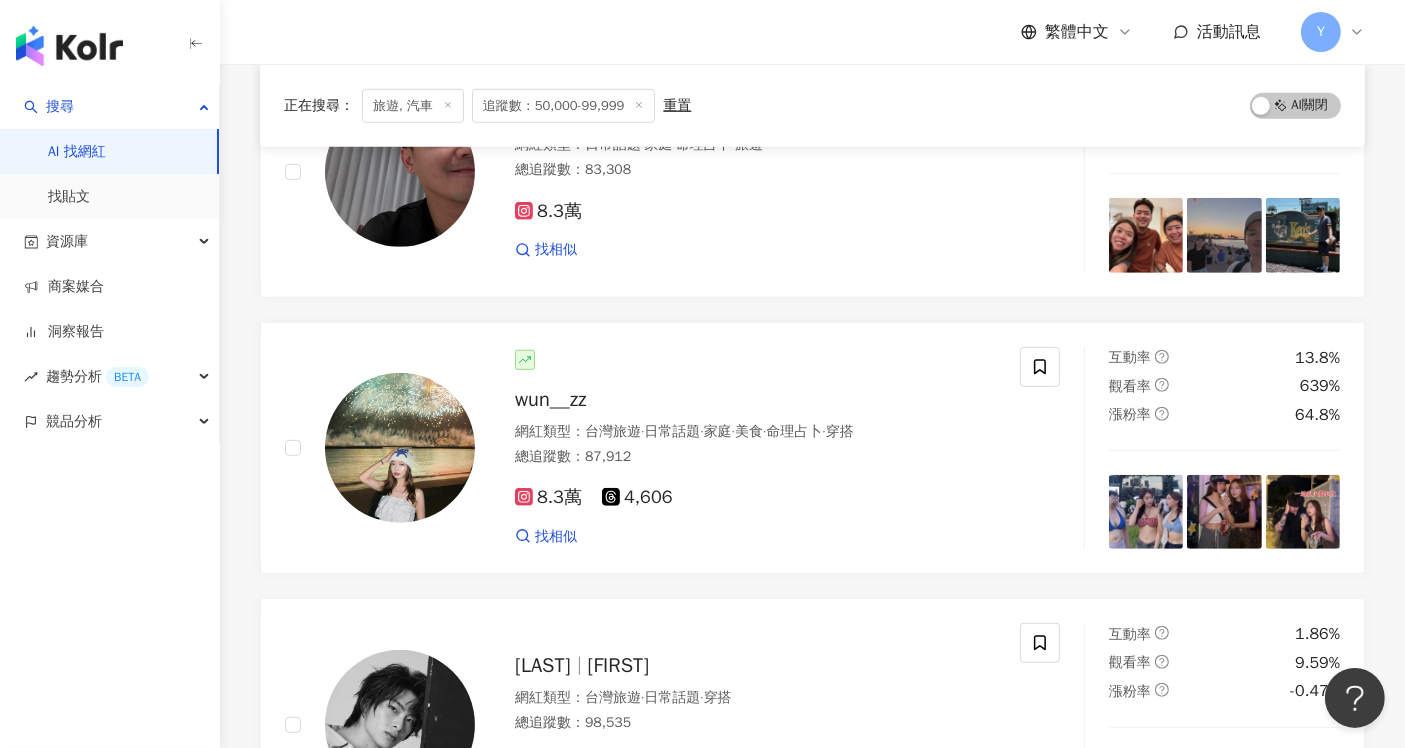 scroll, scrollTop: 910, scrollLeft: 0, axis: vertical 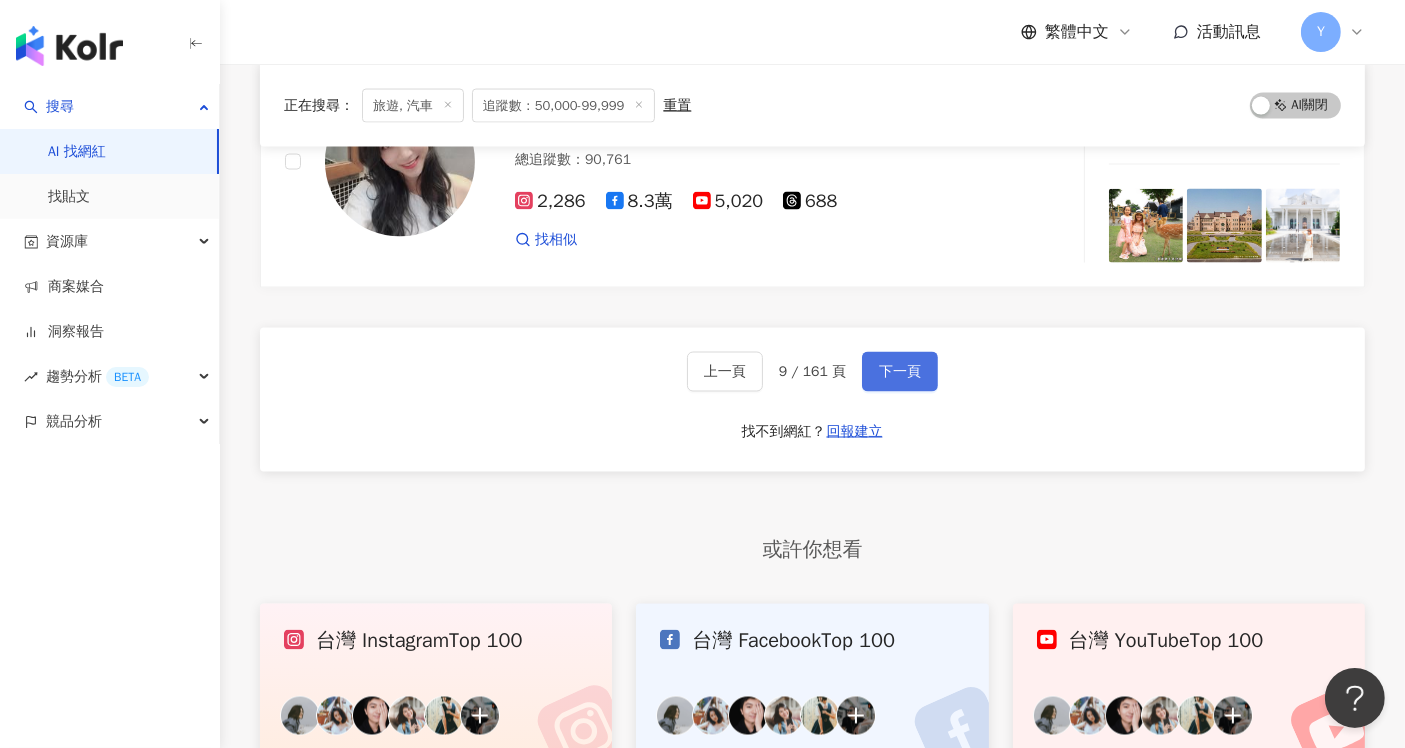 click on "下一頁" at bounding box center (900, 372) 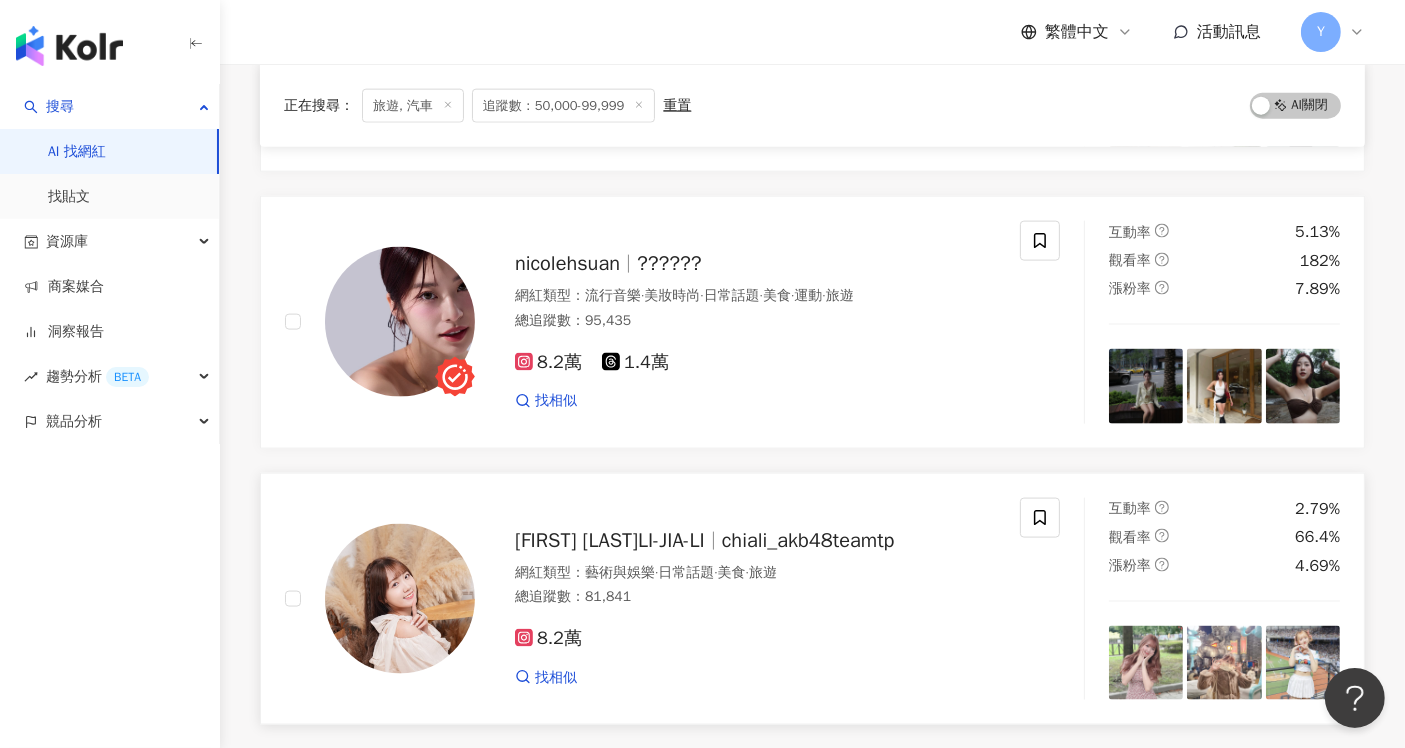 scroll, scrollTop: 2634, scrollLeft: 0, axis: vertical 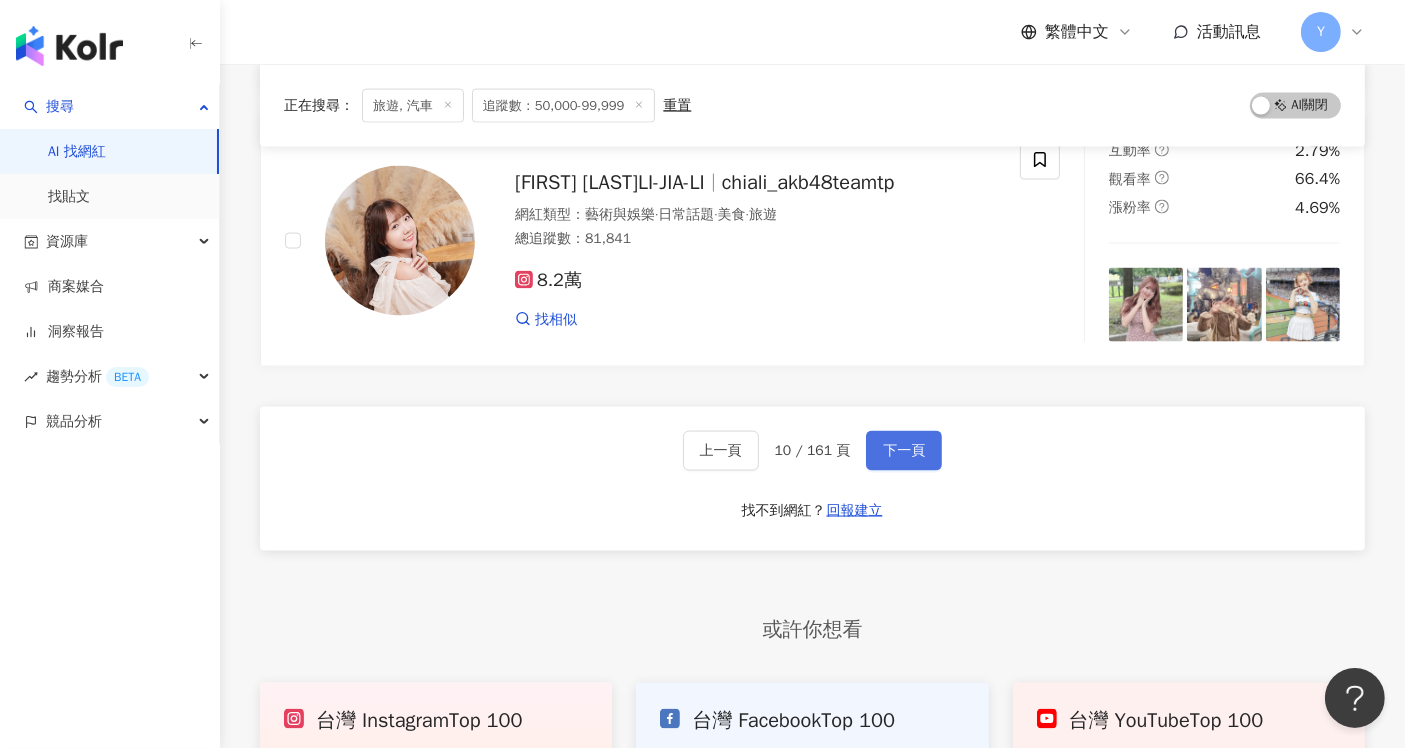 click on "下一頁" at bounding box center [904, 451] 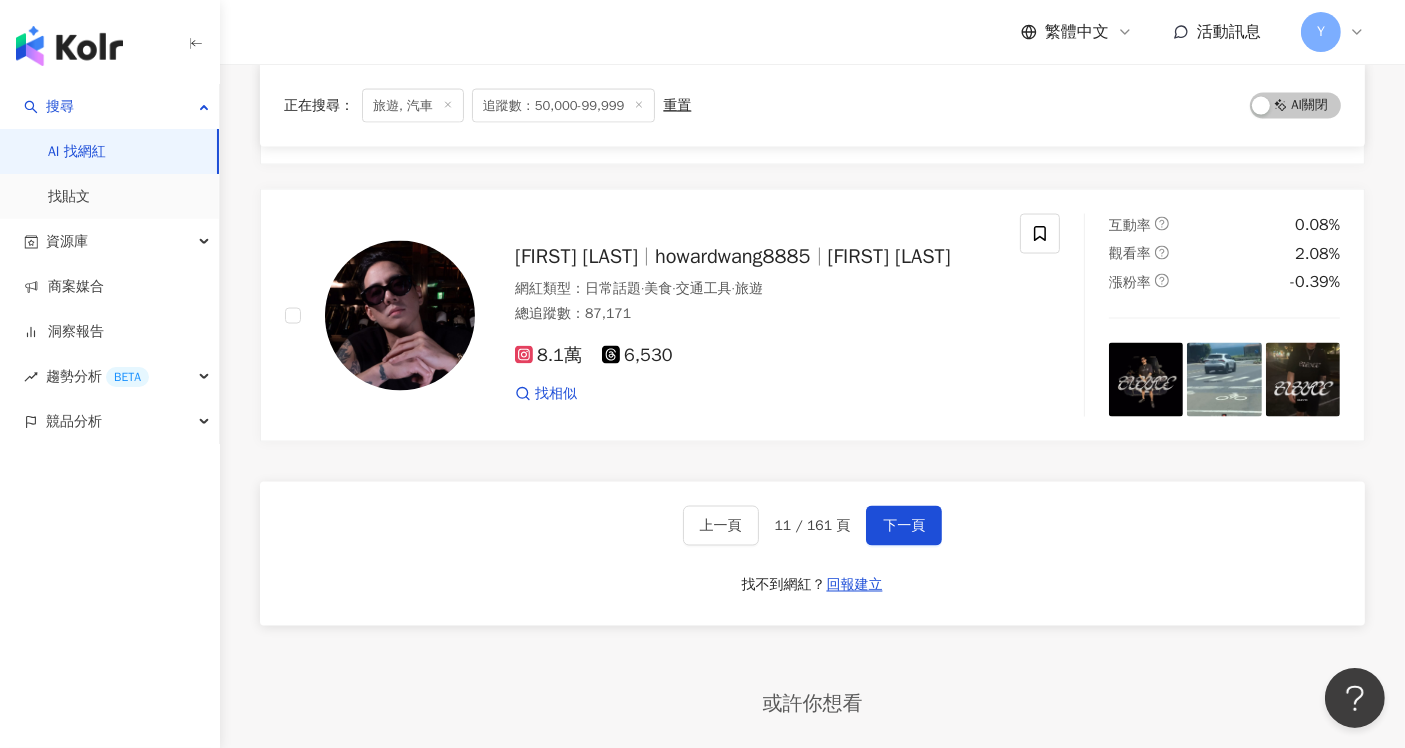 scroll, scrollTop: 3497, scrollLeft: 0, axis: vertical 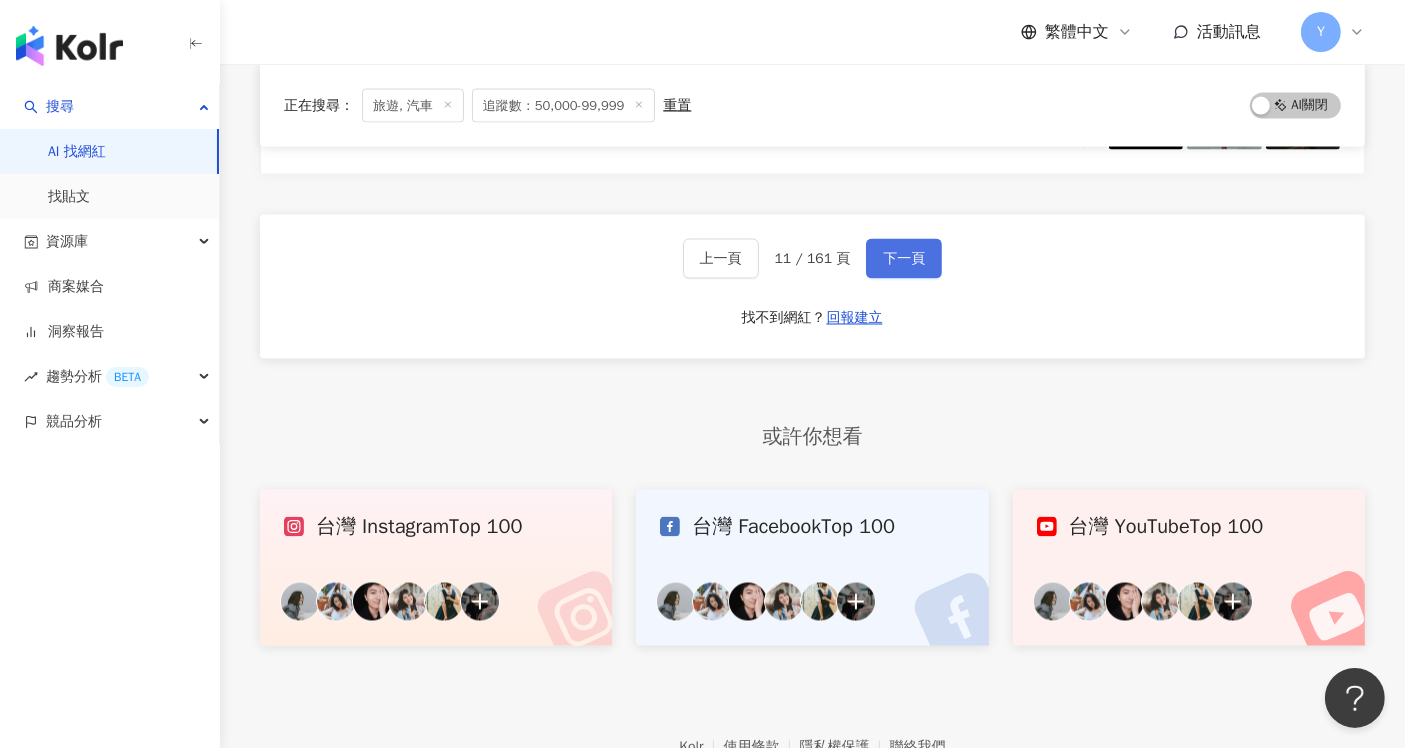 click on "下一頁" at bounding box center (904, 259) 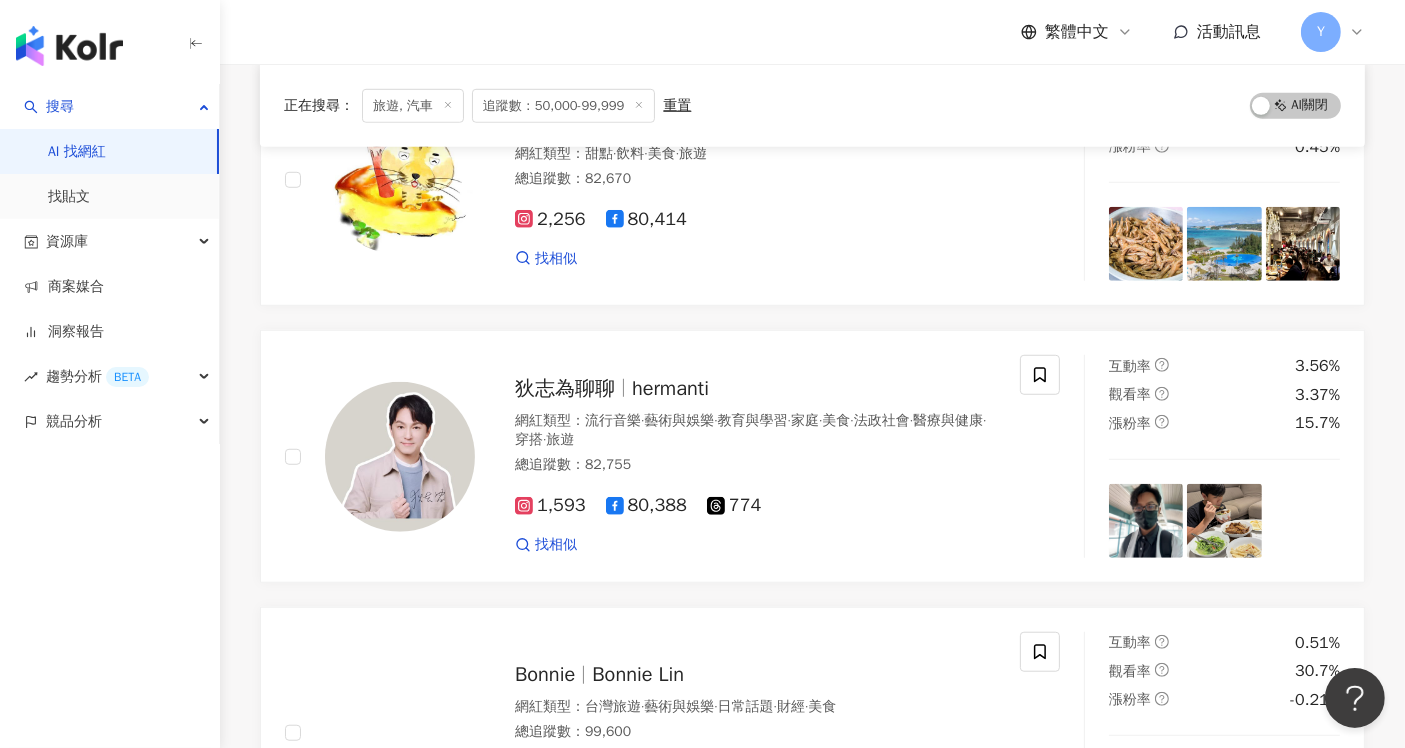 scroll, scrollTop: 3497, scrollLeft: 0, axis: vertical 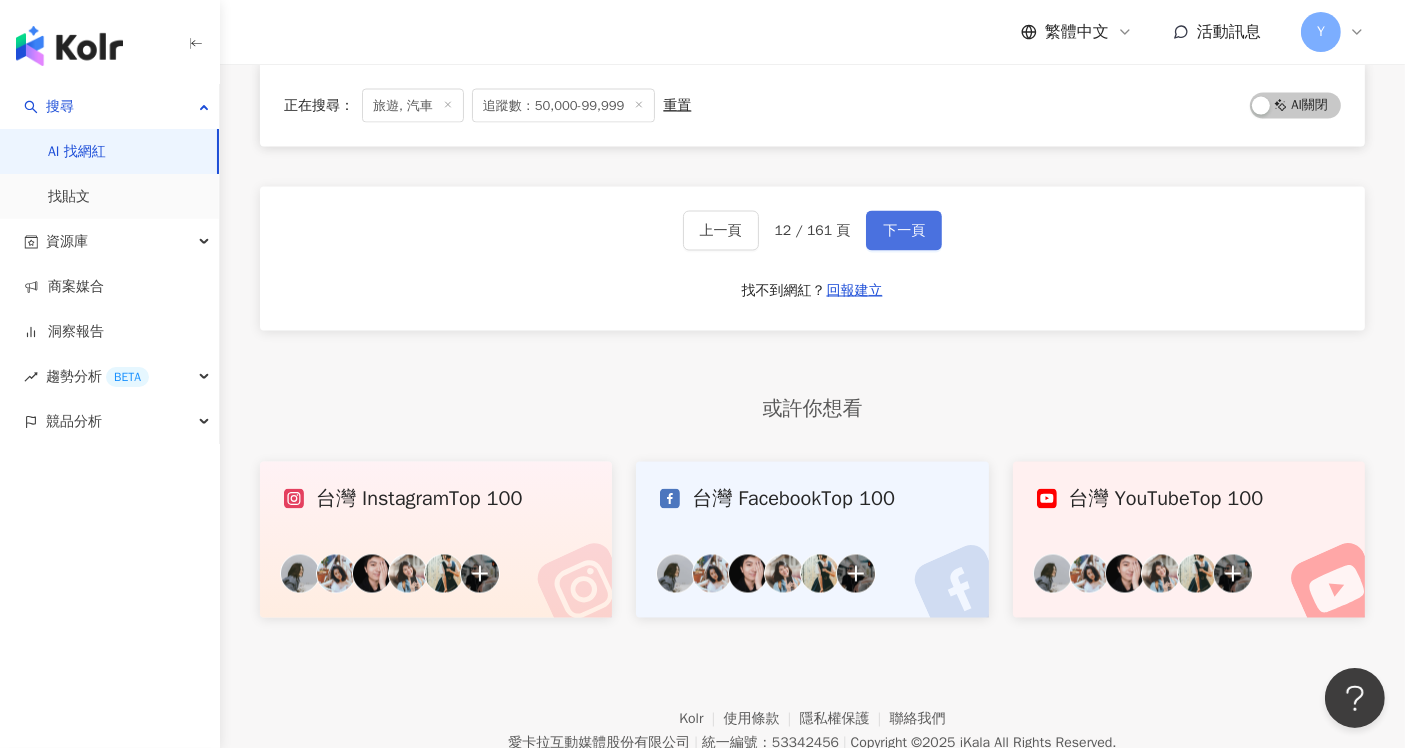 click on "下一頁" at bounding box center (904, 231) 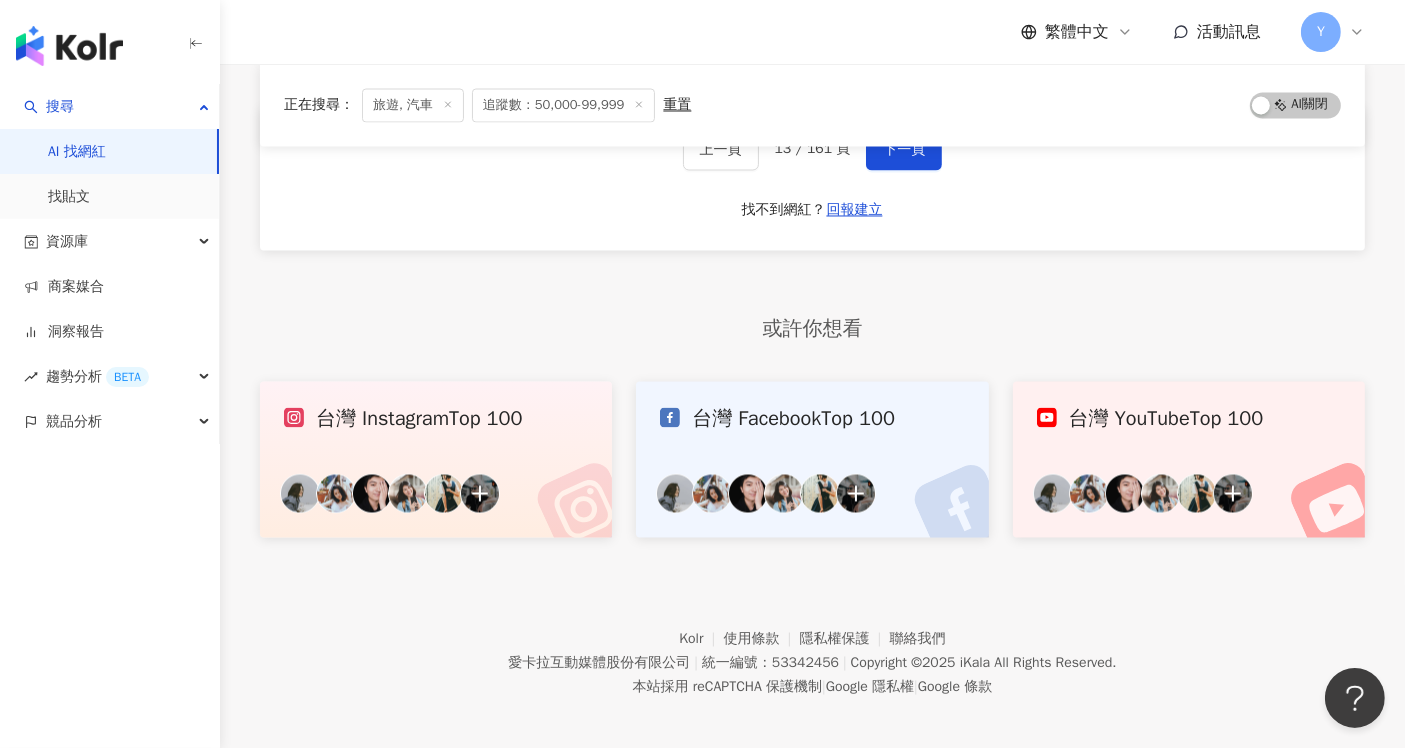 scroll, scrollTop: 3289, scrollLeft: 0, axis: vertical 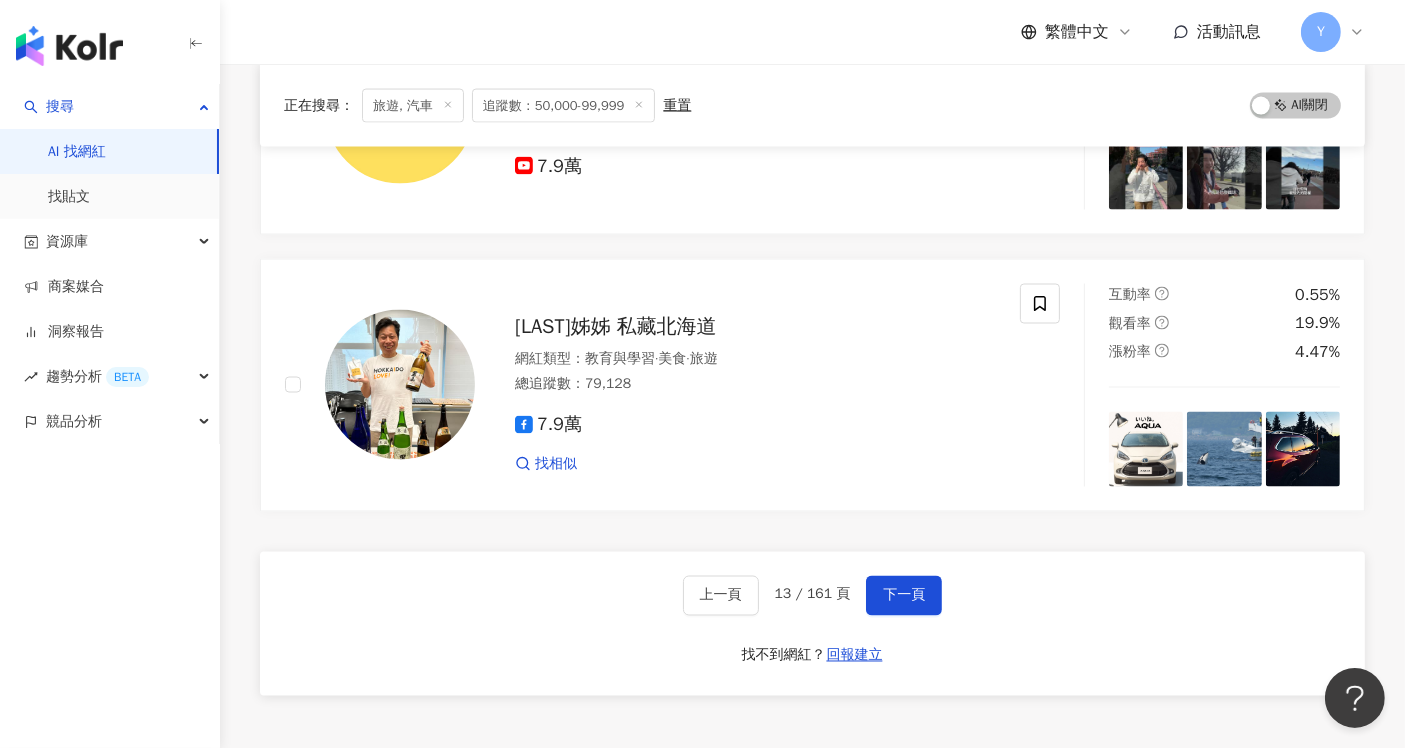 click on "上一頁 13 / 161 頁 下一頁 找不到網紅？ 回報建立" at bounding box center (812, 624) 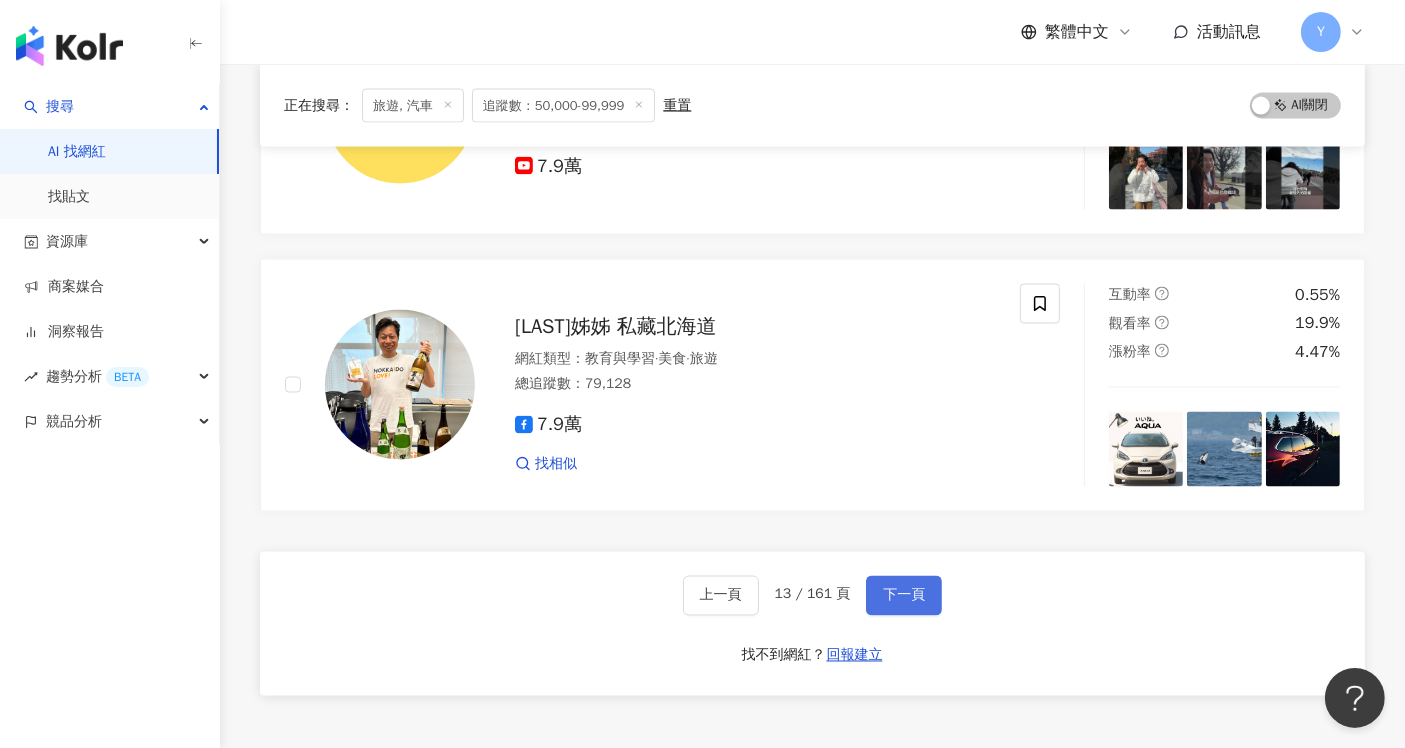 click on "下一頁" at bounding box center [904, 596] 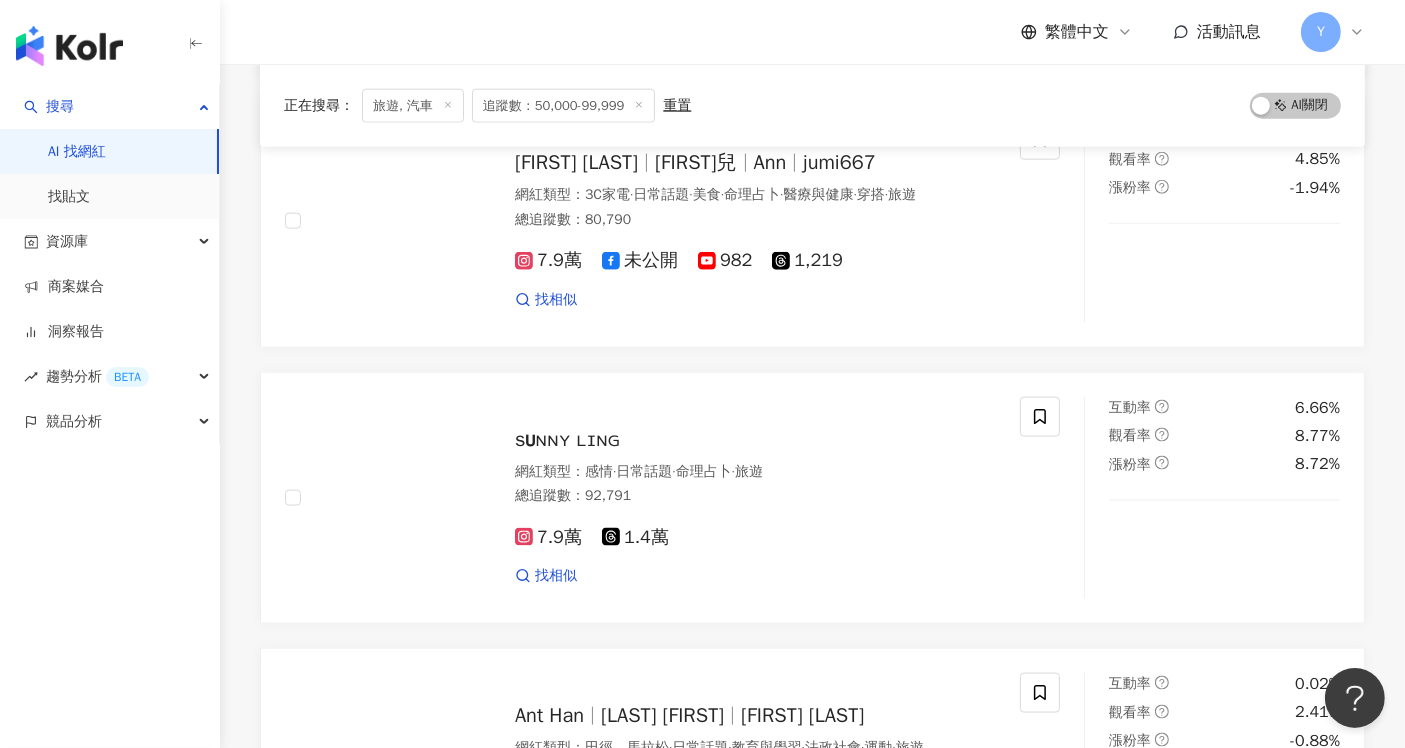 scroll, scrollTop: 3132, scrollLeft: 0, axis: vertical 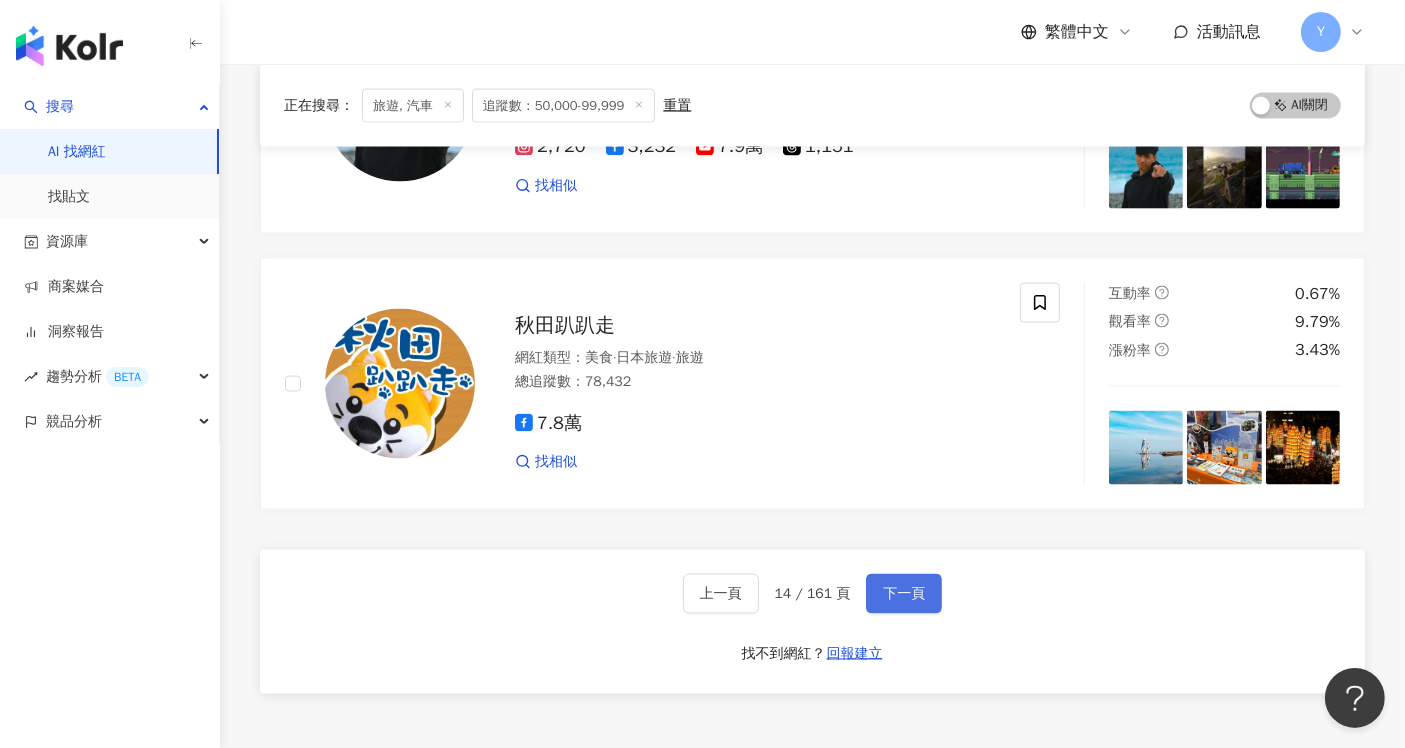 click on "下一頁" at bounding box center (904, 594) 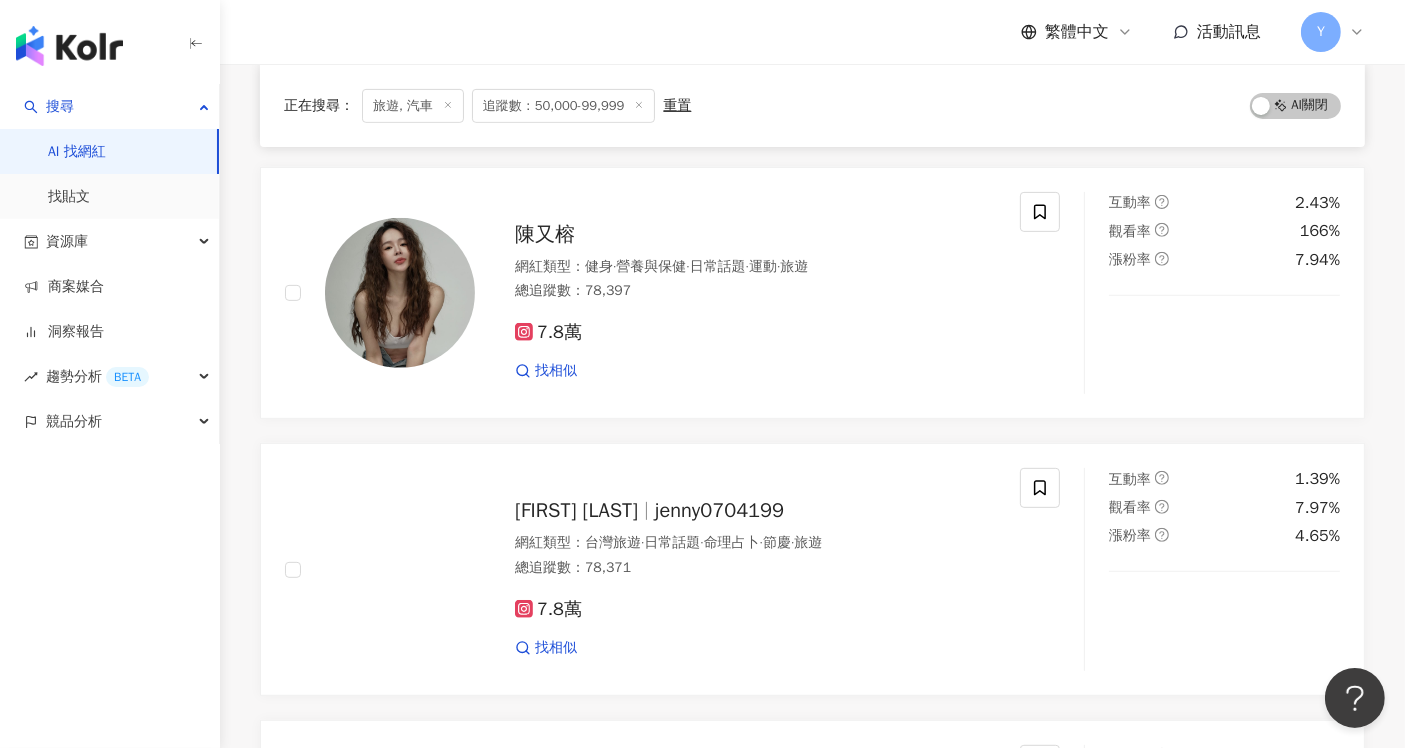 scroll, scrollTop: 688, scrollLeft: 0, axis: vertical 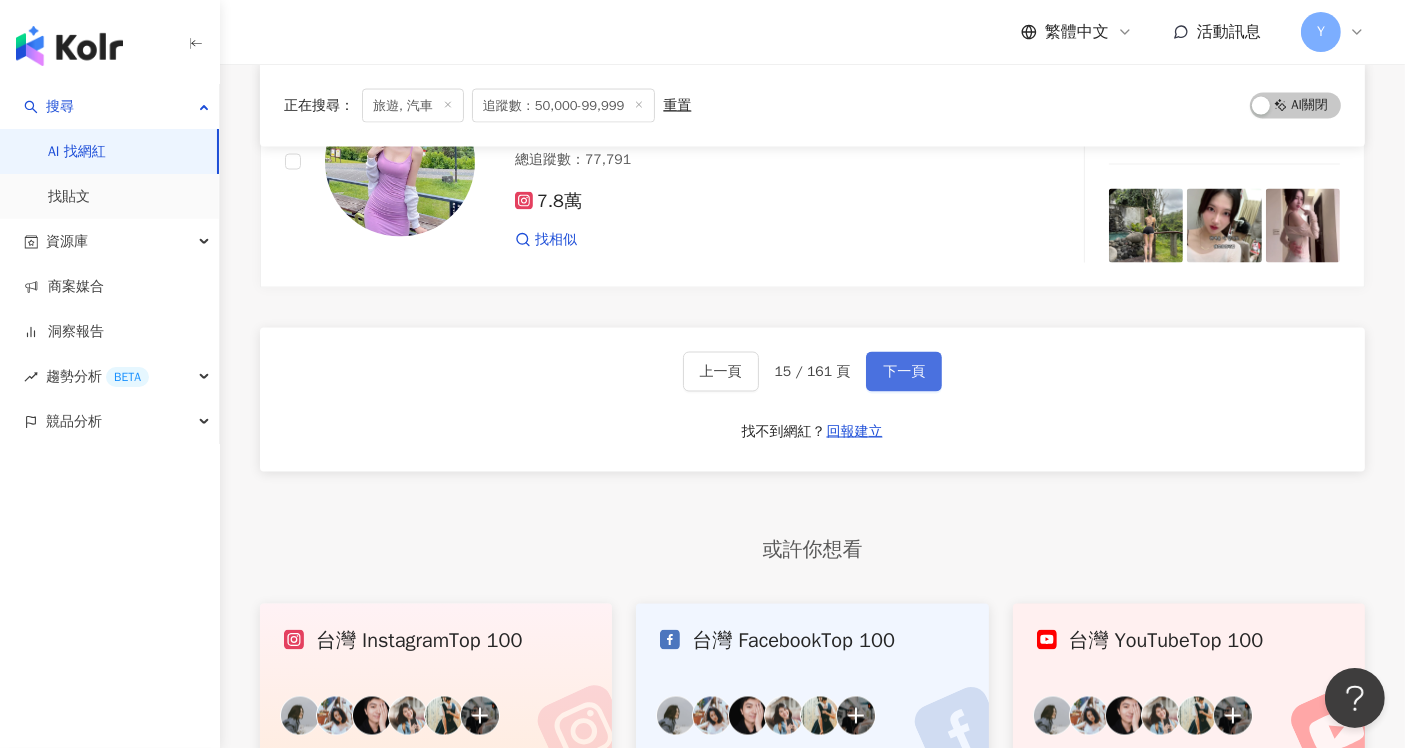 click on "下一頁" at bounding box center [904, 372] 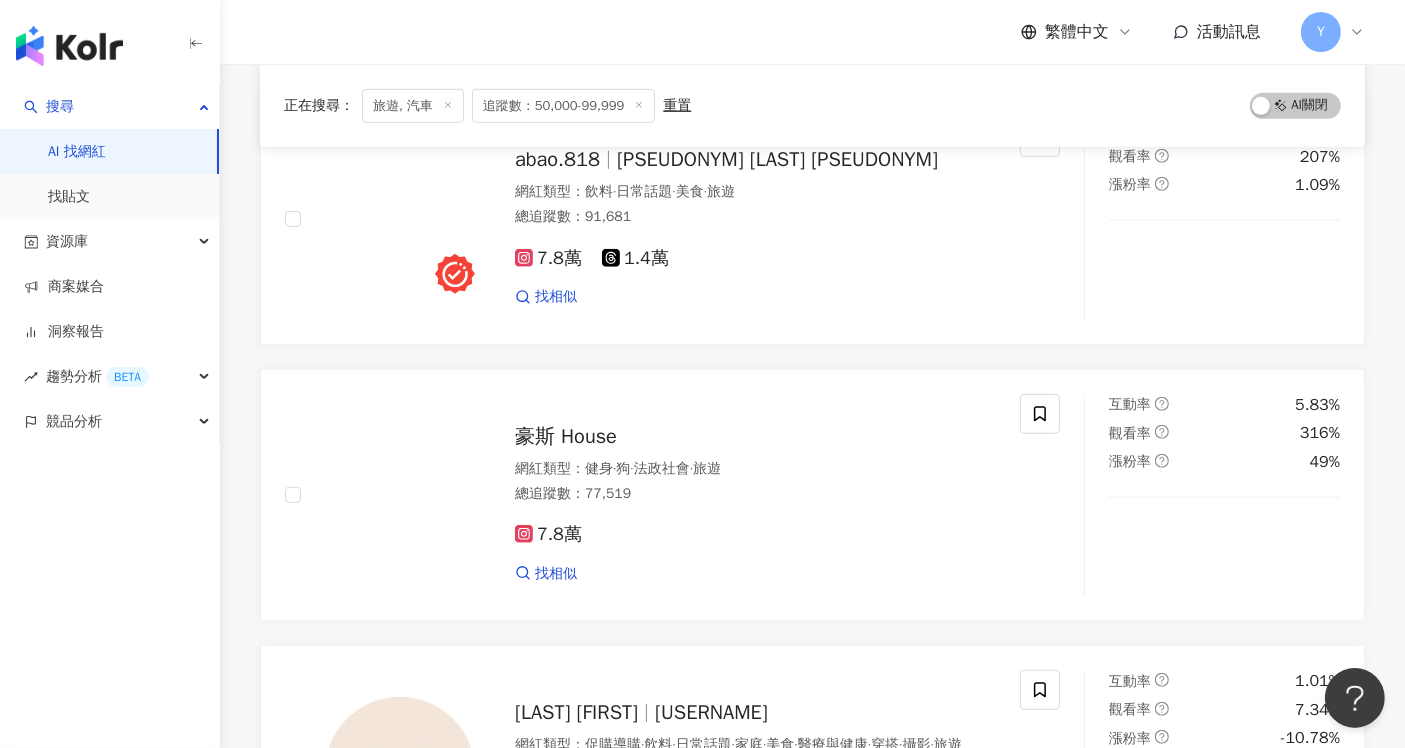 scroll, scrollTop: 1132, scrollLeft: 0, axis: vertical 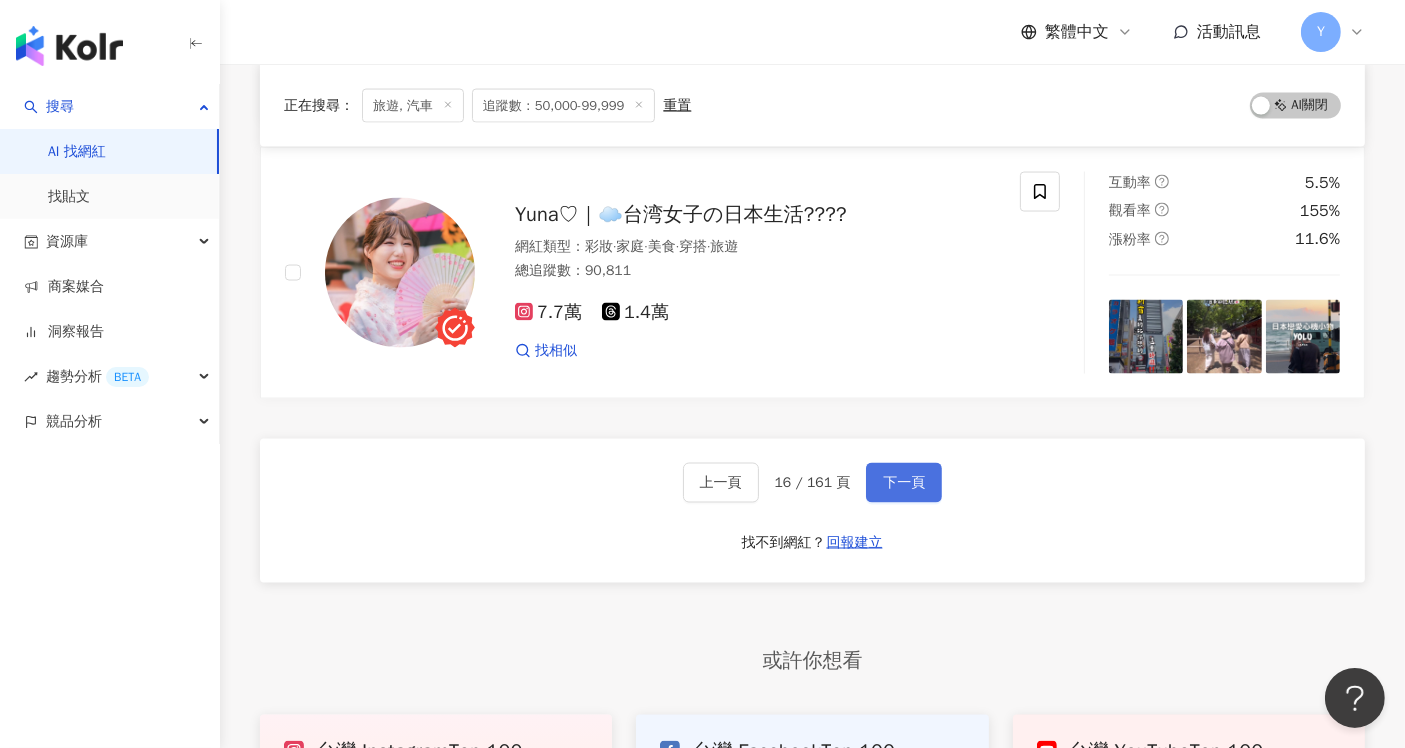 click on "下一頁" at bounding box center (904, 483) 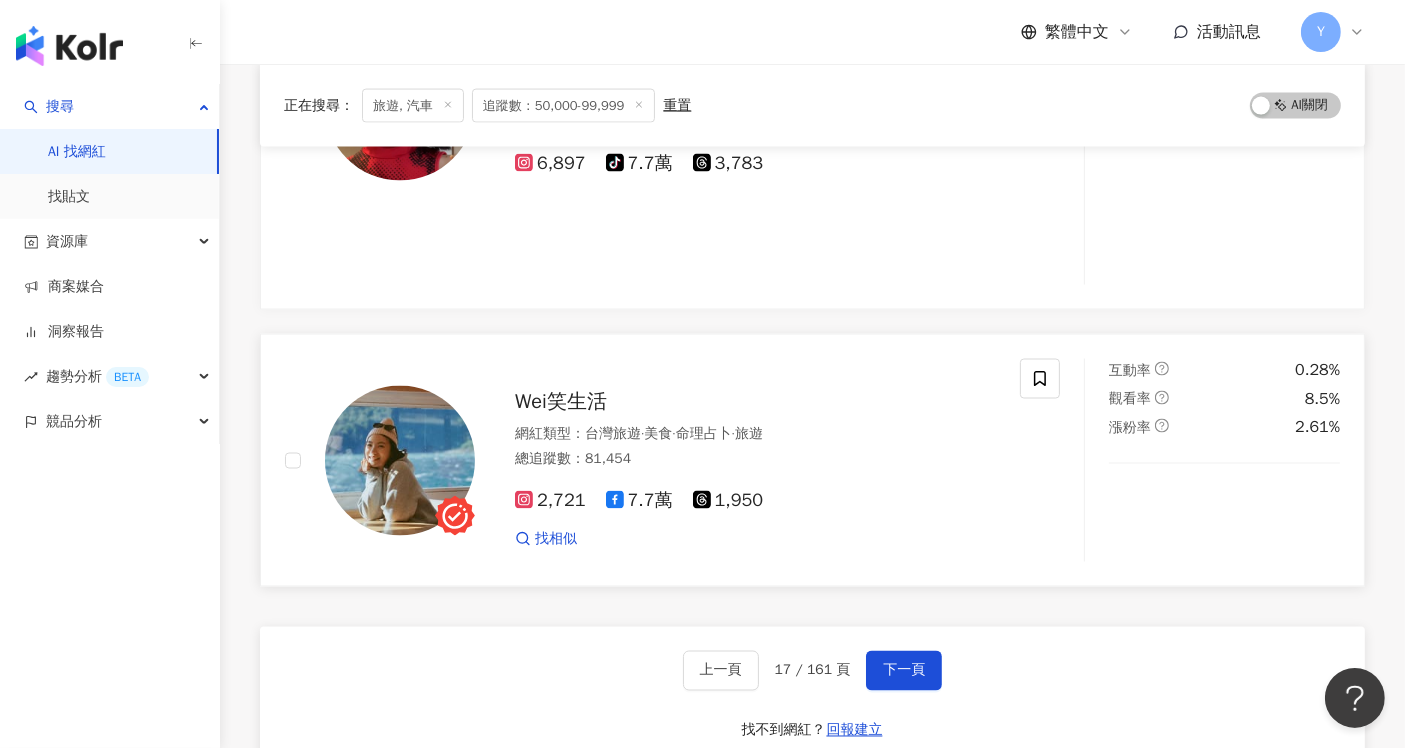 scroll, scrollTop: 3178, scrollLeft: 0, axis: vertical 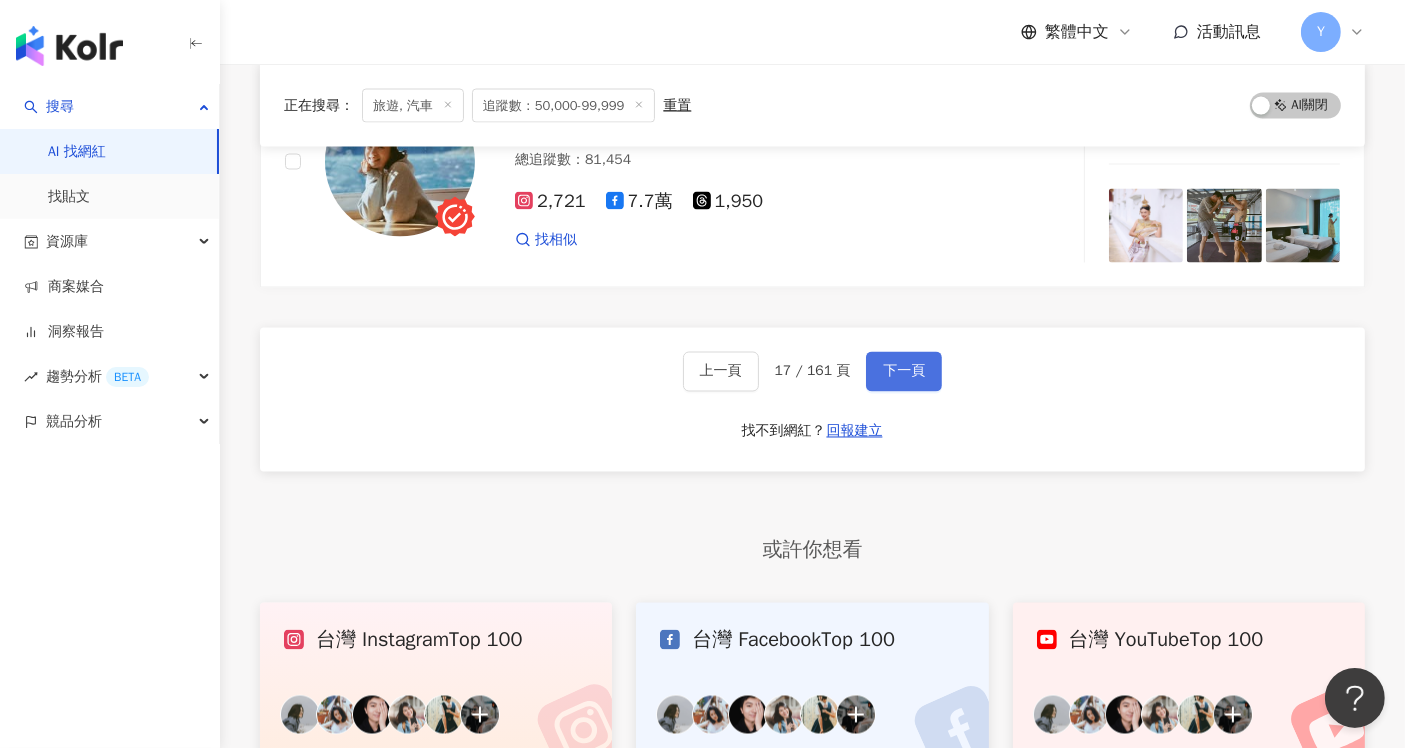 click on "下一頁" at bounding box center (904, 372) 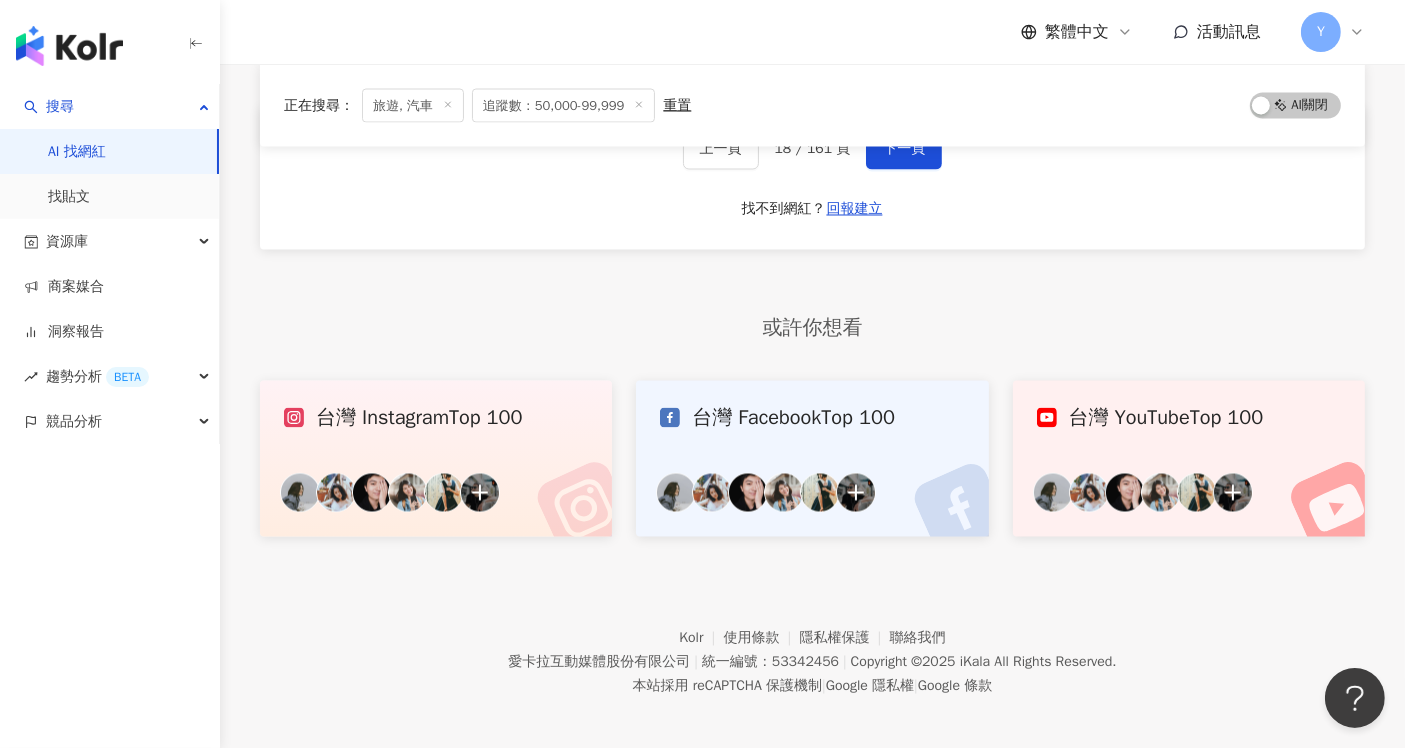 scroll, scrollTop: 3085, scrollLeft: 0, axis: vertical 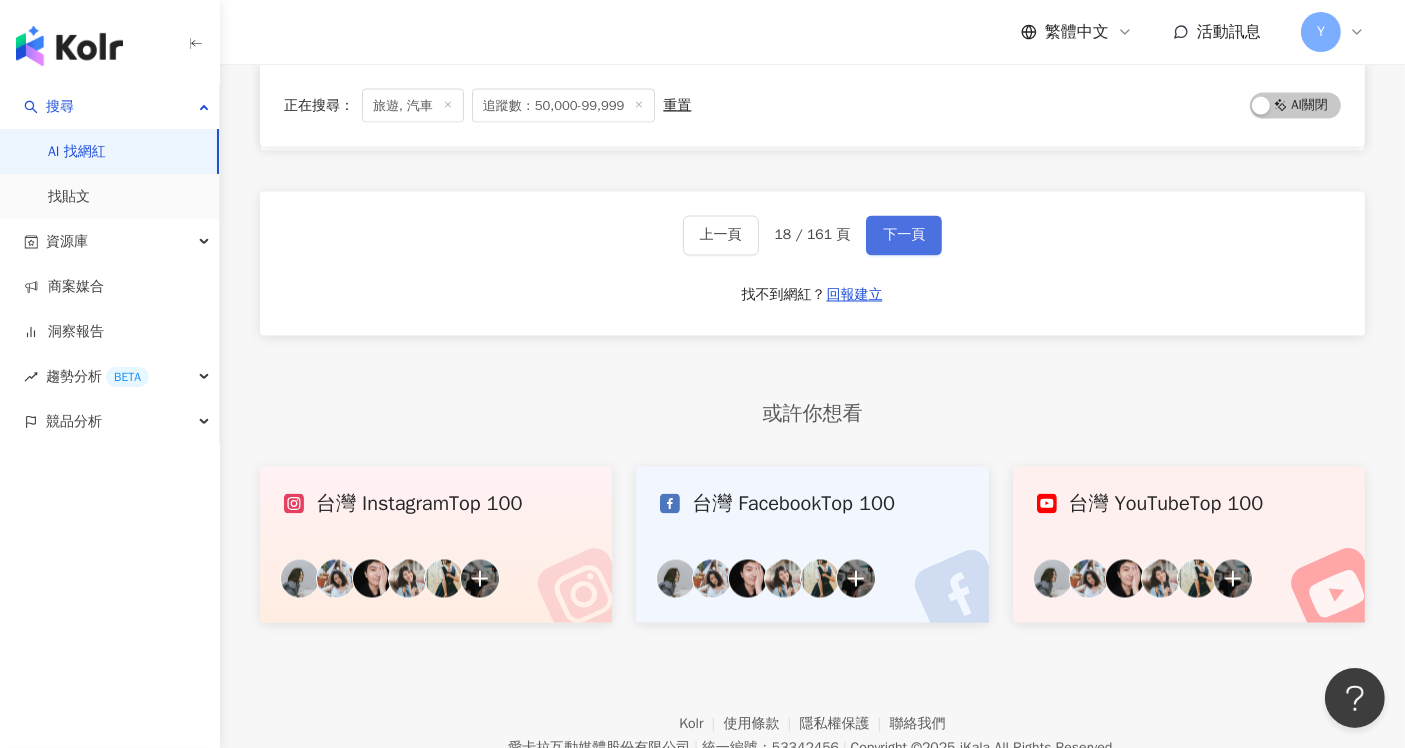 click on "下一頁" at bounding box center [904, 236] 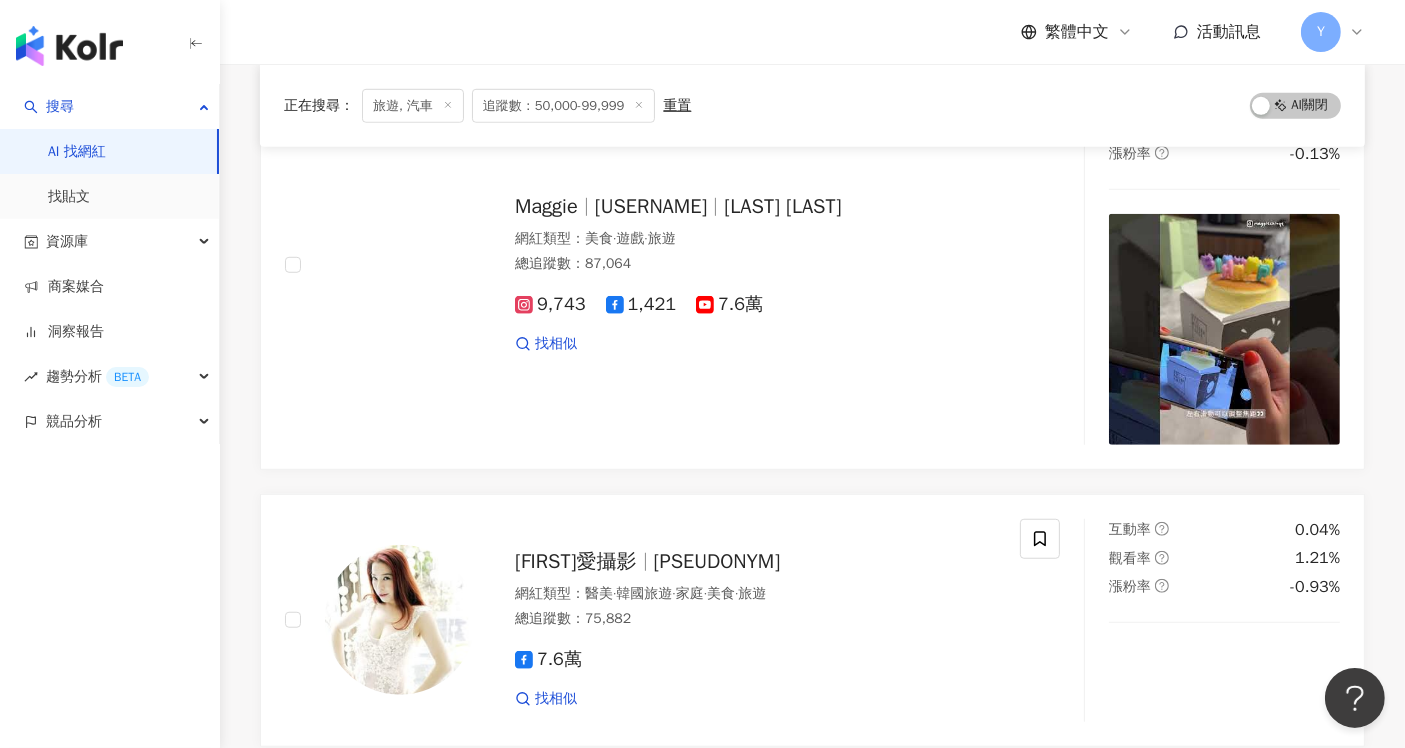 scroll, scrollTop: 3648, scrollLeft: 0, axis: vertical 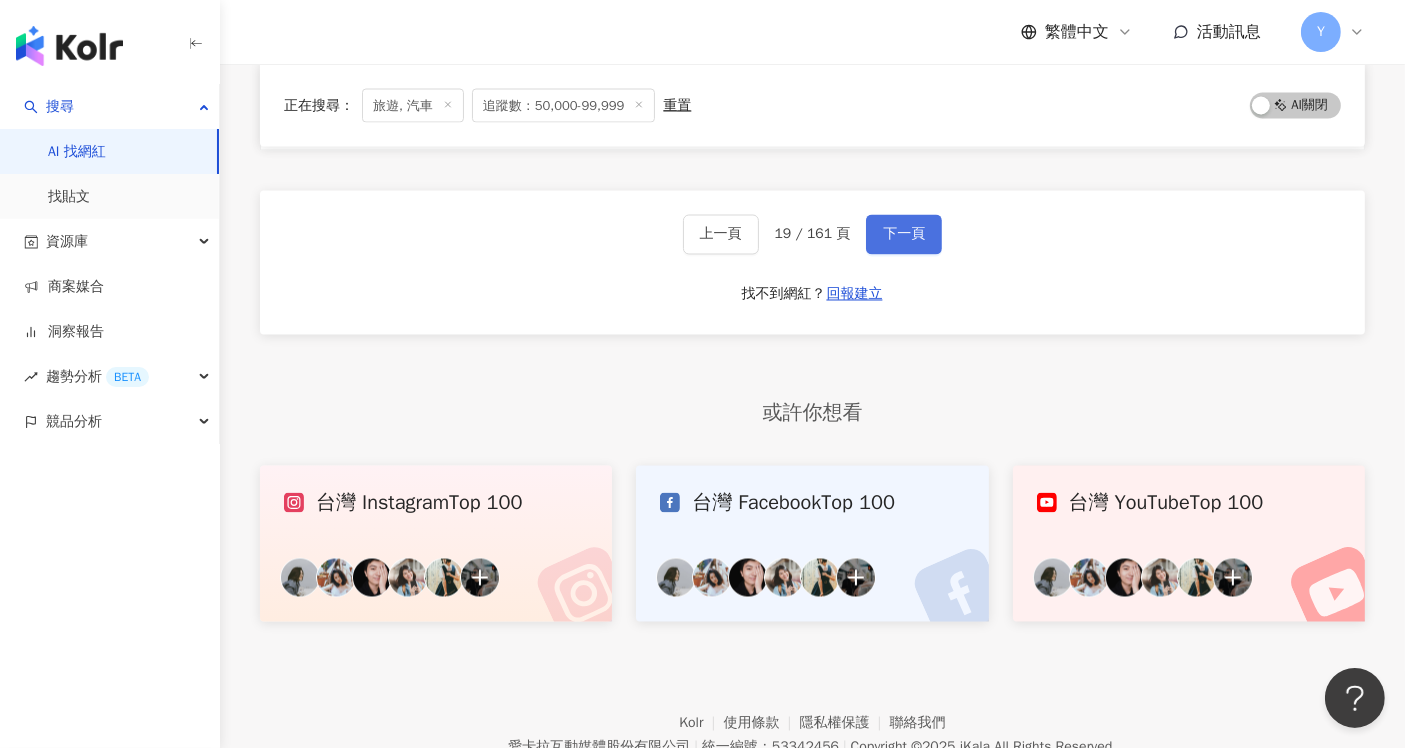 click on "下一頁" at bounding box center [904, 235] 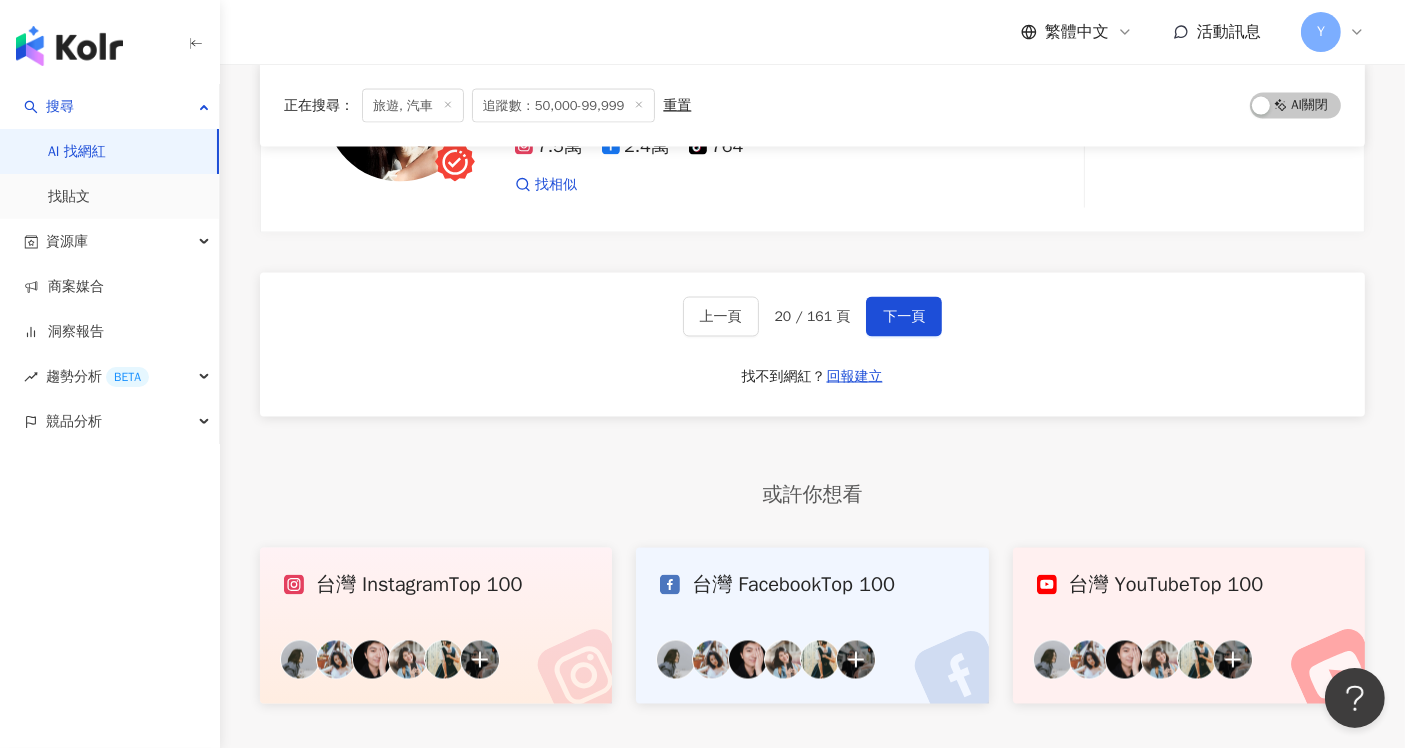 scroll, scrollTop: 3243, scrollLeft: 0, axis: vertical 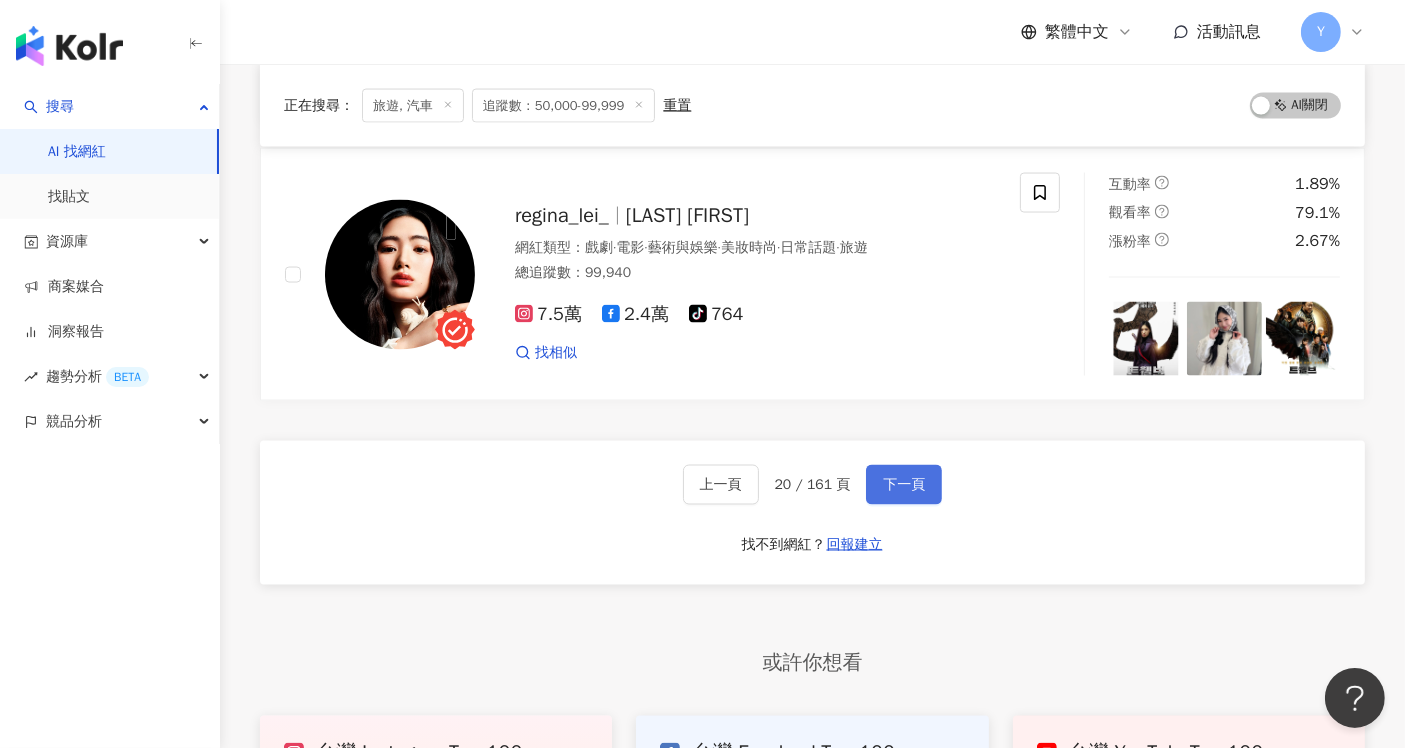 click on "下一頁" at bounding box center [904, 485] 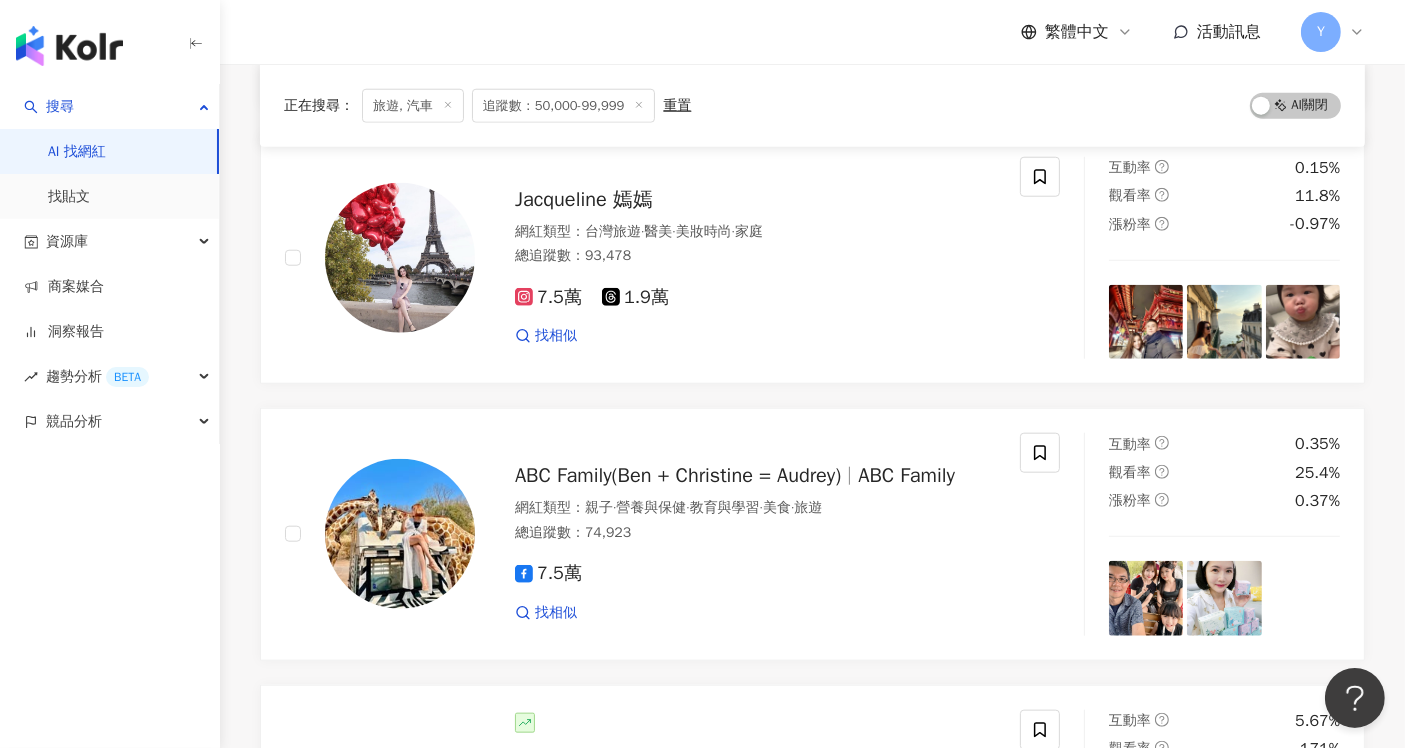scroll, scrollTop: 1974, scrollLeft: 0, axis: vertical 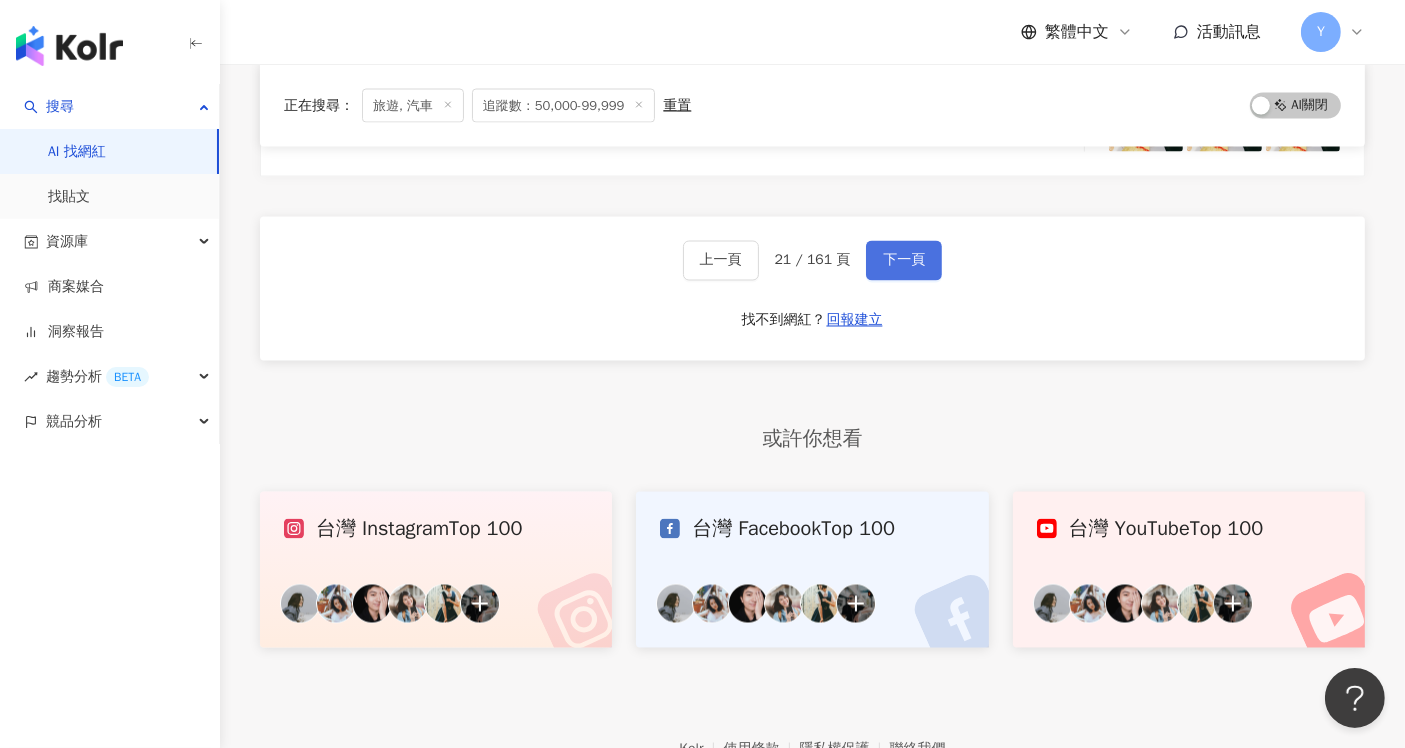 click on "下一頁" at bounding box center (904, 261) 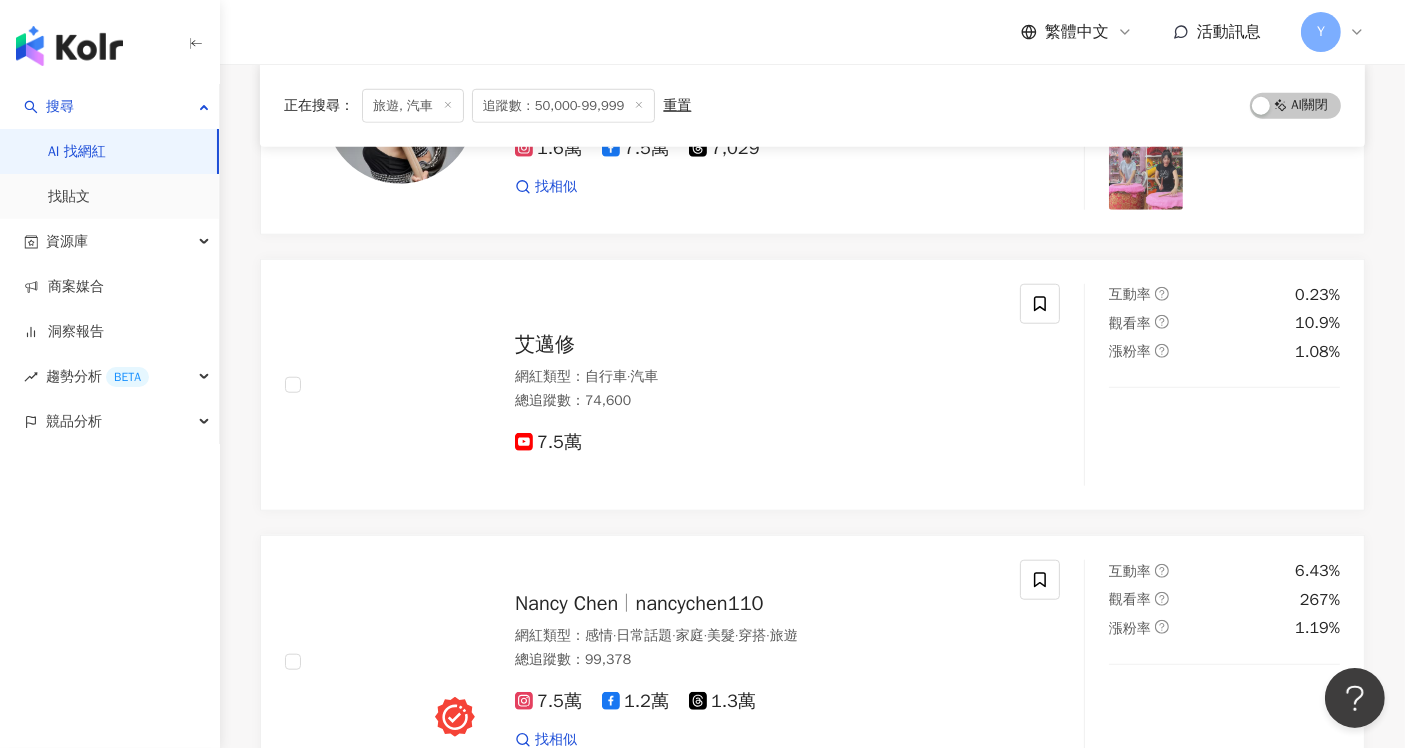 scroll, scrollTop: 1777, scrollLeft: 0, axis: vertical 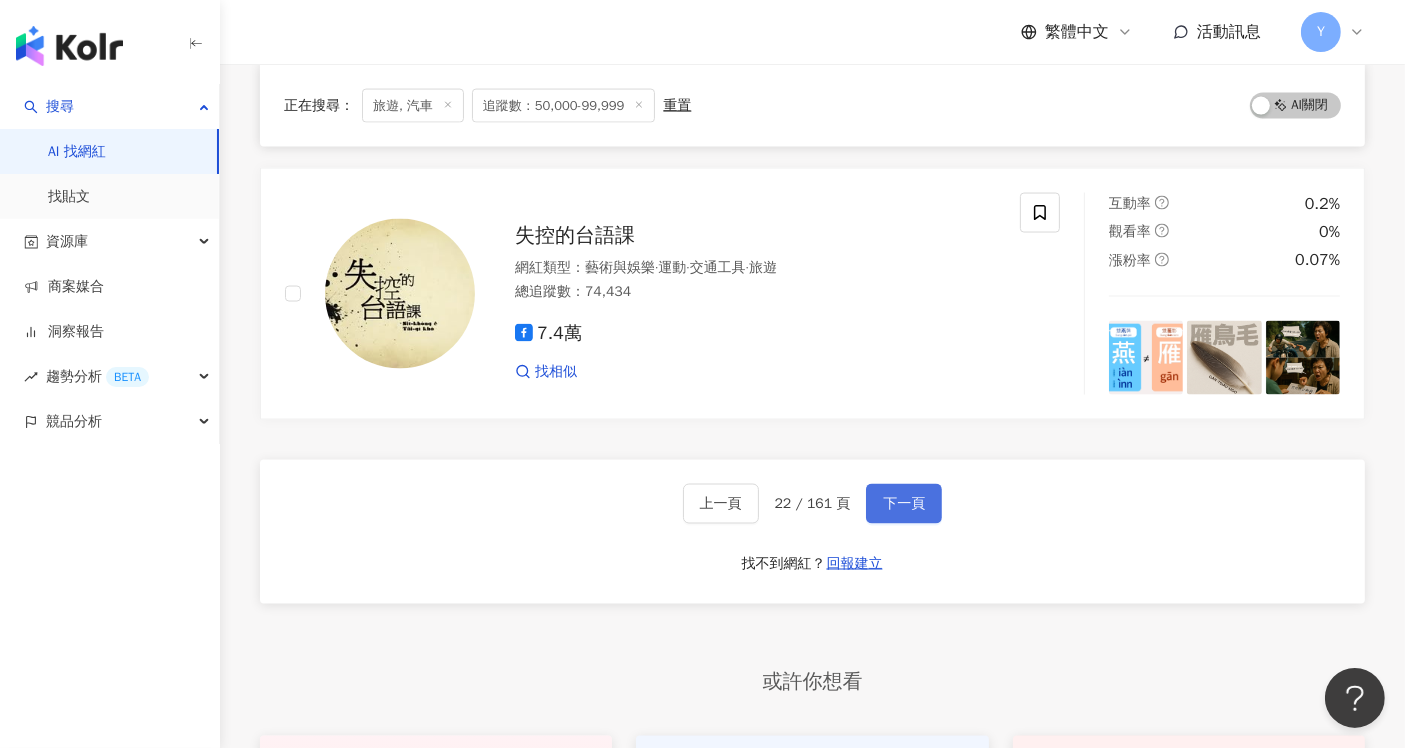 click on "下一頁" at bounding box center (904, 504) 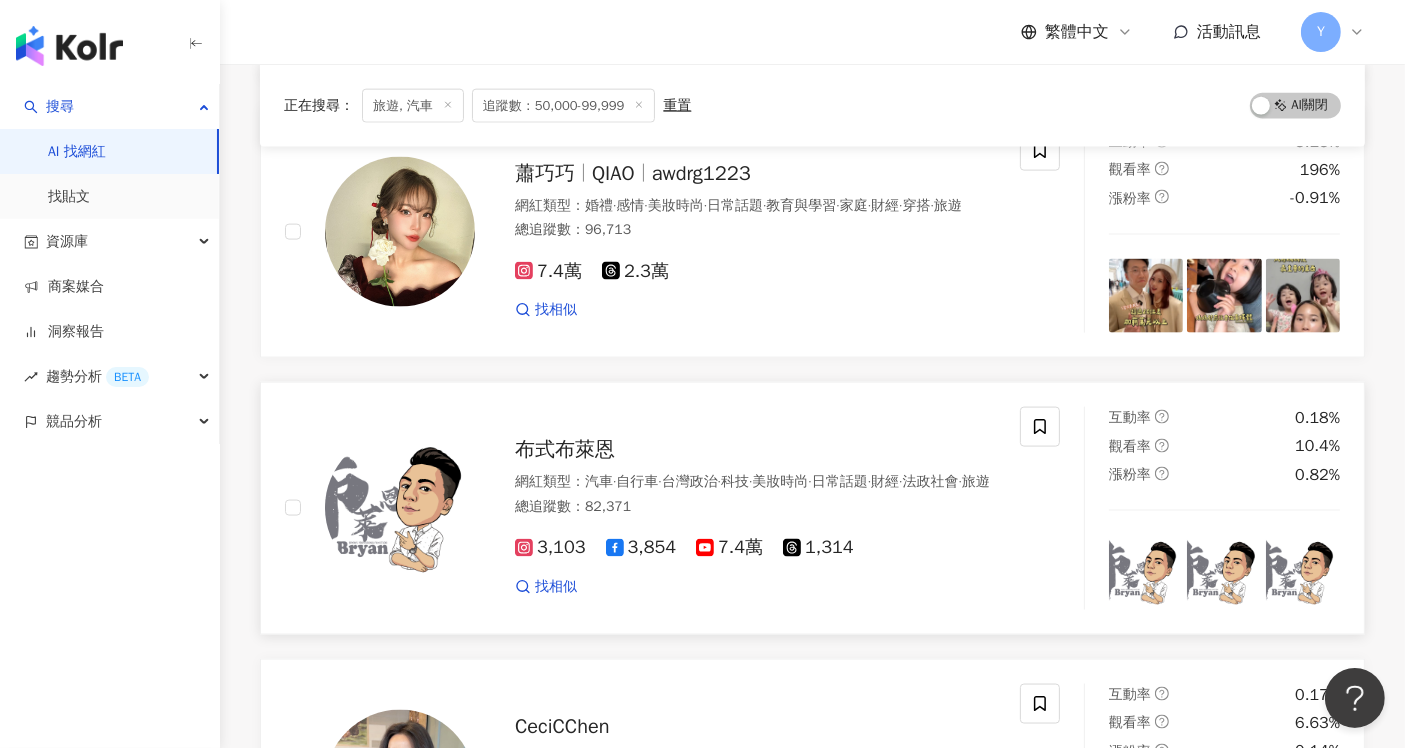 scroll, scrollTop: 2777, scrollLeft: 0, axis: vertical 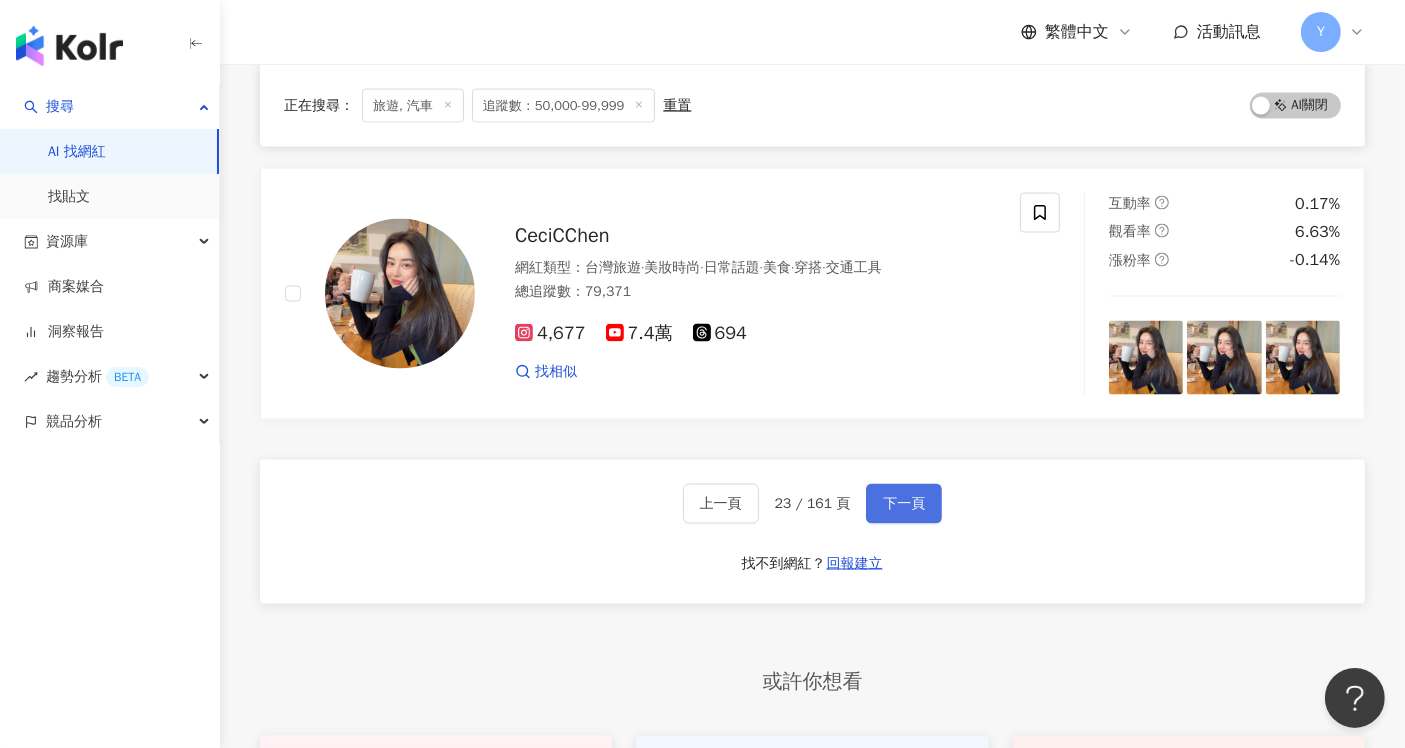 click on "下一頁" at bounding box center (904, 504) 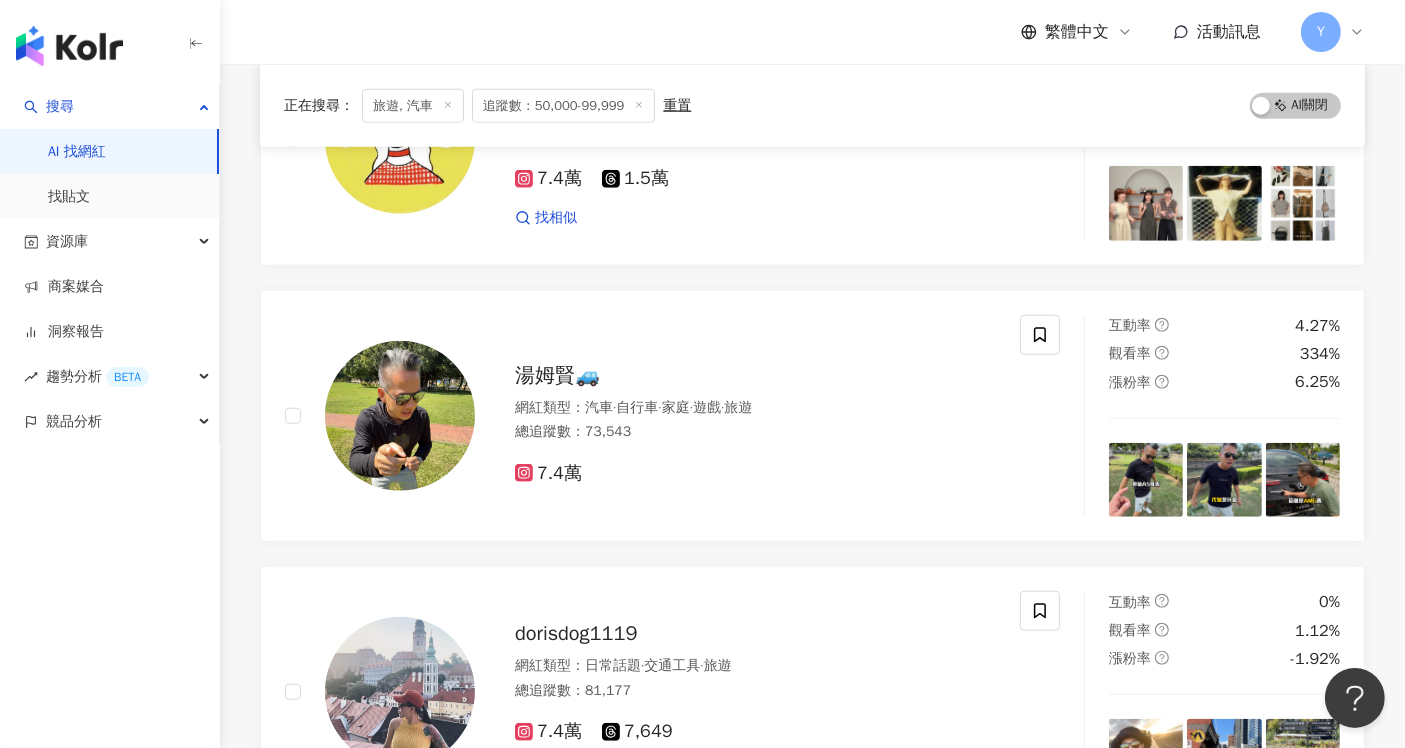 scroll, scrollTop: 1594, scrollLeft: 0, axis: vertical 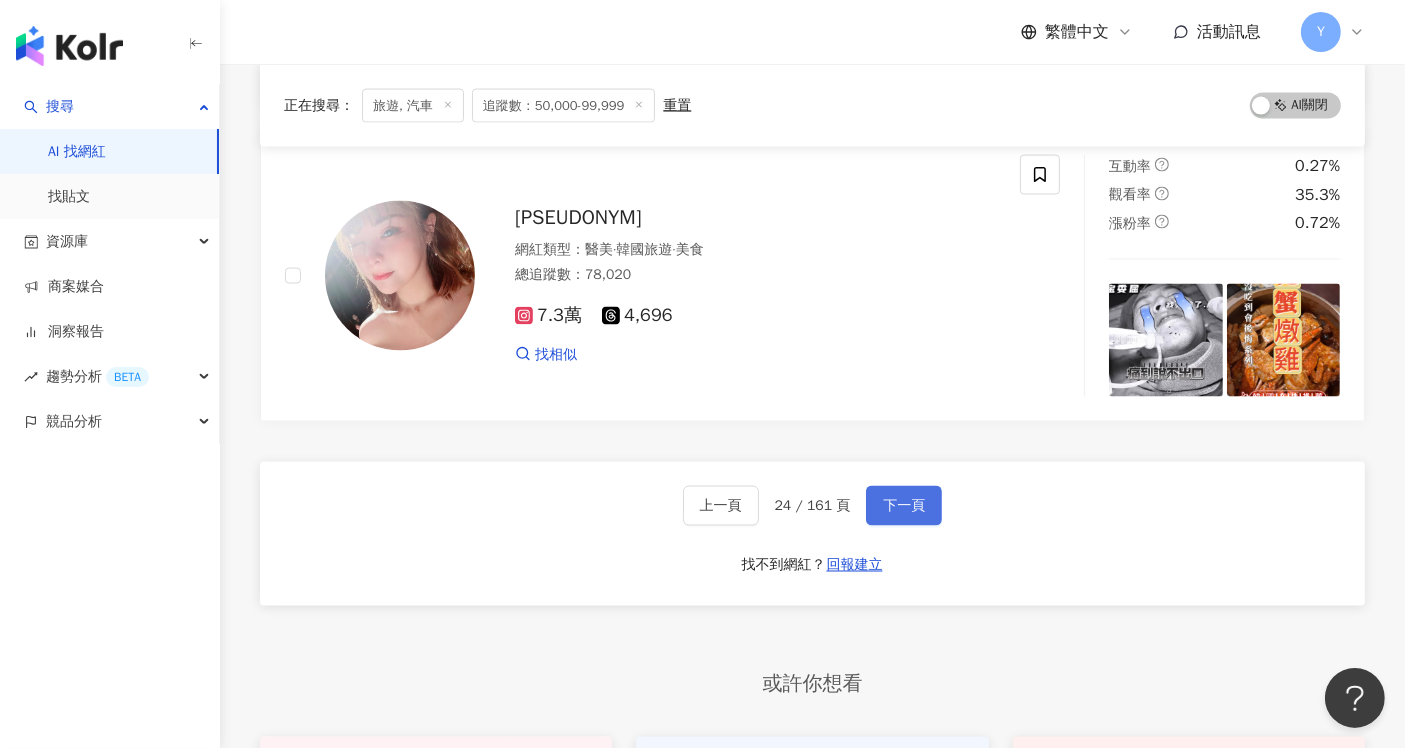 click on "下一頁" at bounding box center [904, 506] 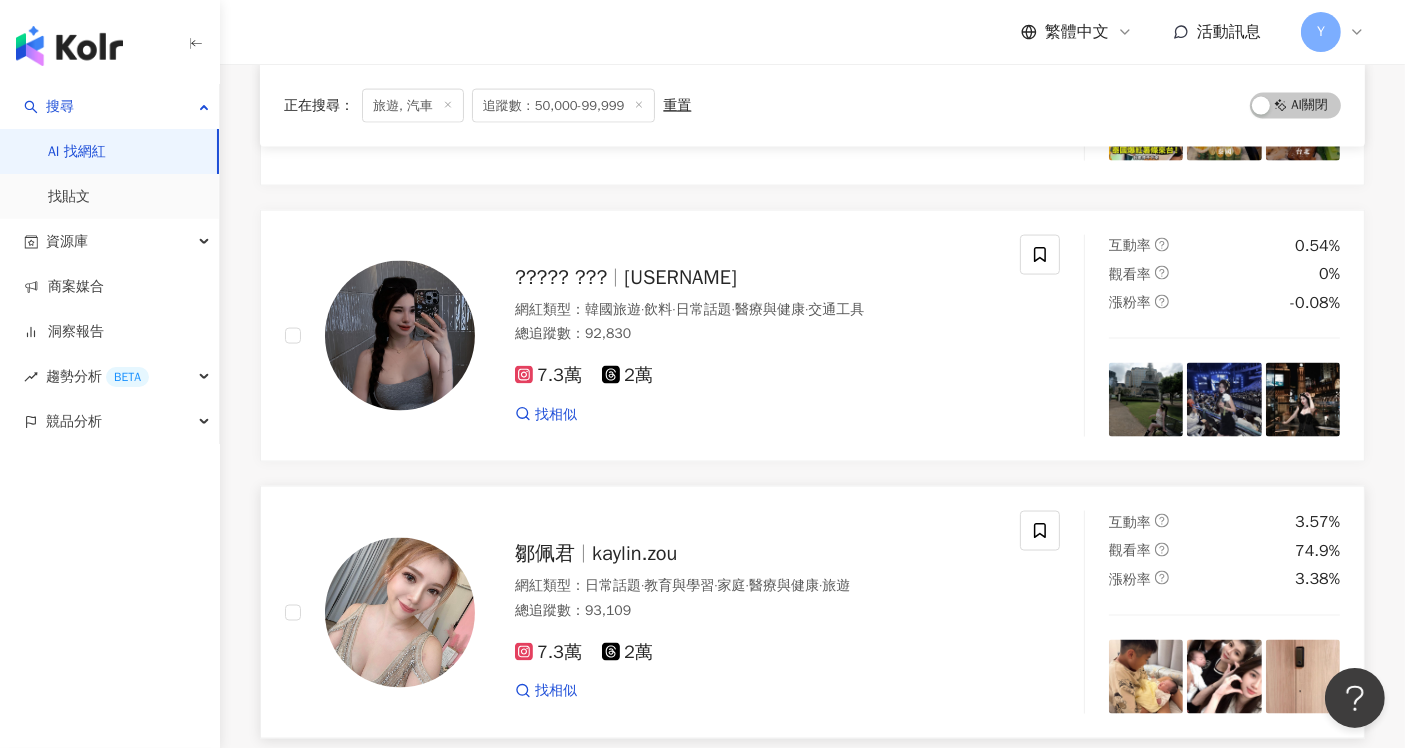 scroll, scrollTop: 2731, scrollLeft: 0, axis: vertical 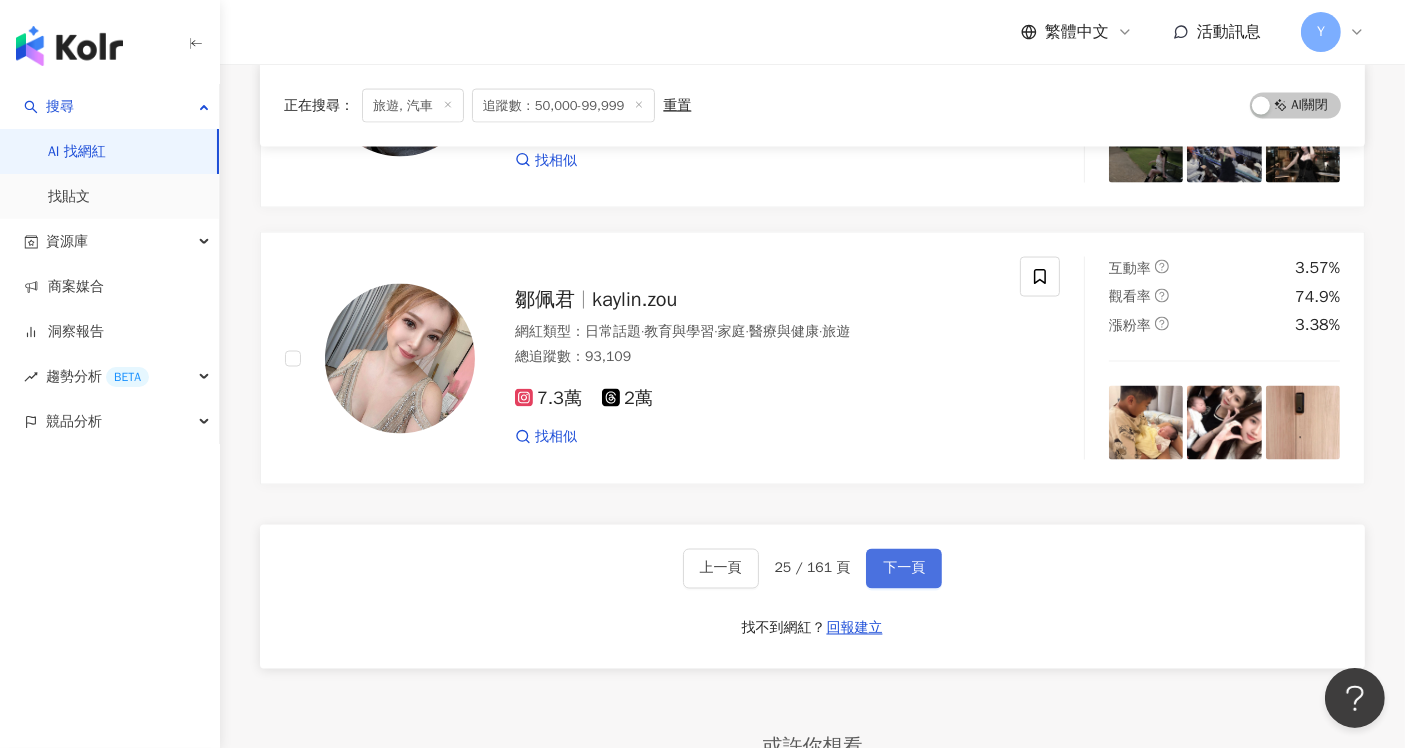 click on "下一頁" at bounding box center (904, 569) 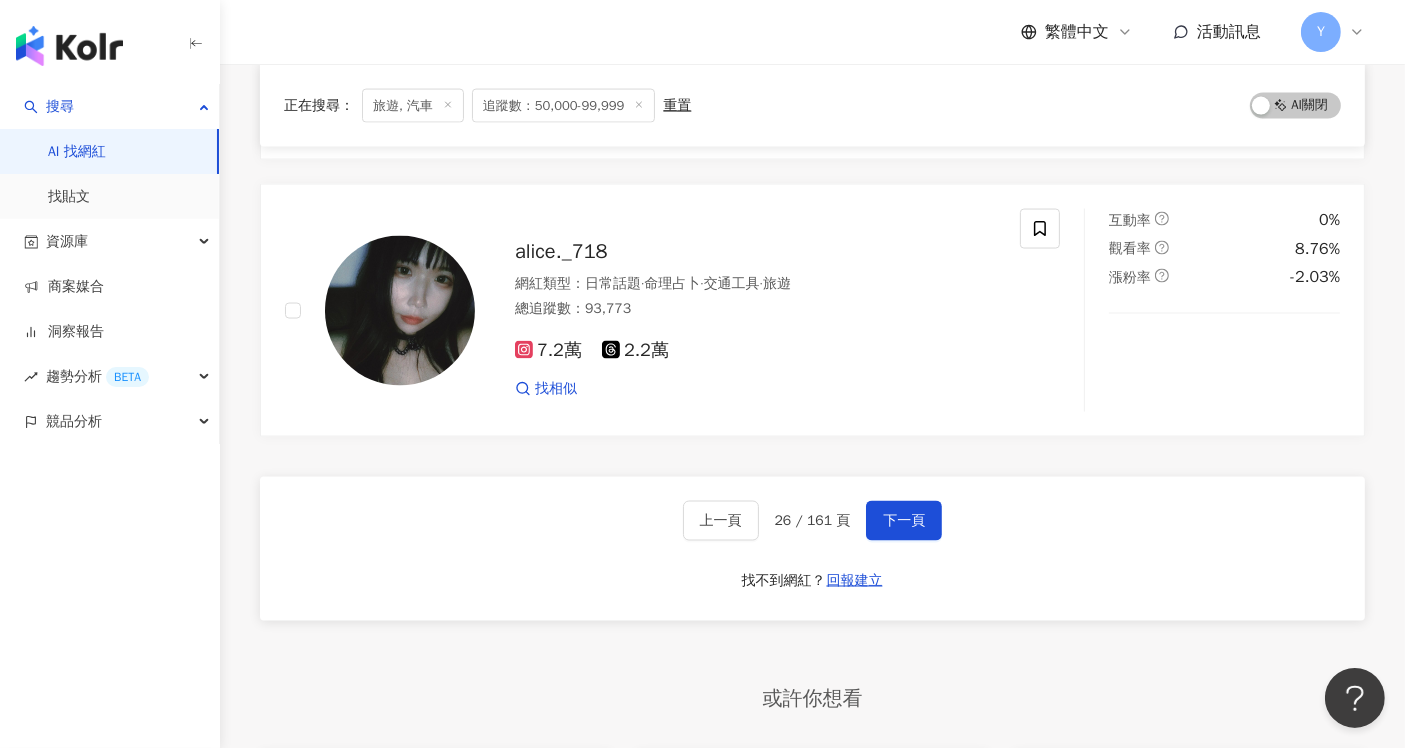 scroll, scrollTop: 3268, scrollLeft: 0, axis: vertical 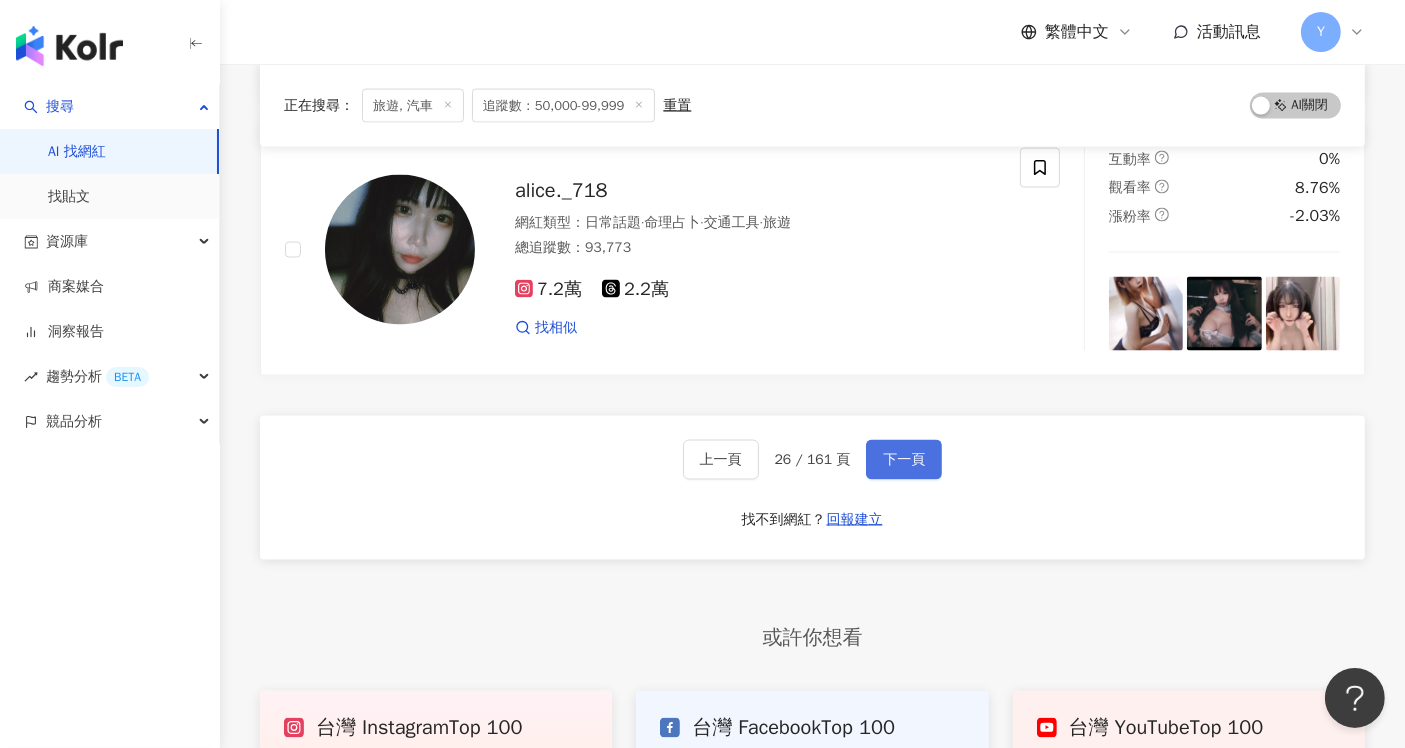 click on "下一頁" at bounding box center (904, 460) 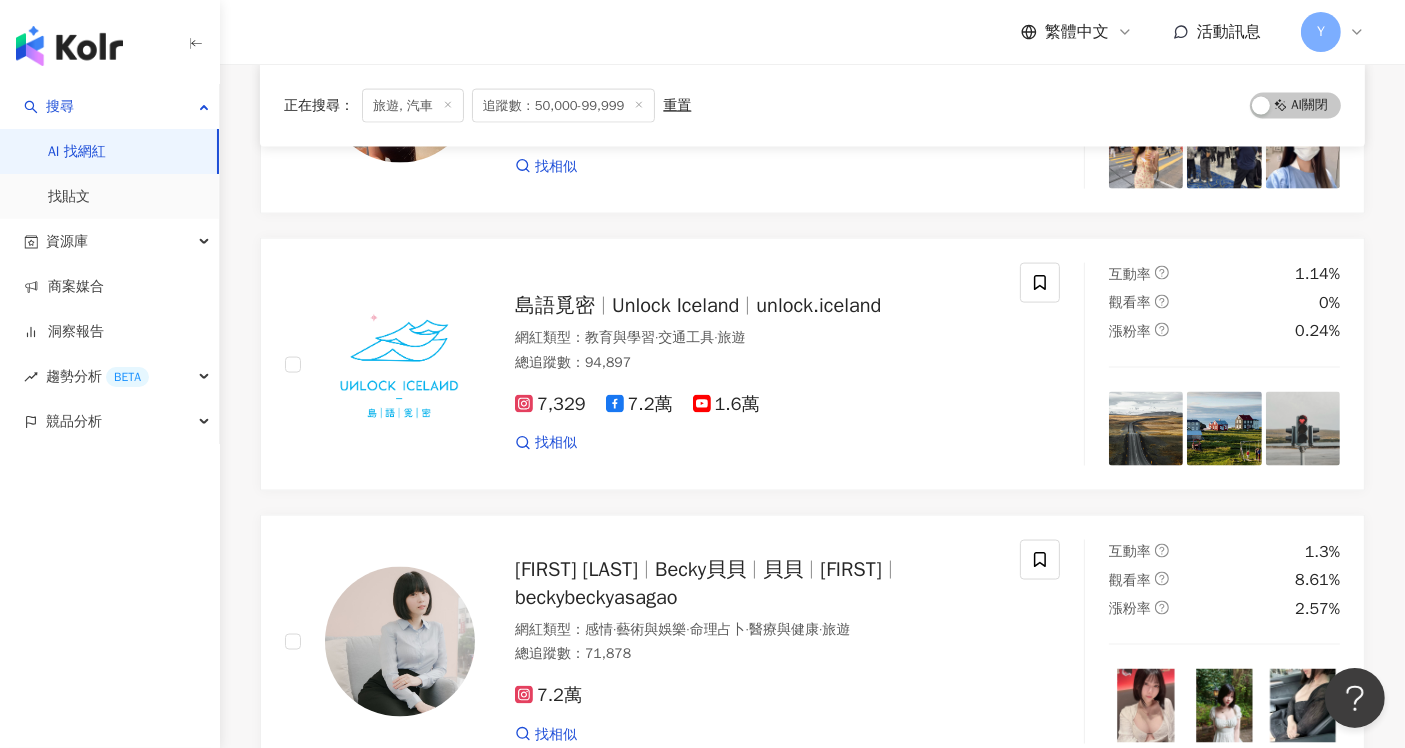 scroll, scrollTop: 3555, scrollLeft: 0, axis: vertical 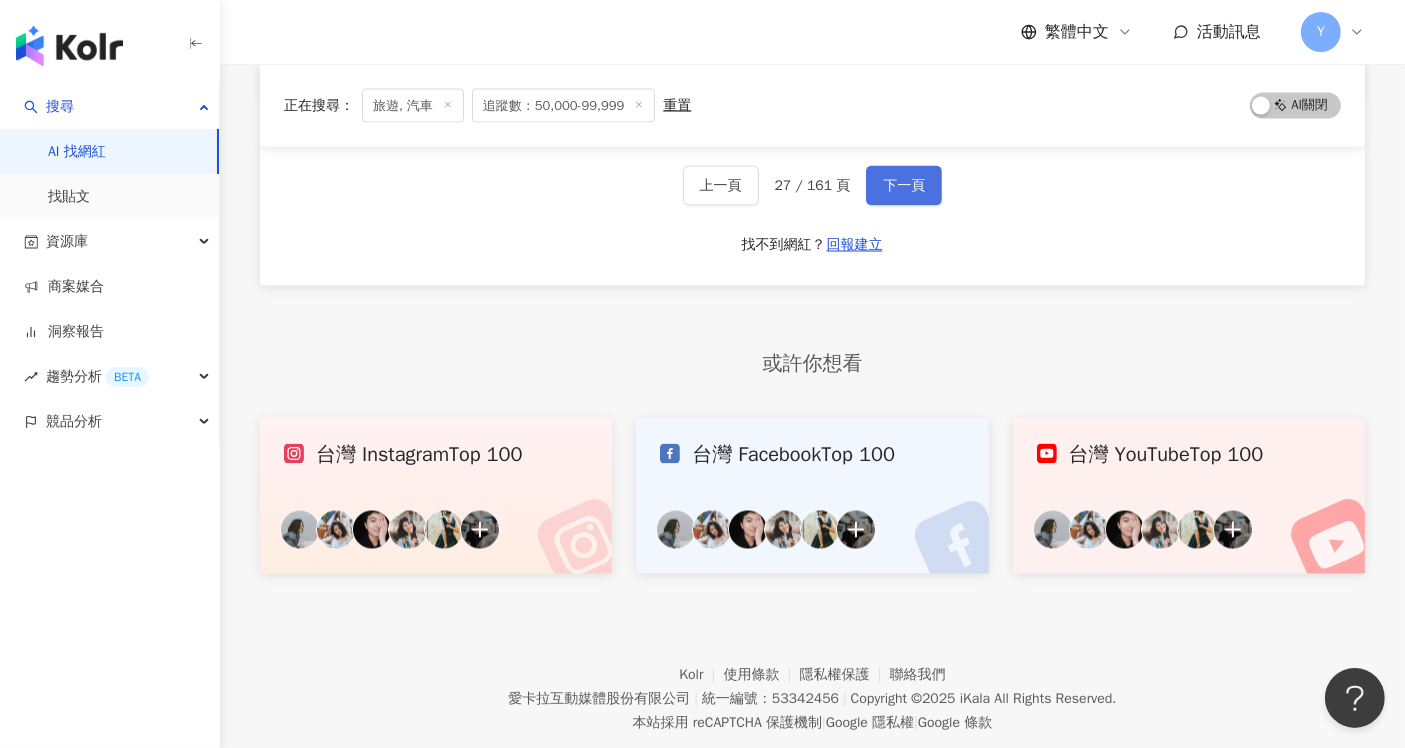 click on "下一頁" at bounding box center (904, 186) 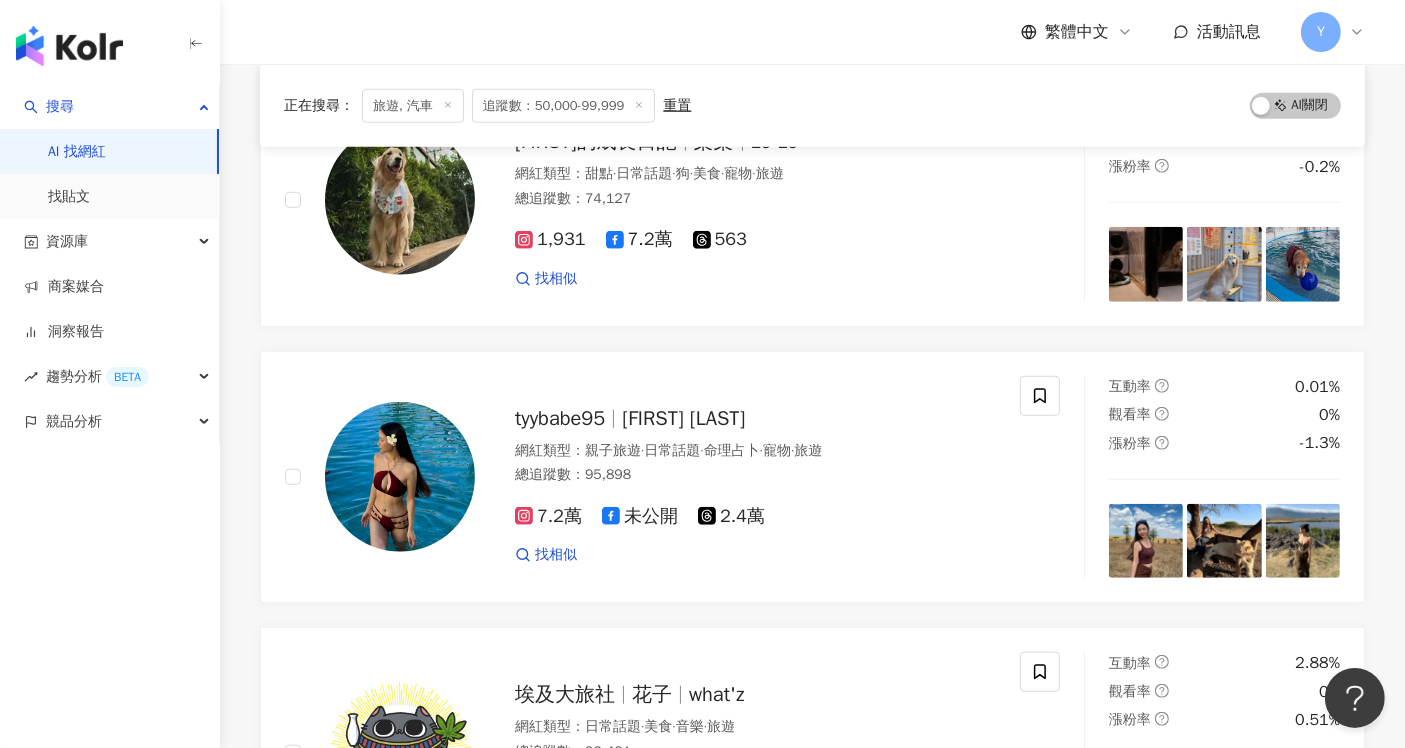 scroll, scrollTop: 3608, scrollLeft: 0, axis: vertical 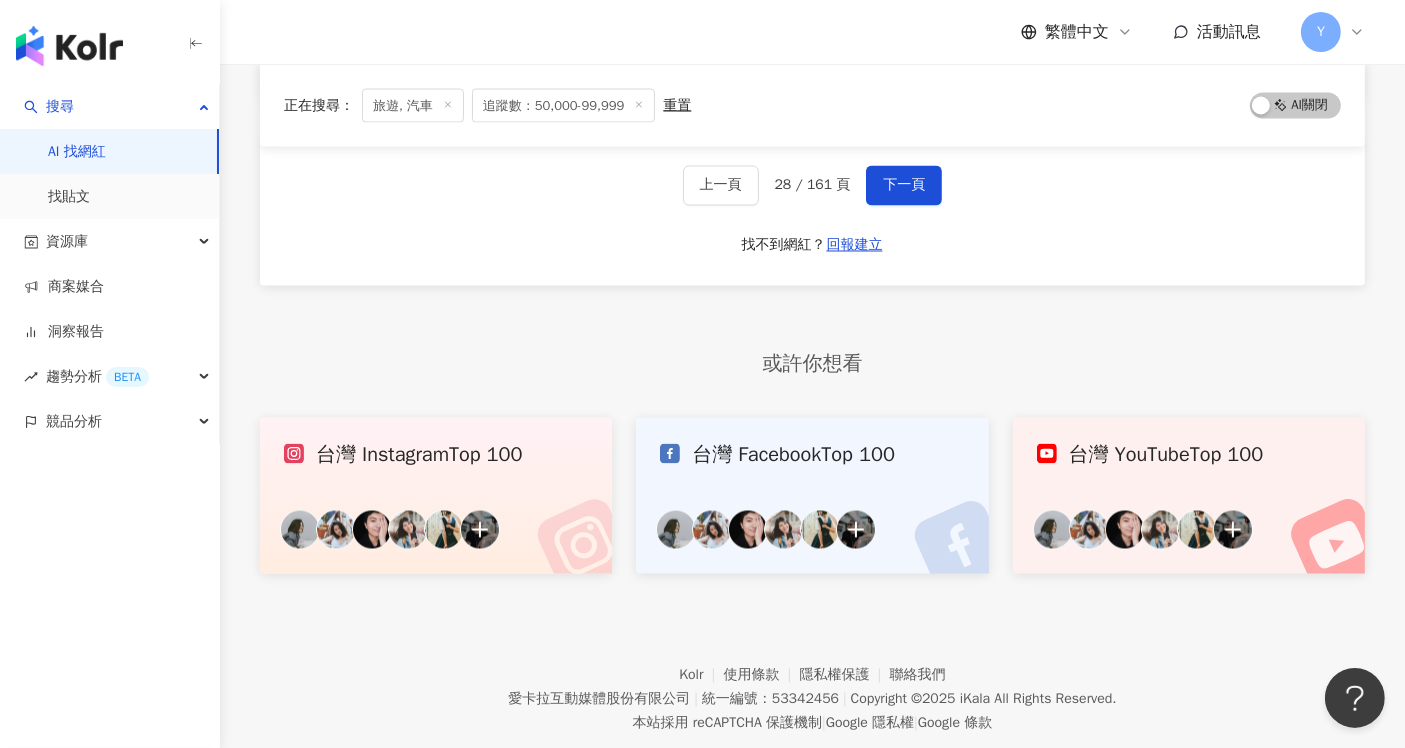 click on "台灣   Instagram  Top 100 台灣   Facebook  Top 100 台灣   YouTube  Top 100" at bounding box center [812, 490] 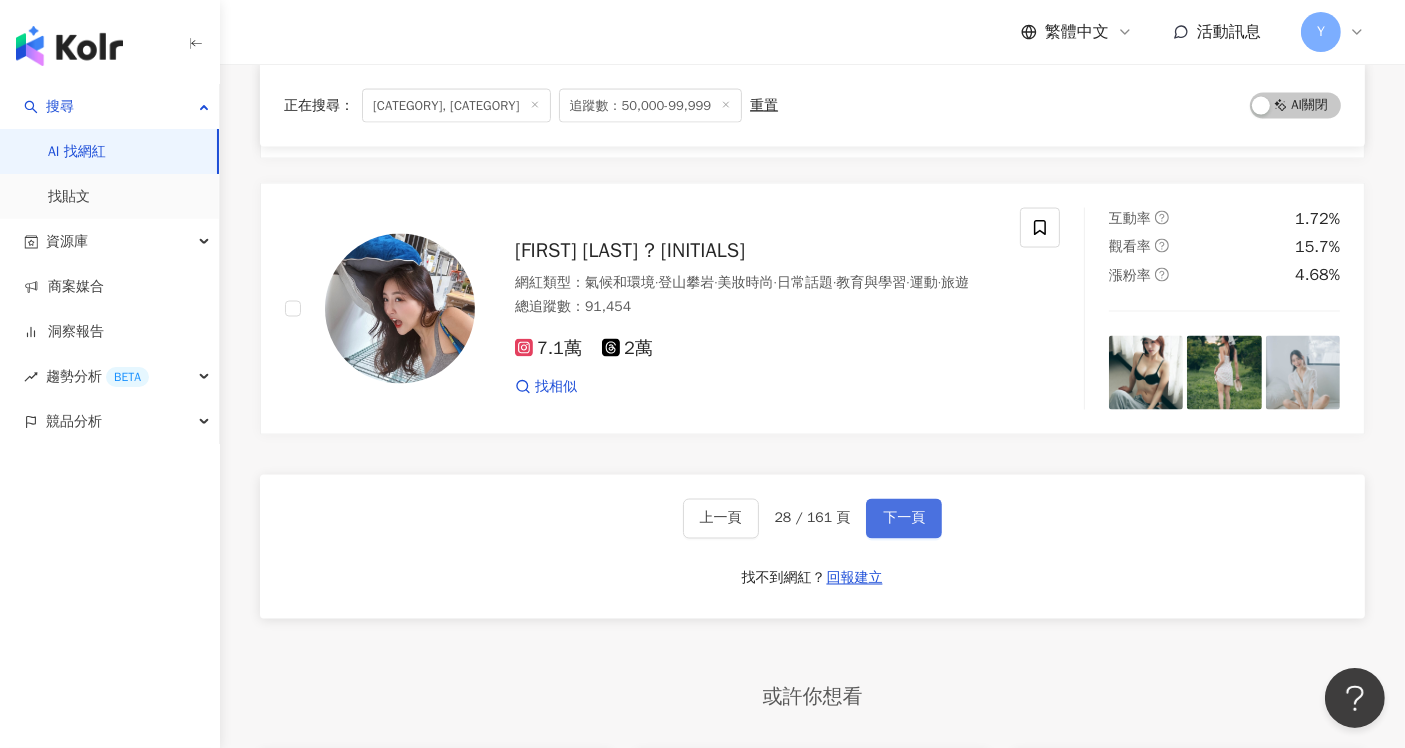click on "下一頁" 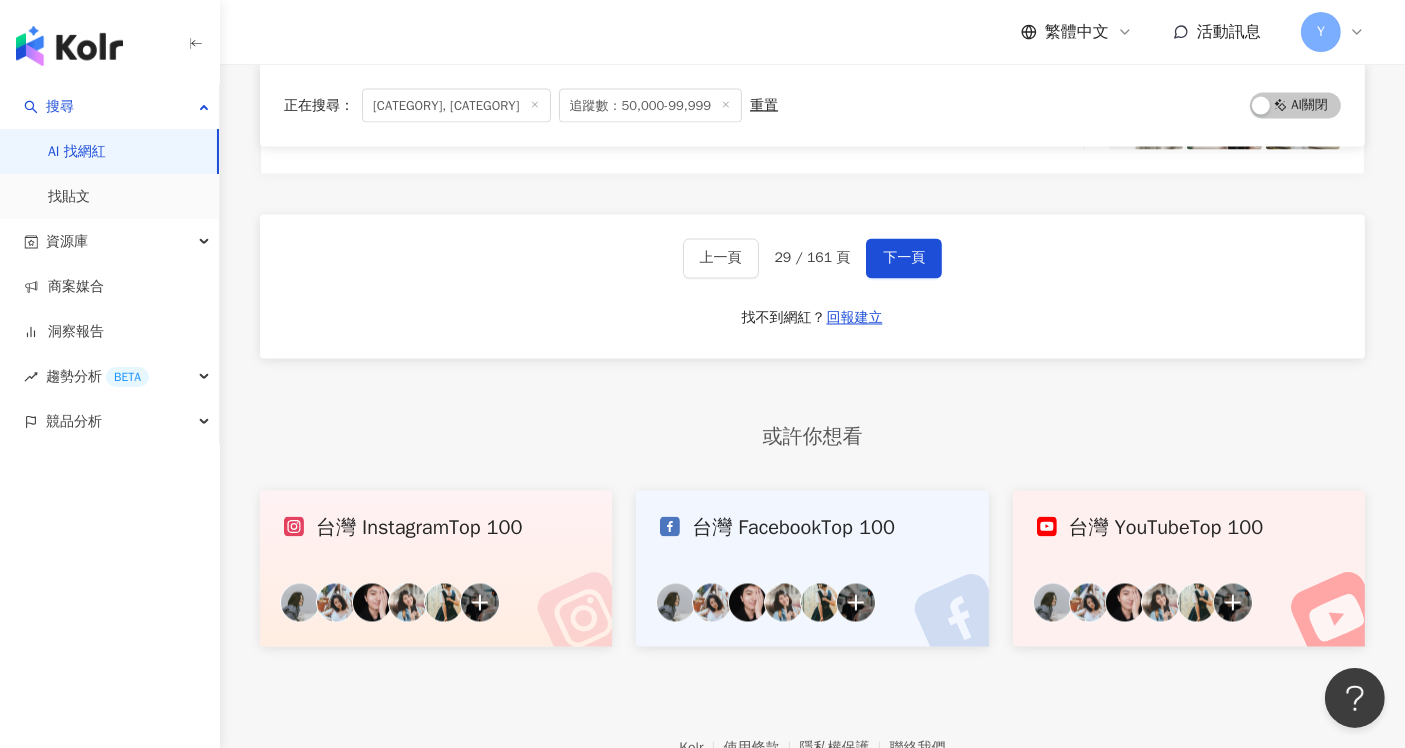 scroll, scrollTop: 3419, scrollLeft: 0, axis: vertical 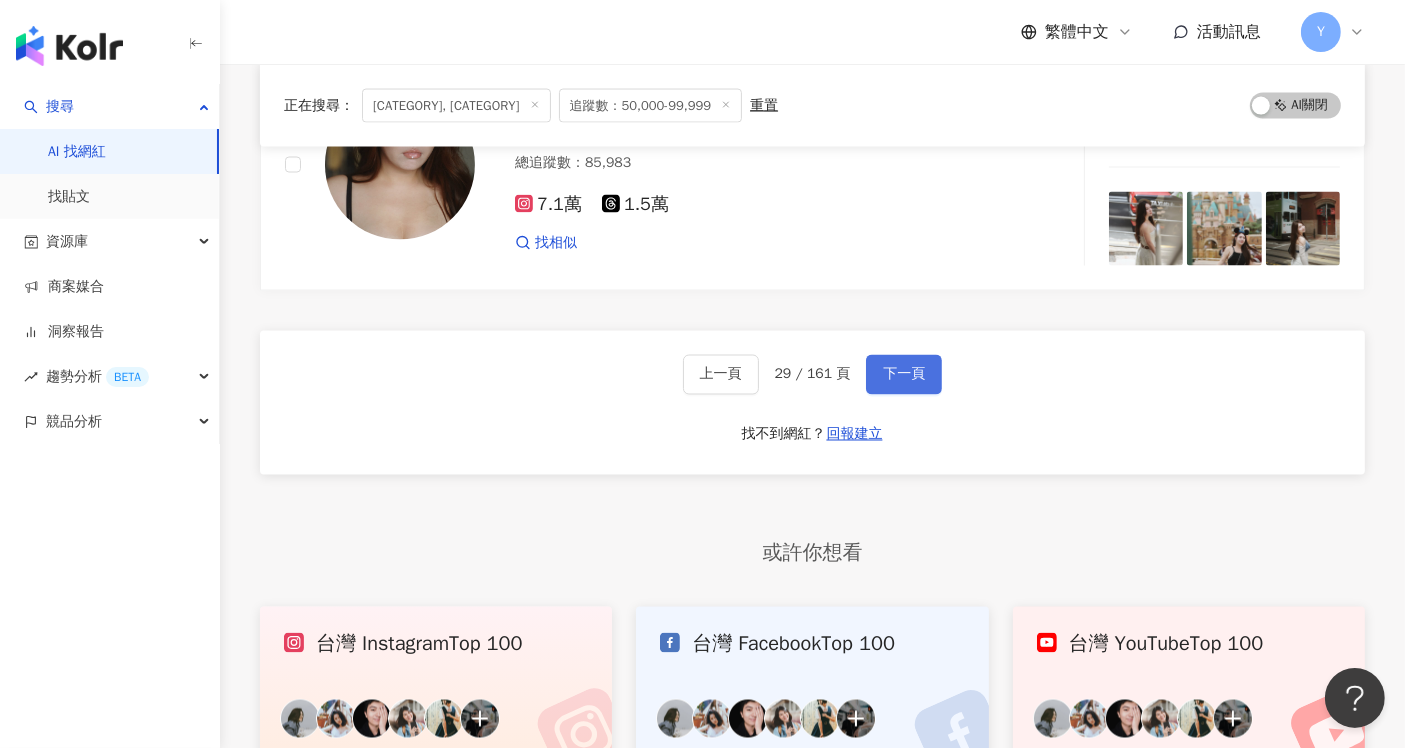 click on "下一頁" 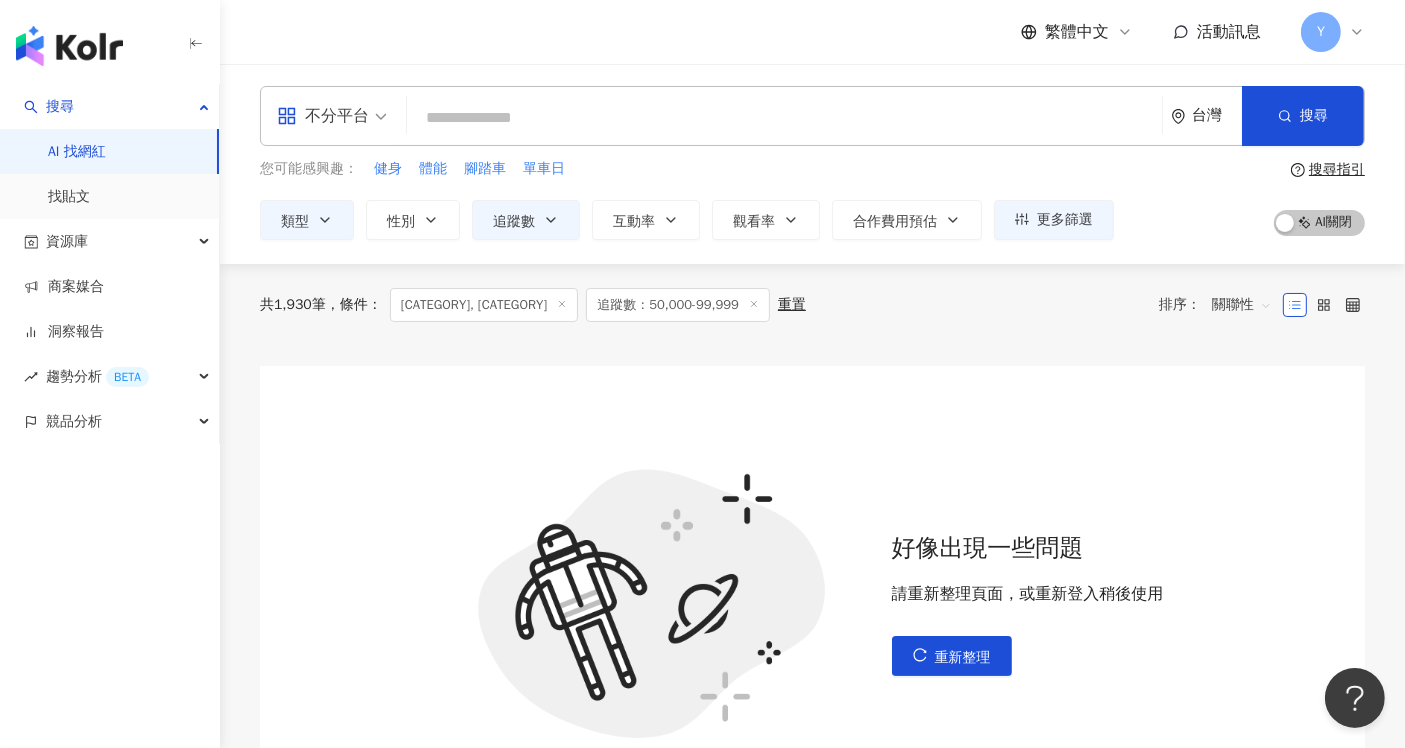 scroll, scrollTop: 0, scrollLeft: 0, axis: both 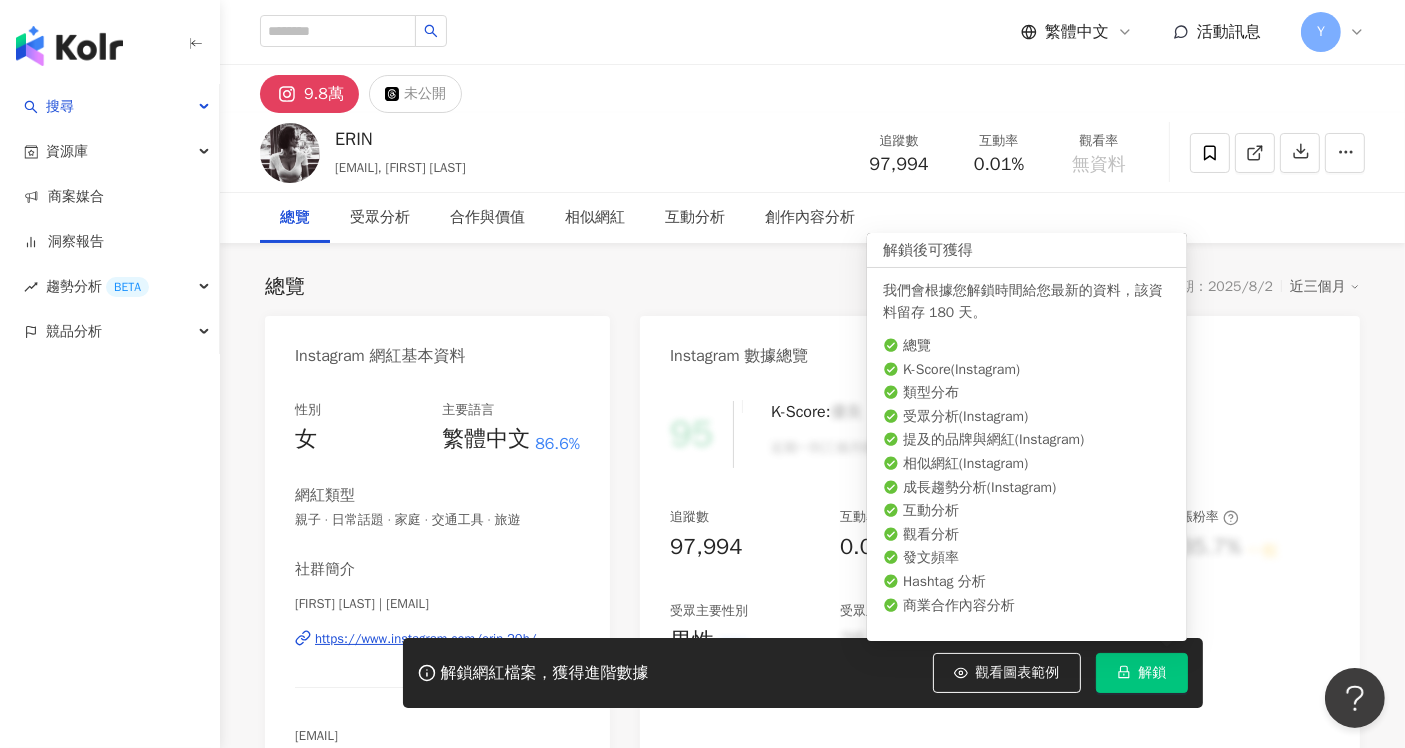 click on "解鎖" at bounding box center (1142, 673) 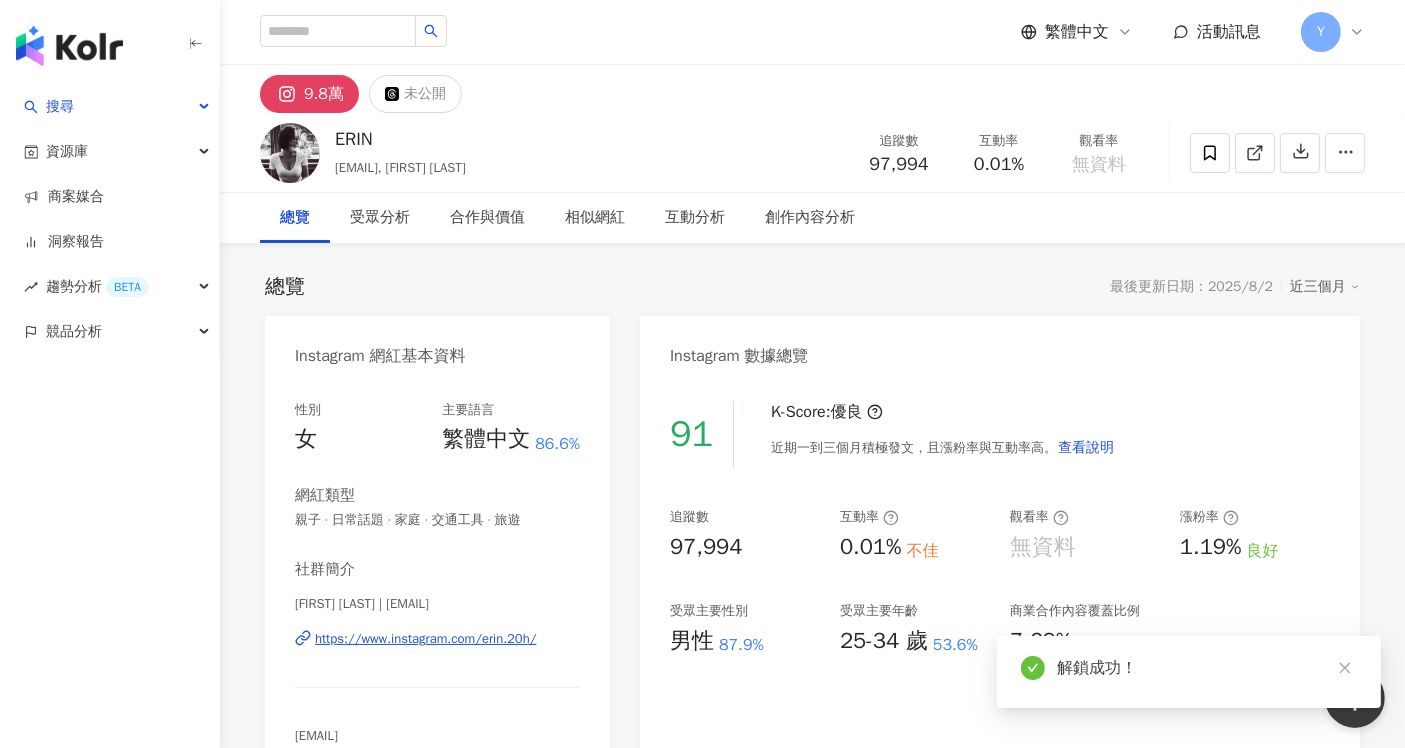click on "https://www.instagram.com/erin.20h/" at bounding box center (426, 639) 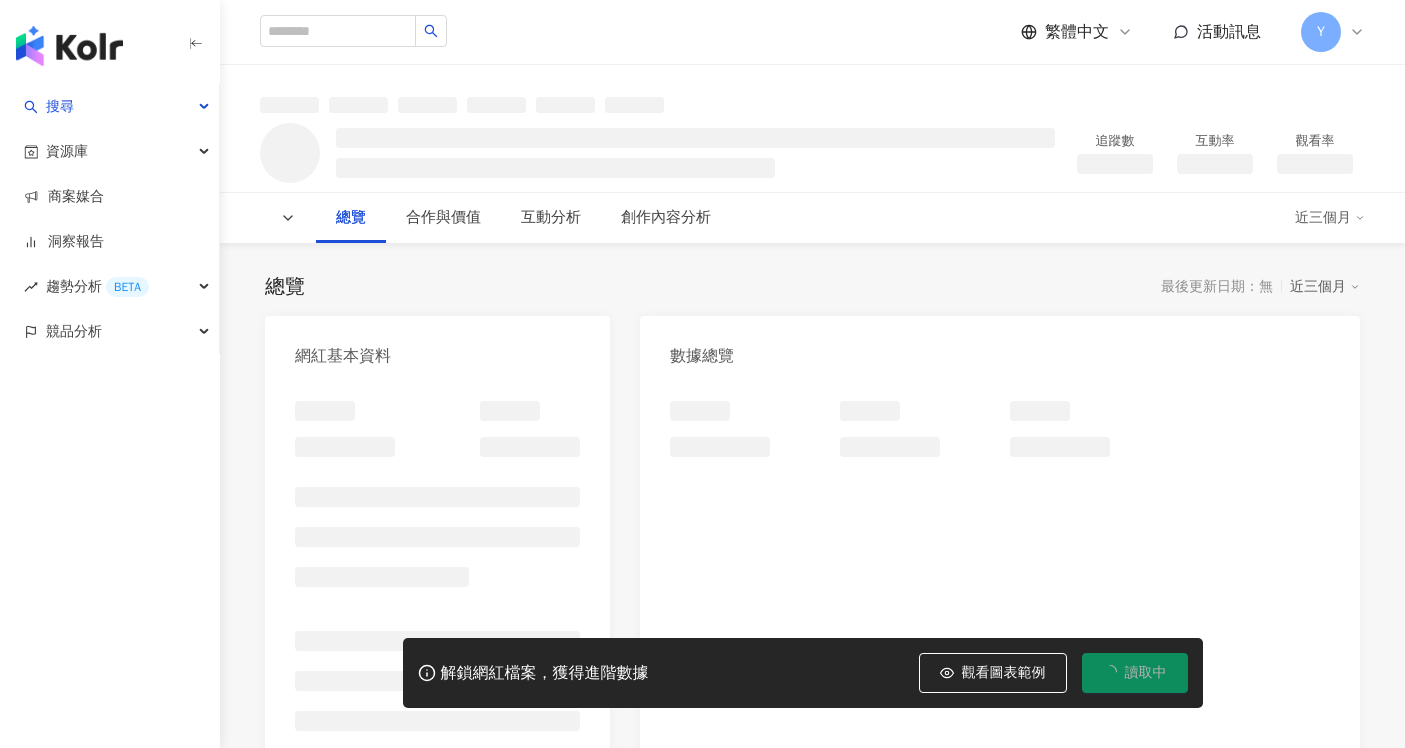 scroll, scrollTop: 0, scrollLeft: 0, axis: both 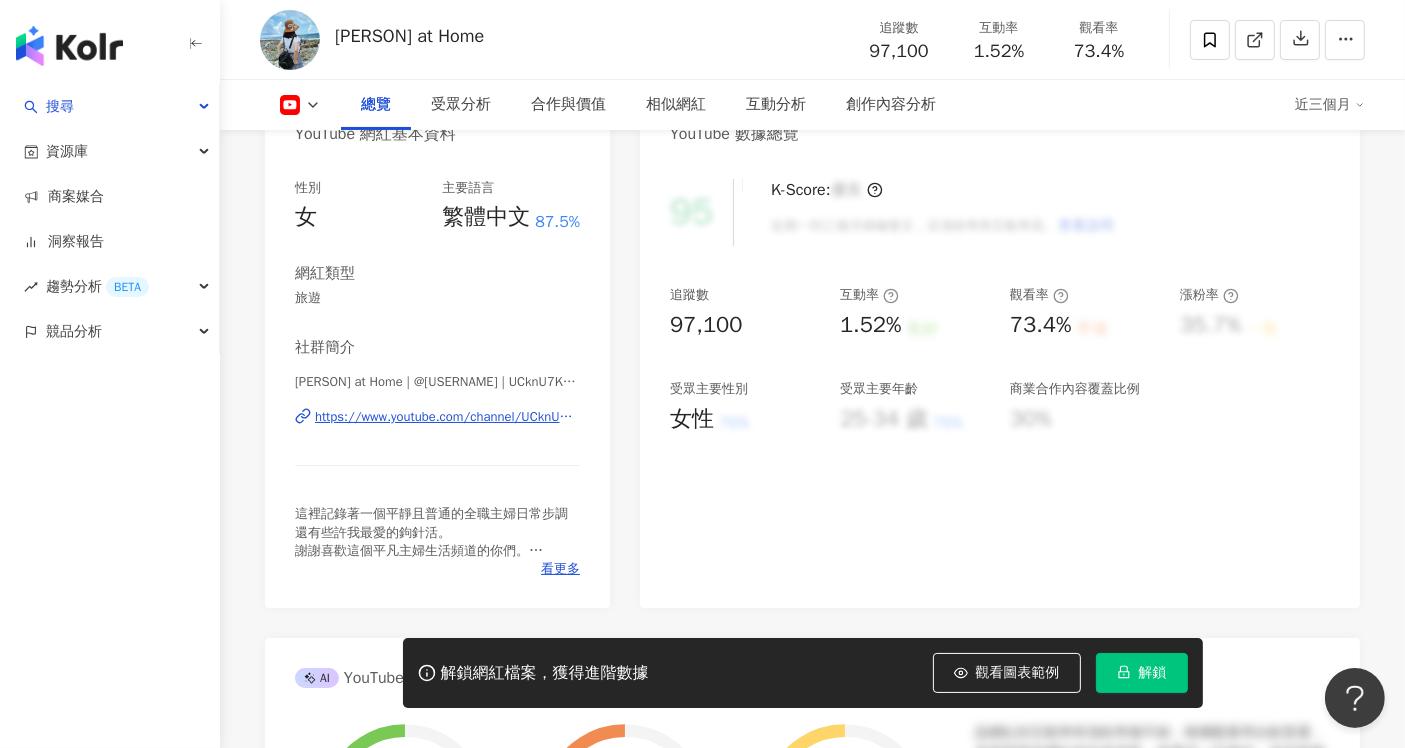 click on "https://www.youtube.com/channel/UCknU7KwHSF33PqtILdpDiyQ" at bounding box center [447, 417] 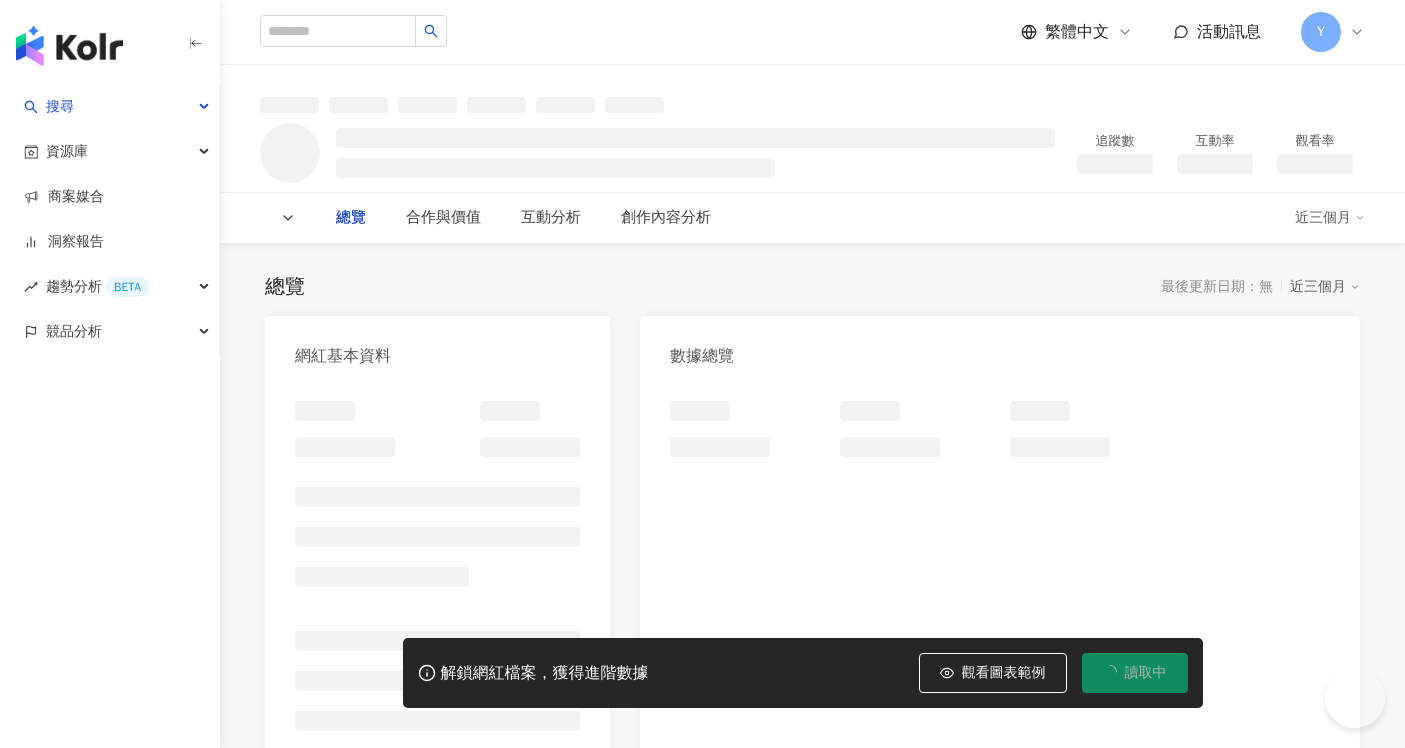 scroll, scrollTop: 0, scrollLeft: 0, axis: both 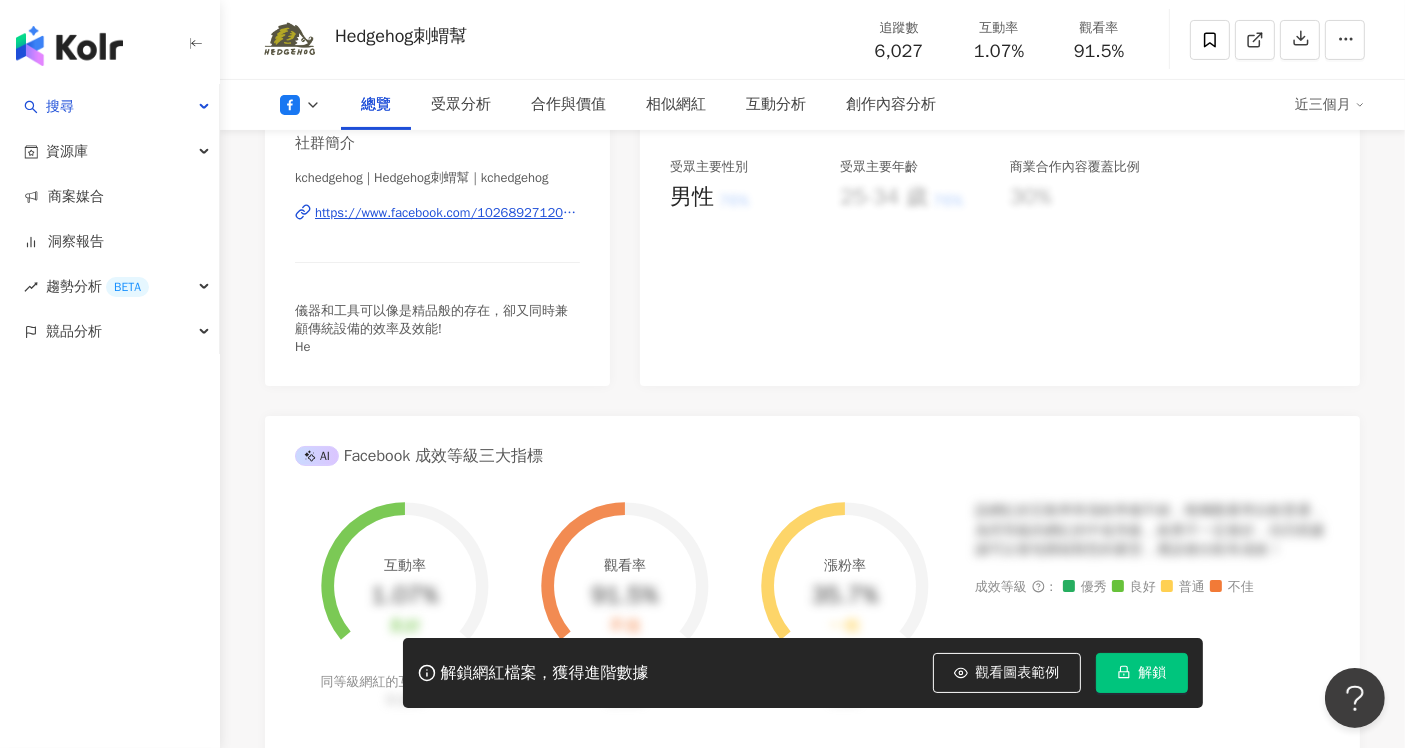 click on "https://www.facebook.com/102689271204980" at bounding box center (447, 213) 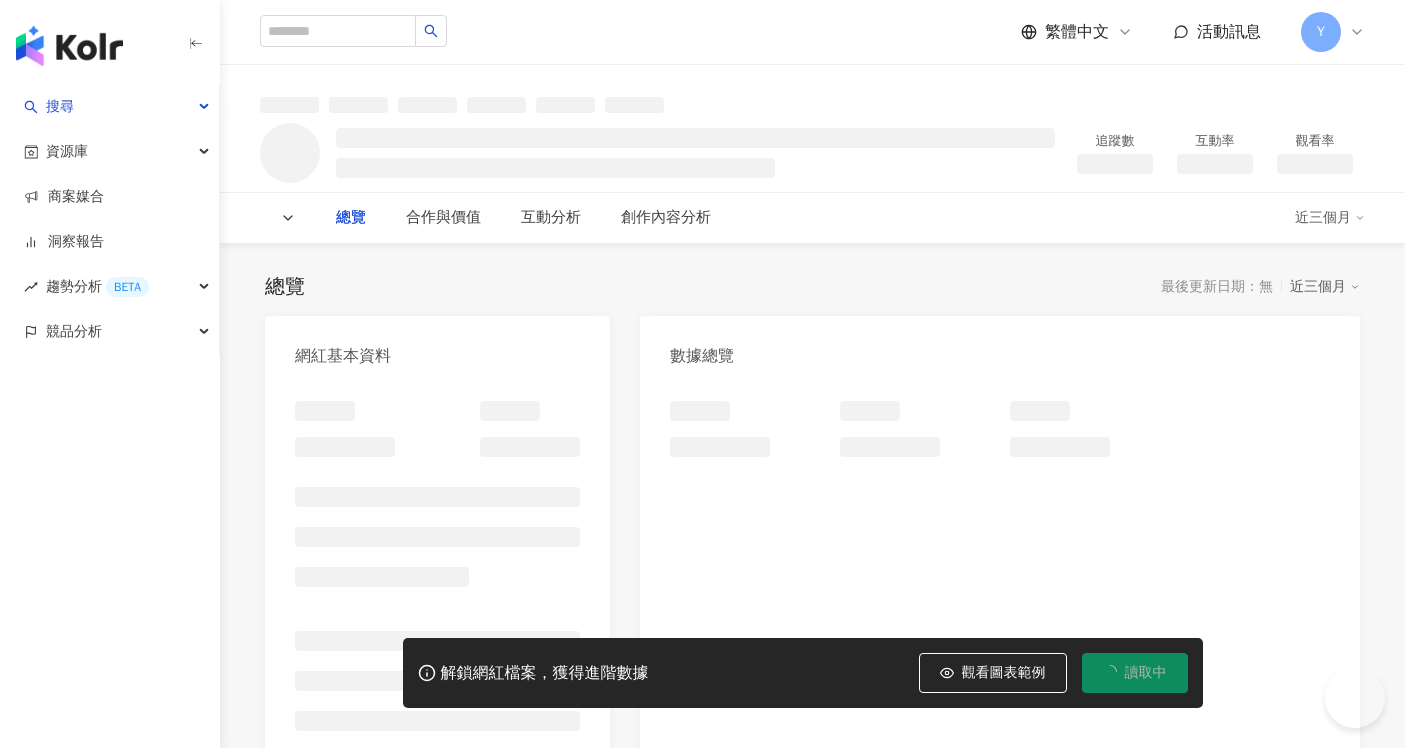 scroll, scrollTop: 0, scrollLeft: 0, axis: both 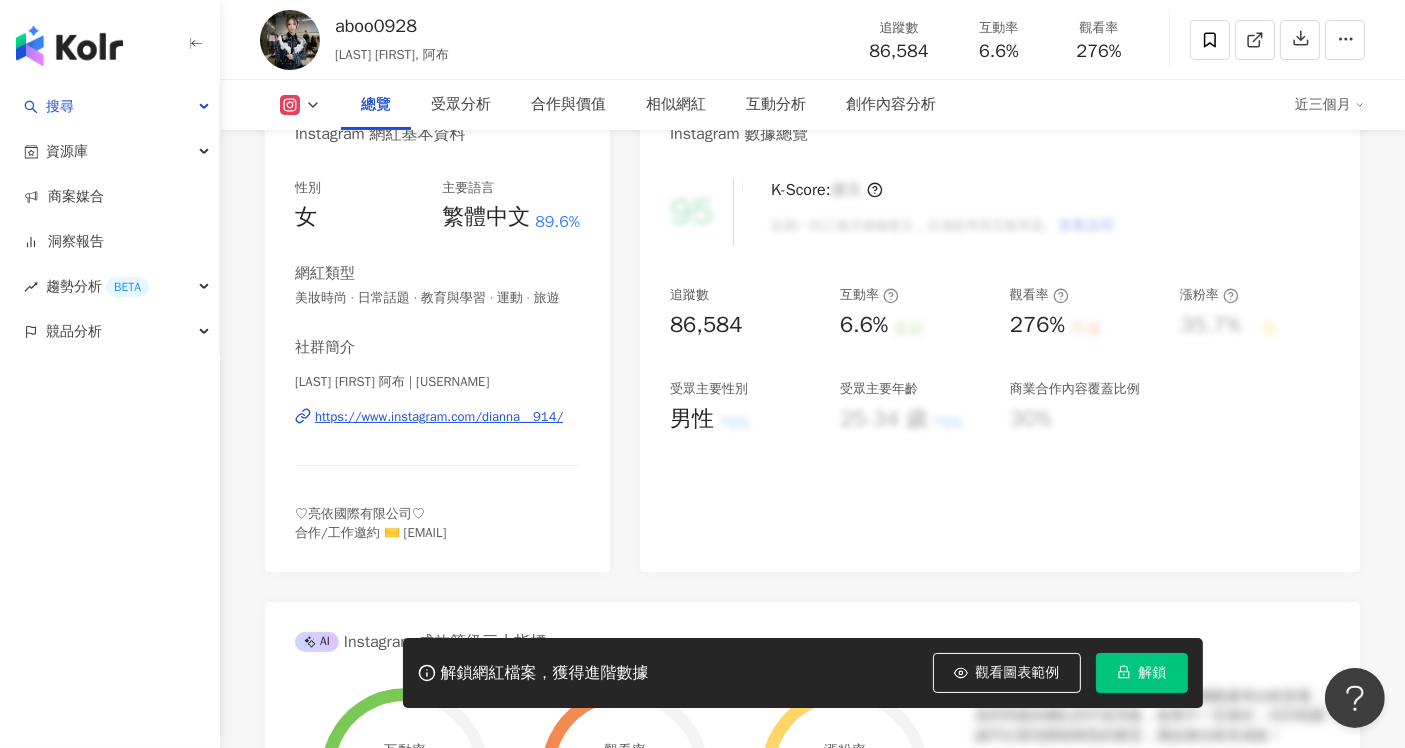 click on "https://www.instagram.com/dianna__914/" at bounding box center [439, 417] 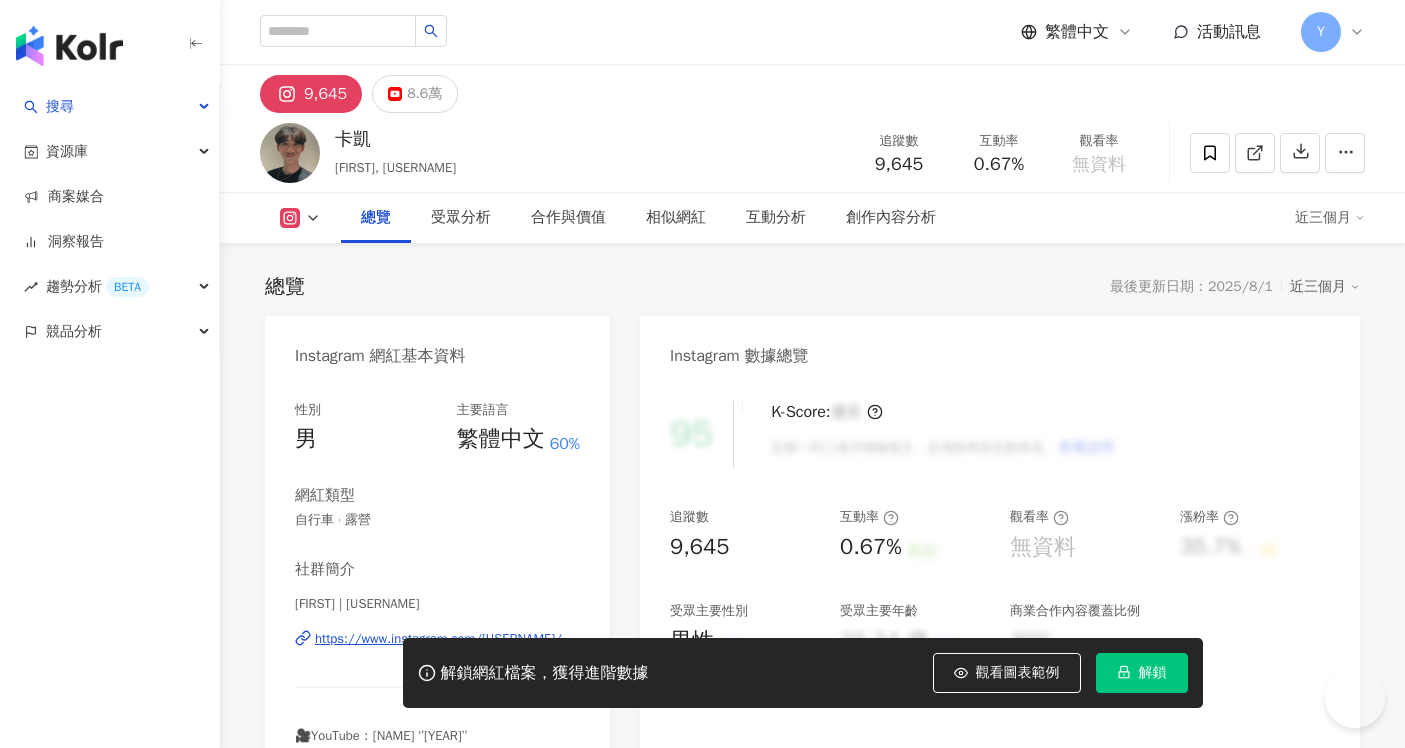 scroll, scrollTop: 0, scrollLeft: 0, axis: both 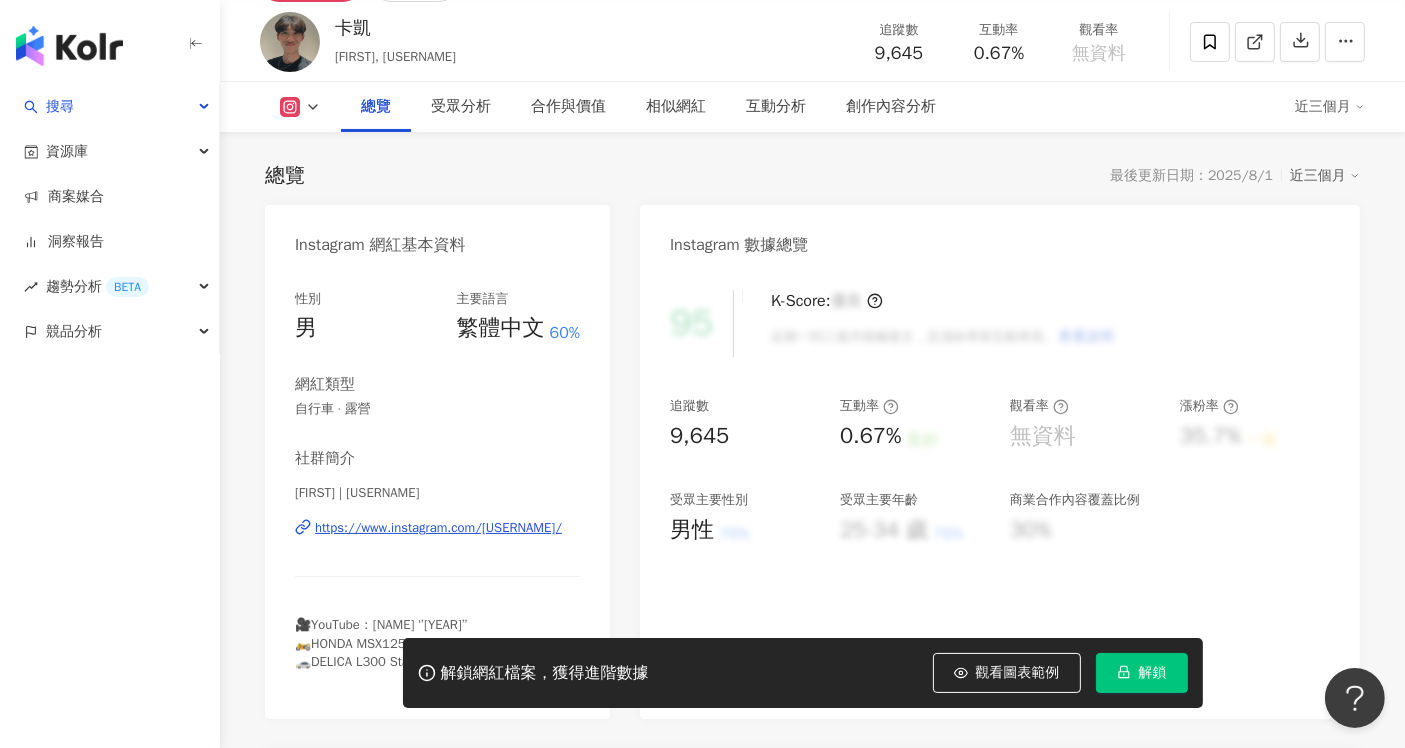 click on "https://www.instagram.com/ka_kai0926/" at bounding box center [438, 528] 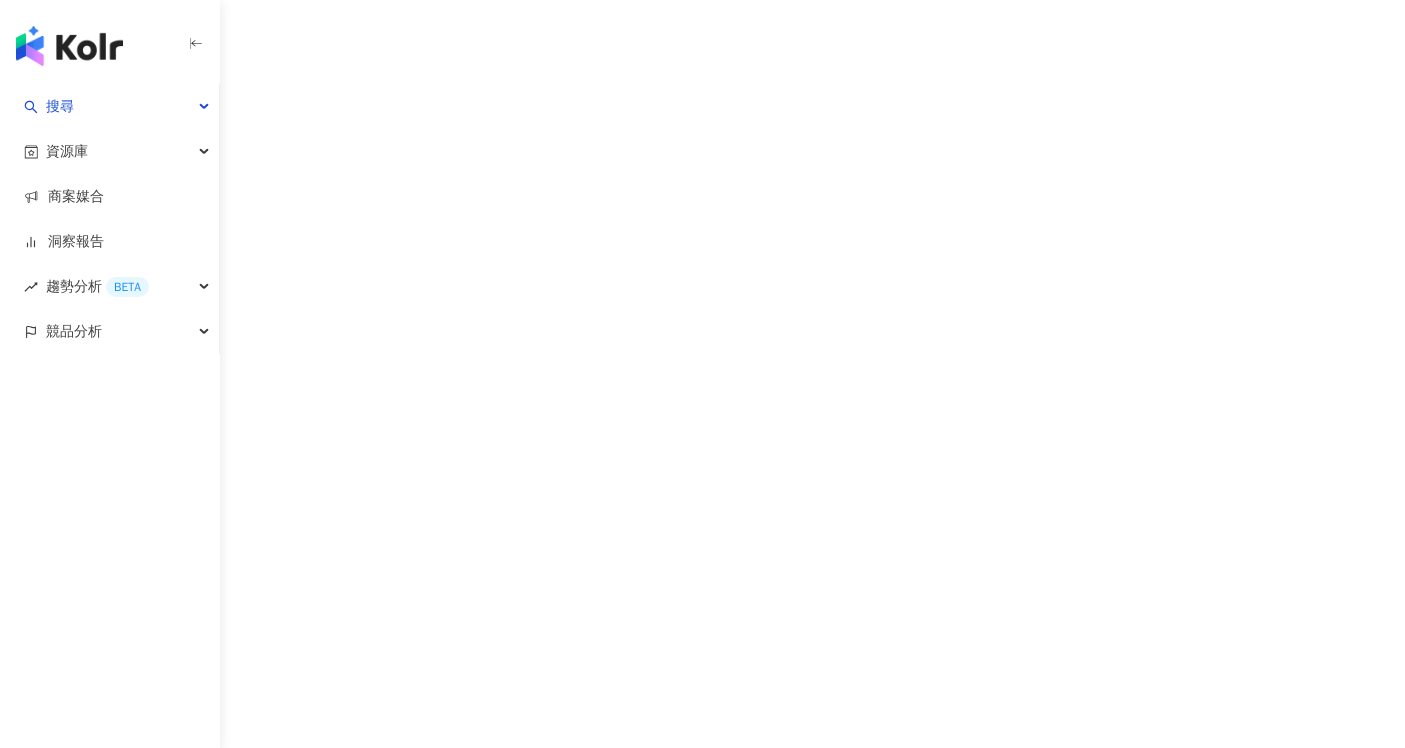 scroll, scrollTop: 0, scrollLeft: 0, axis: both 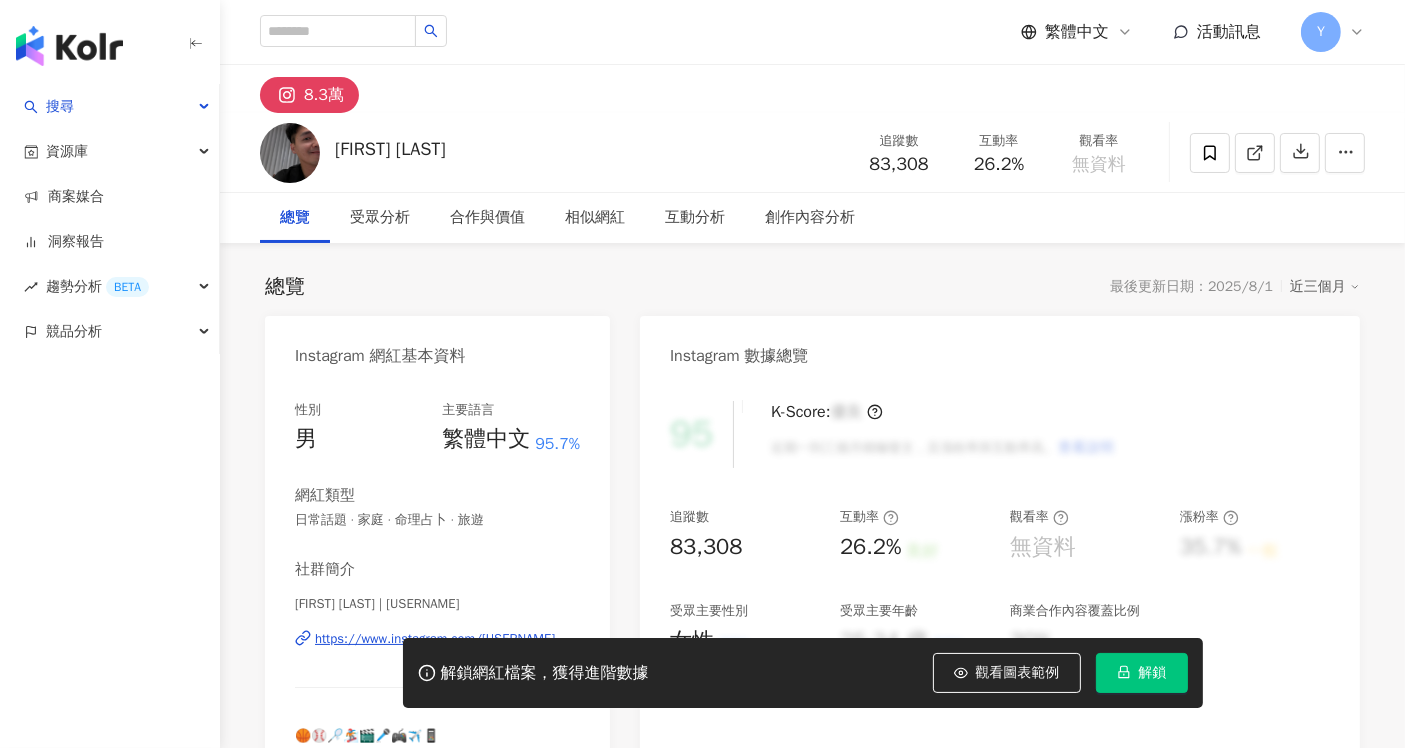 click on "https://www.instagram.com/[USERNAME]" at bounding box center (435, 639) 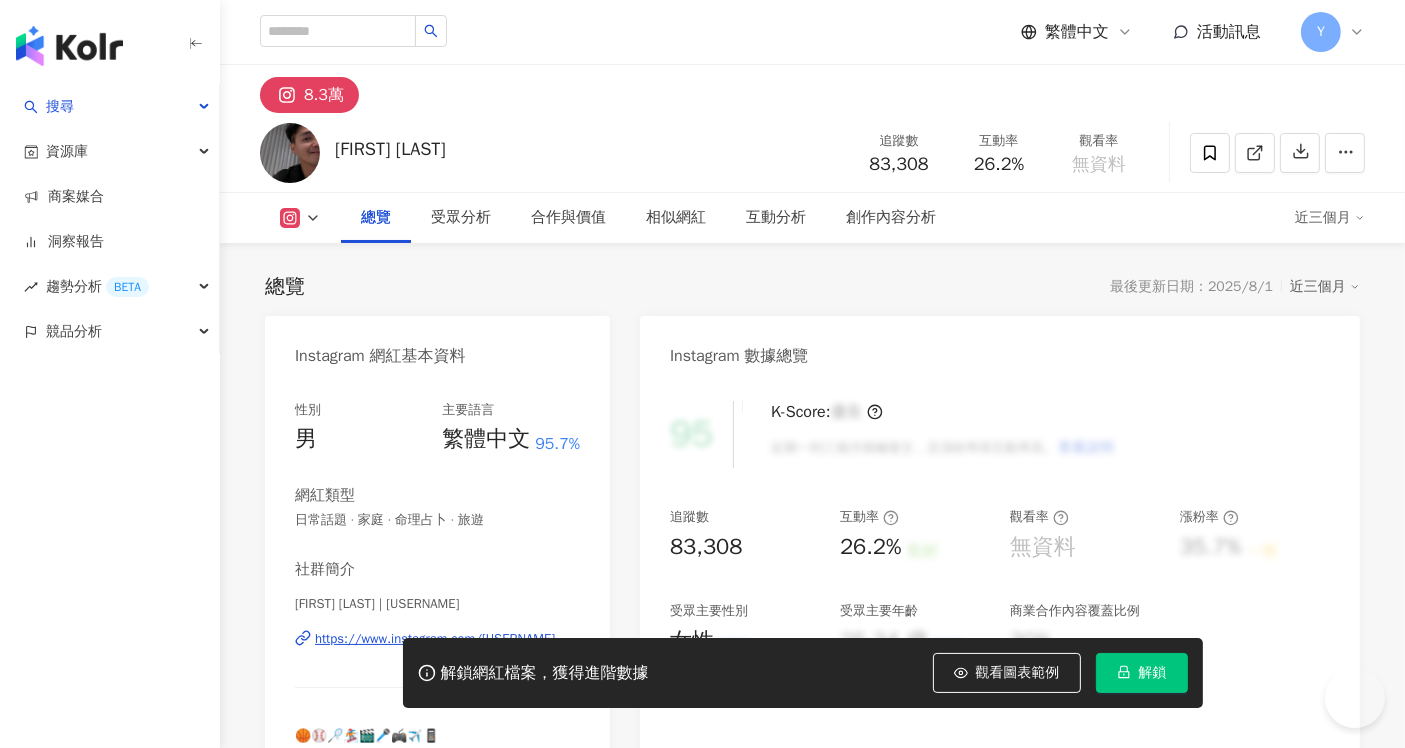 scroll, scrollTop: 333, scrollLeft: 0, axis: vertical 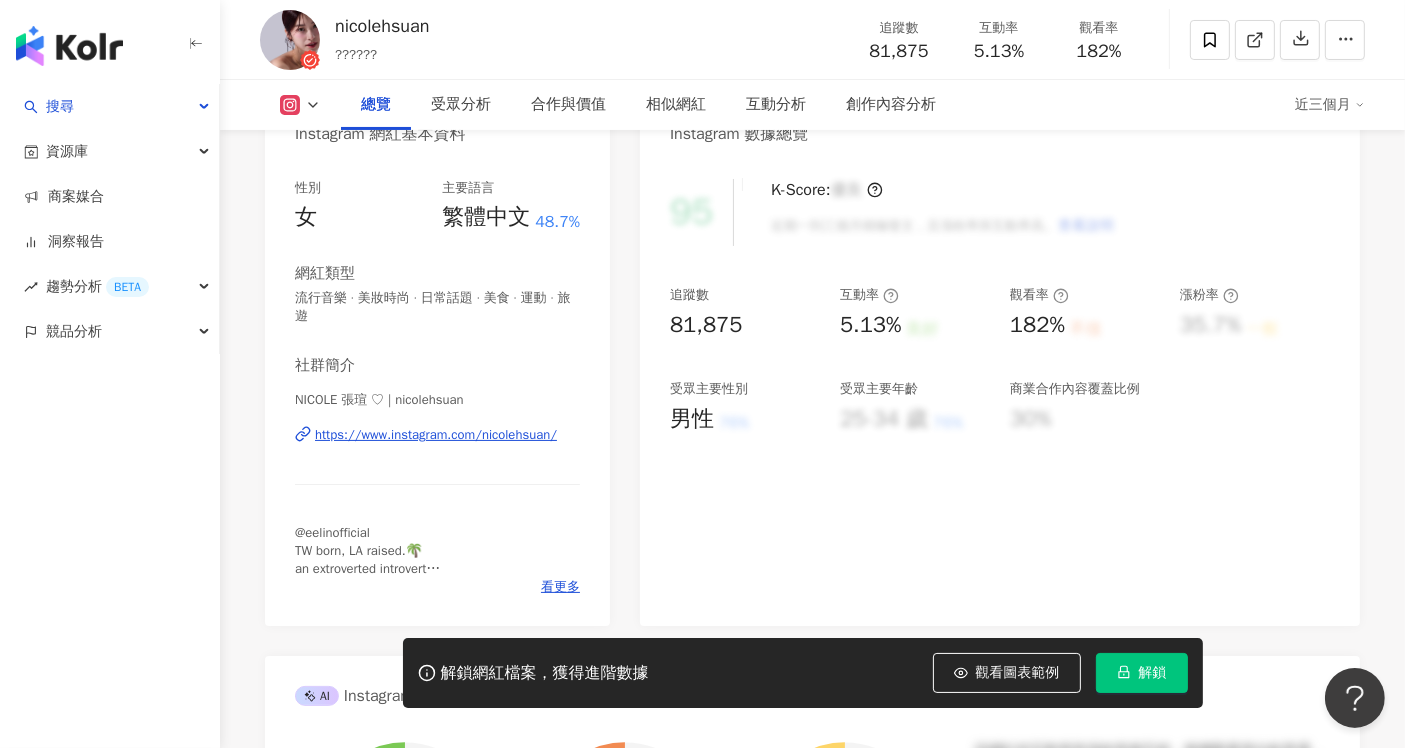 click on "https://www.instagram.com/nicolehsuan/" at bounding box center [436, 435] 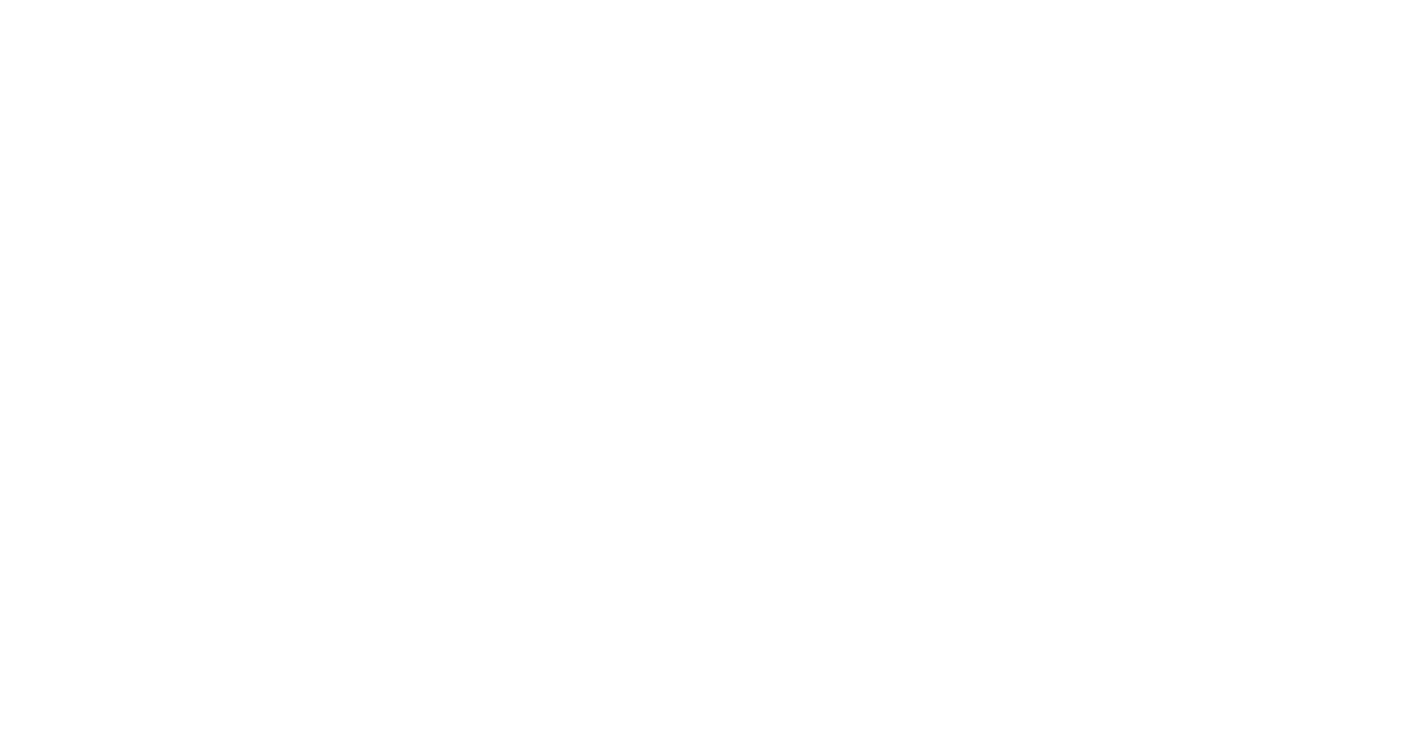scroll, scrollTop: 0, scrollLeft: 0, axis: both 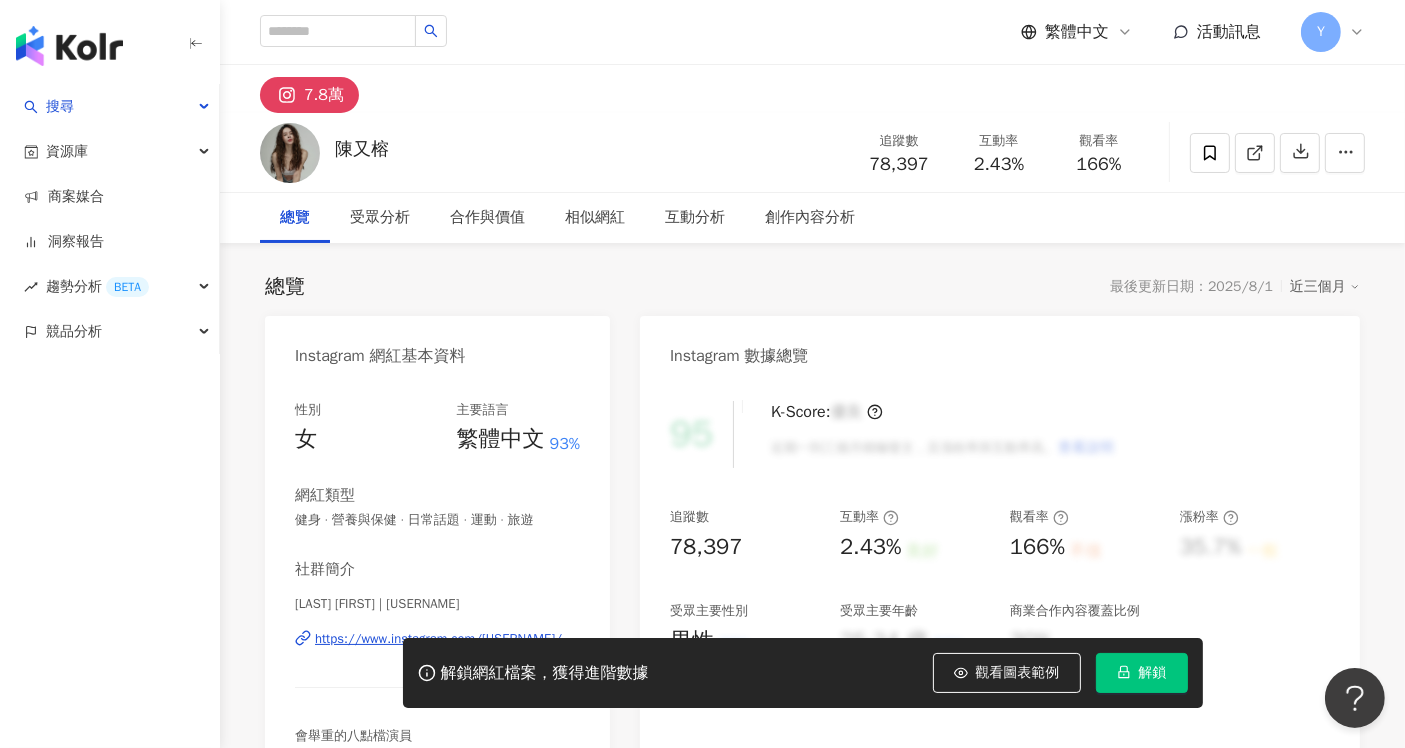 click on "https://www.instagram.com/[USERNAME]/" at bounding box center (438, 639) 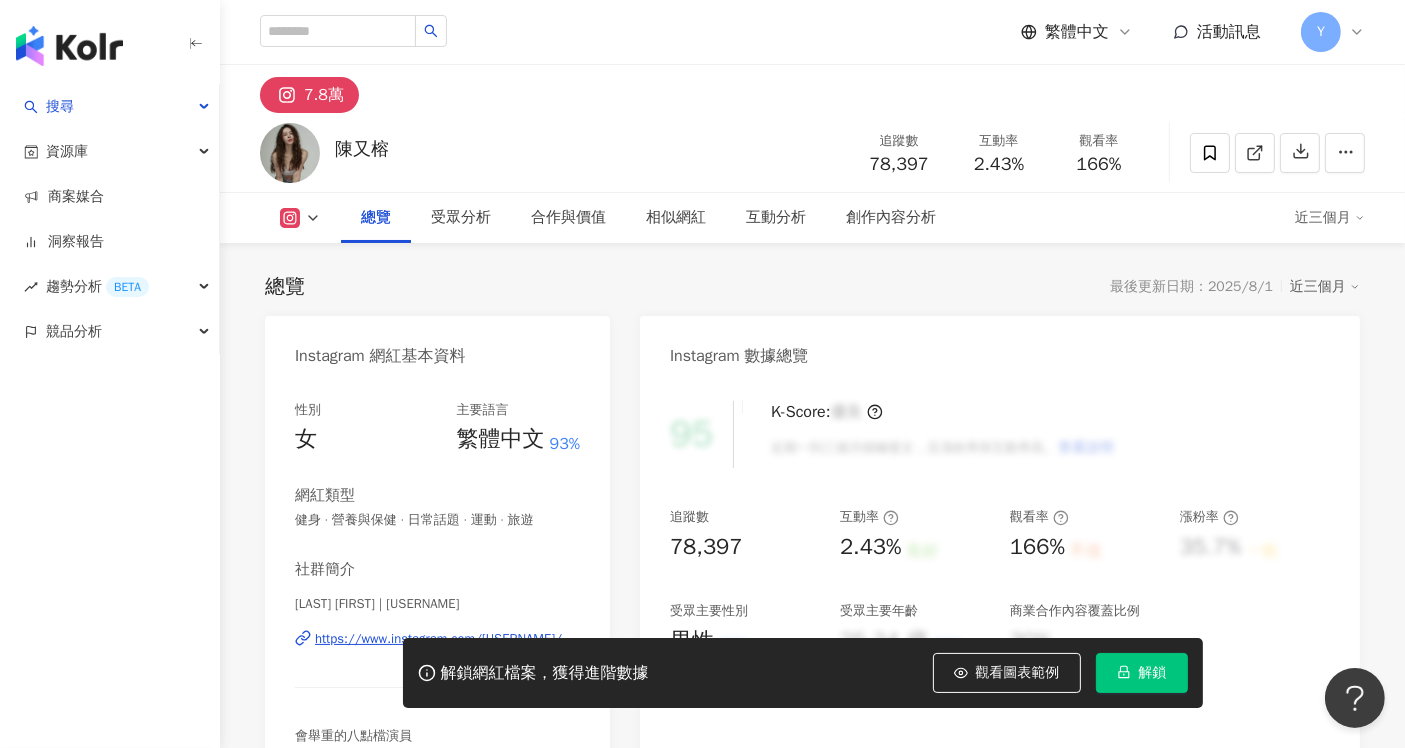 scroll, scrollTop: 222, scrollLeft: 0, axis: vertical 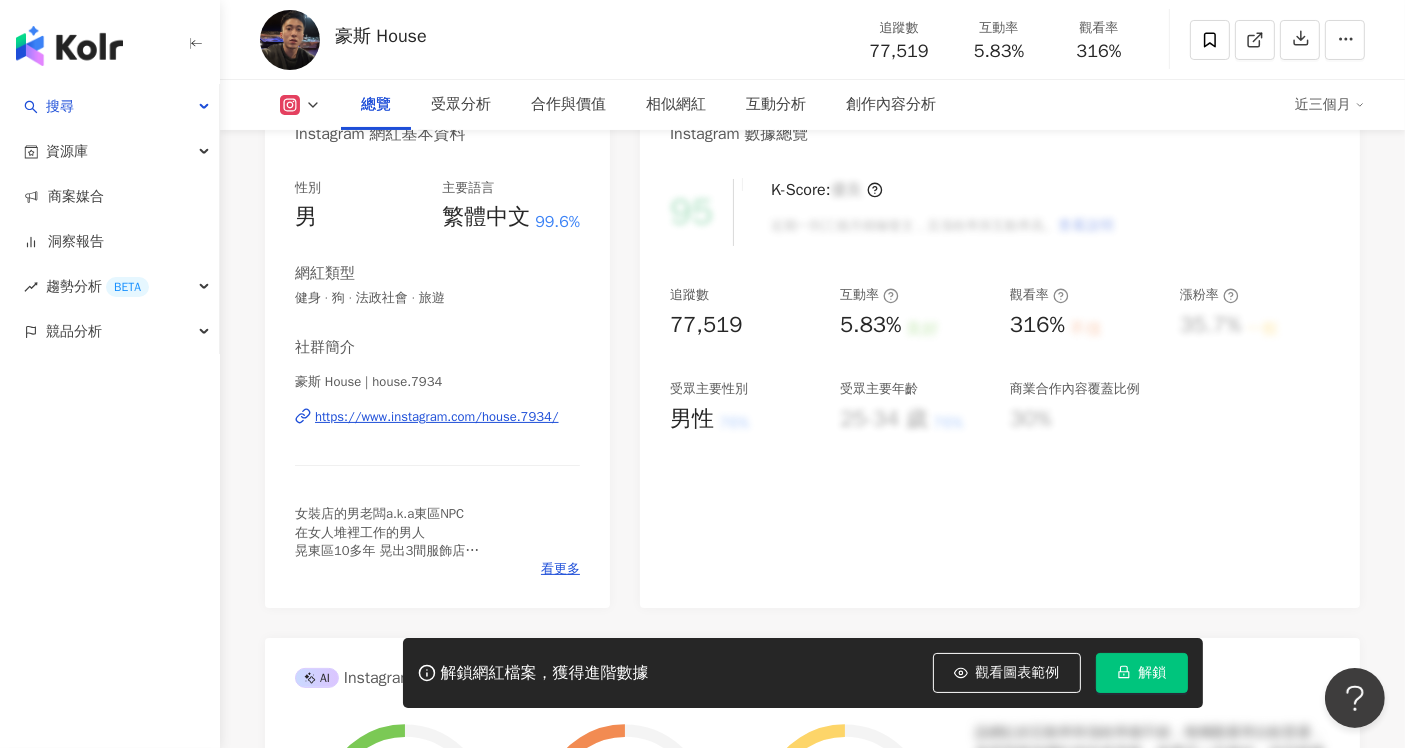 click on "https://www.instagram.com/house.7934/" at bounding box center (437, 417) 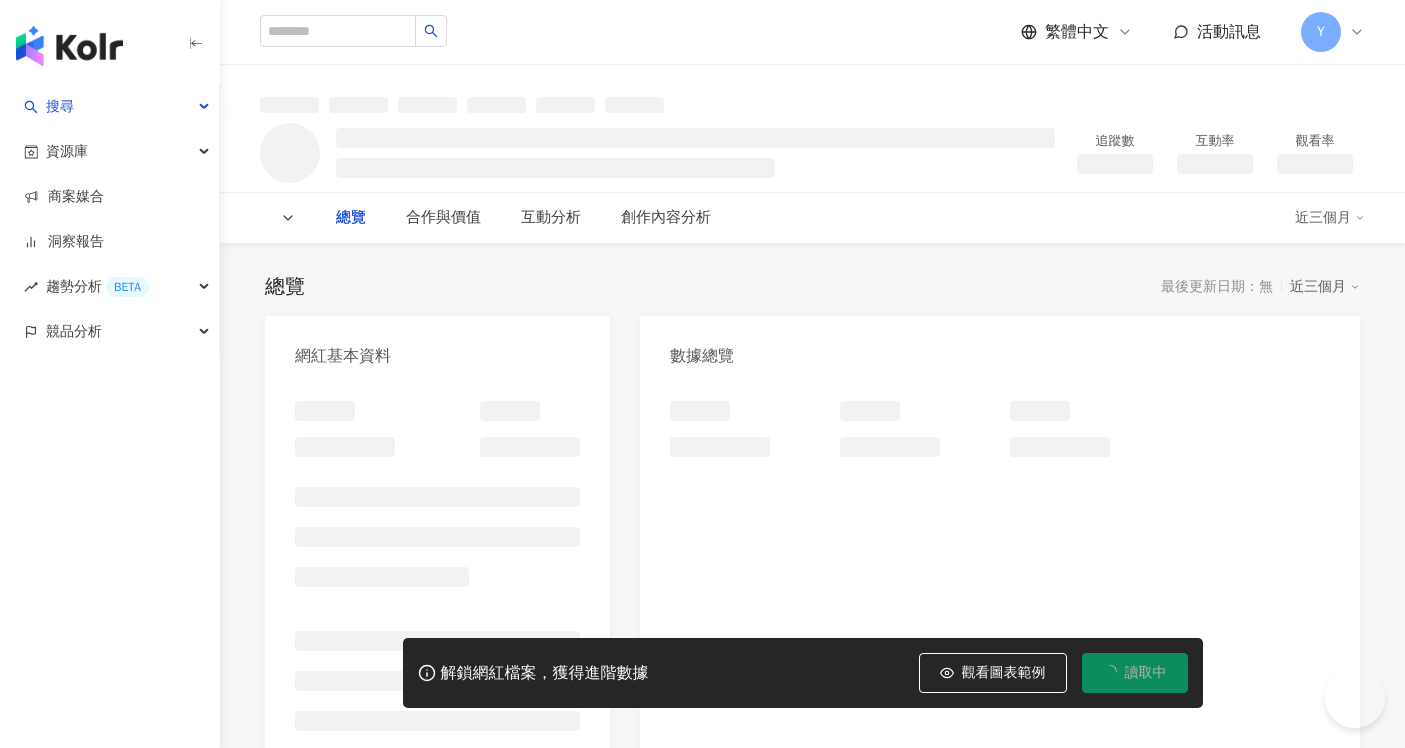 scroll, scrollTop: 0, scrollLeft: 0, axis: both 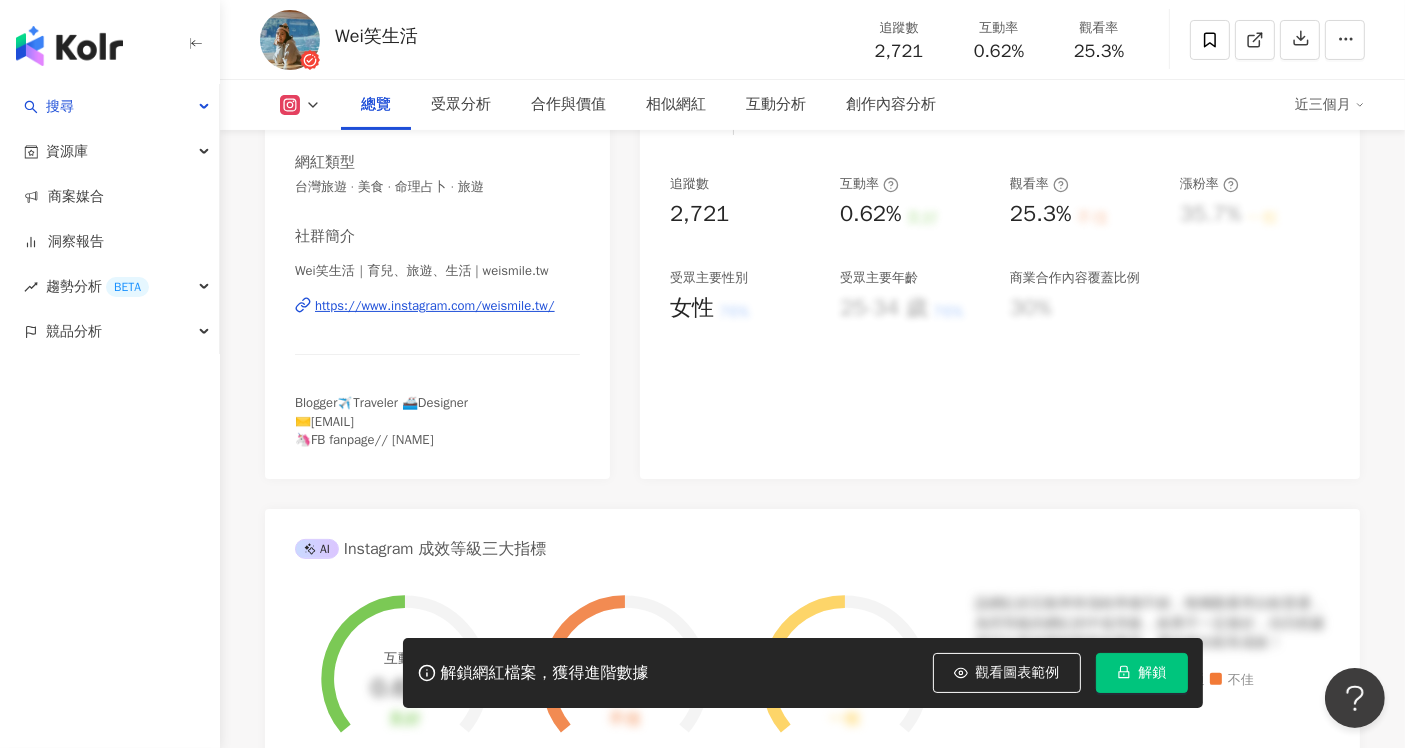 click on "https://www.instagram.com/weismile.tw/" at bounding box center (435, 306) 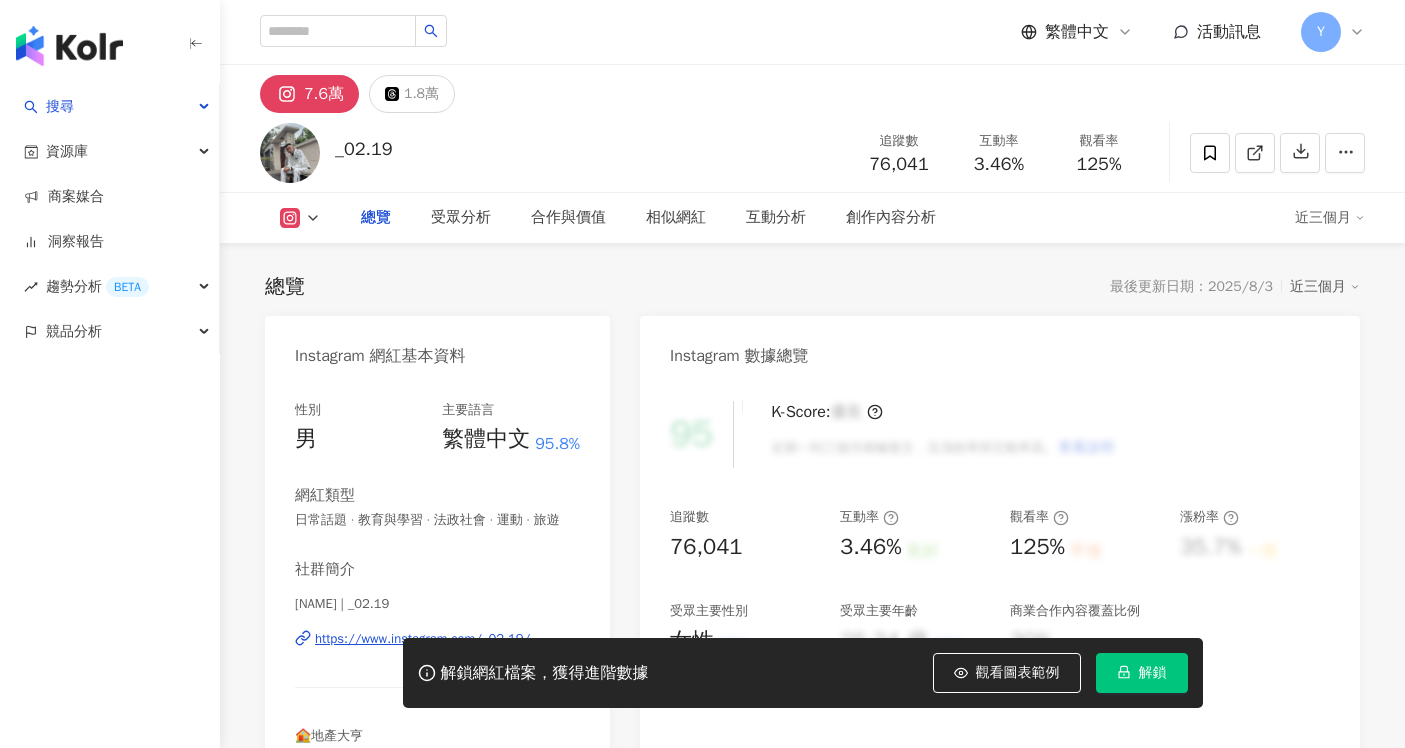 scroll, scrollTop: 0, scrollLeft: 0, axis: both 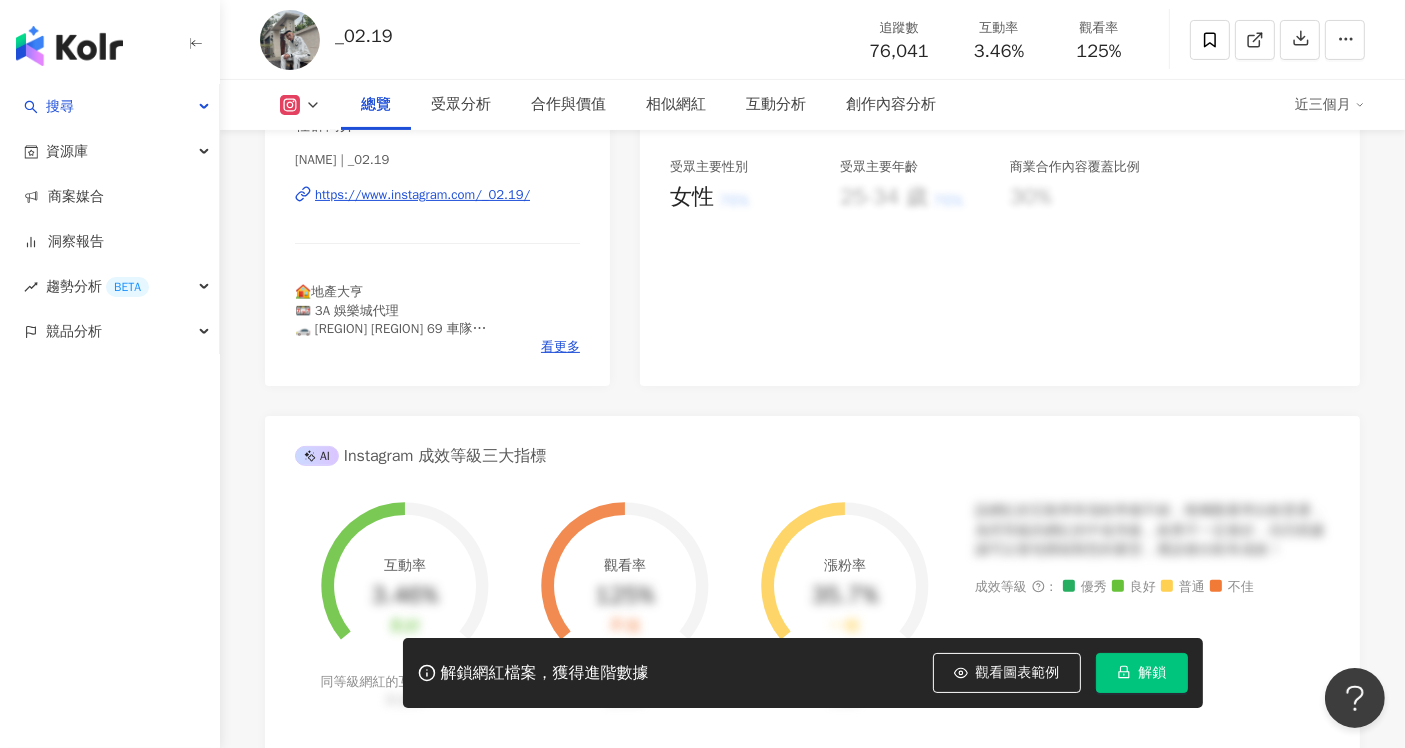 click on "https://www.instagram.com/_02.19/" at bounding box center (422, 195) 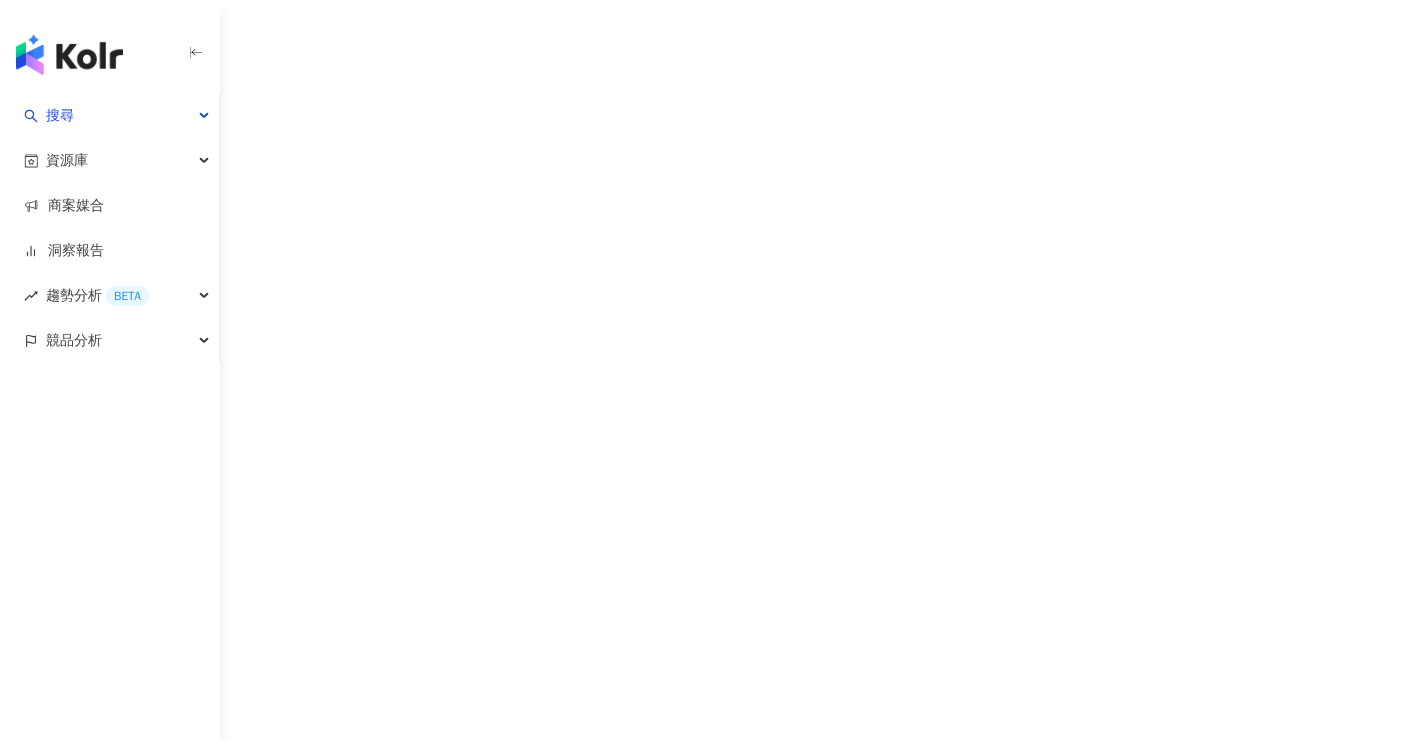 scroll, scrollTop: 0, scrollLeft: 0, axis: both 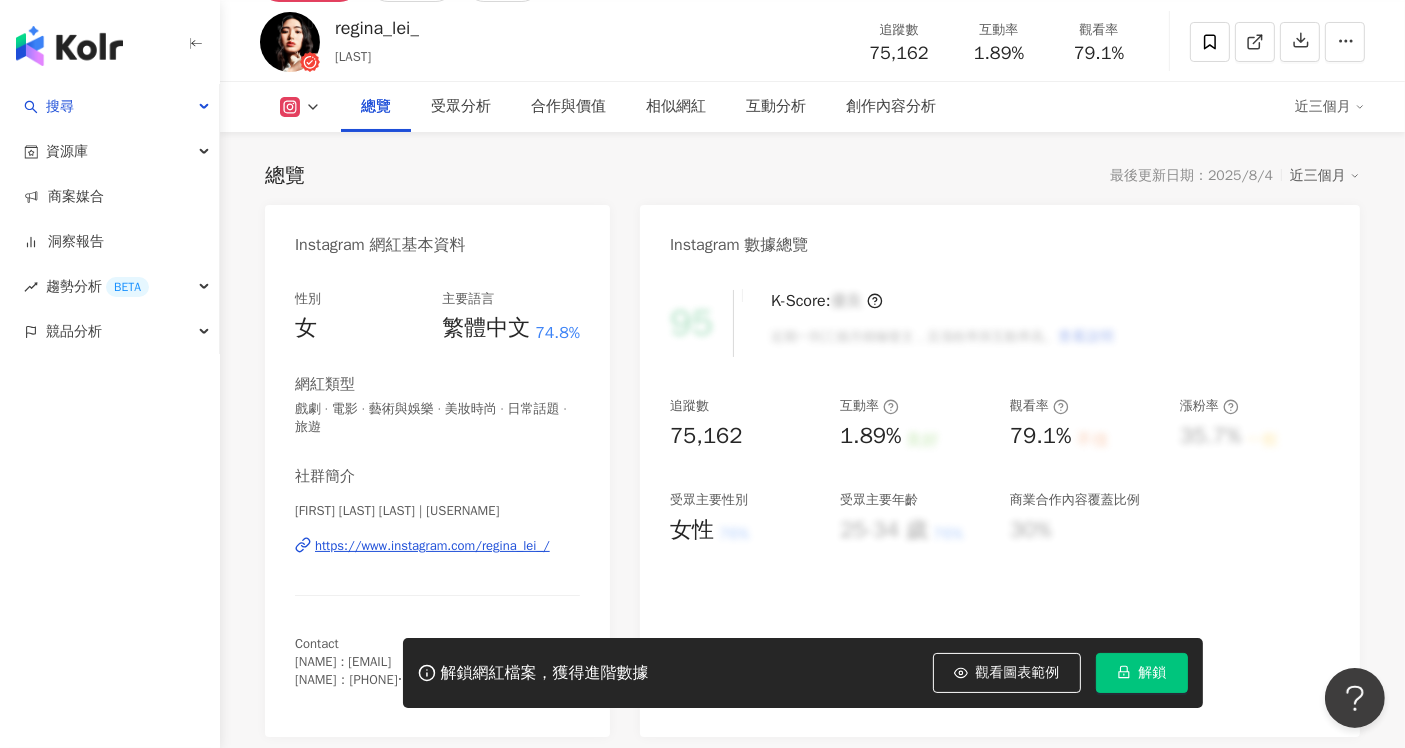 click on "https://www.instagram.com/regina_lei_/" at bounding box center (432, 546) 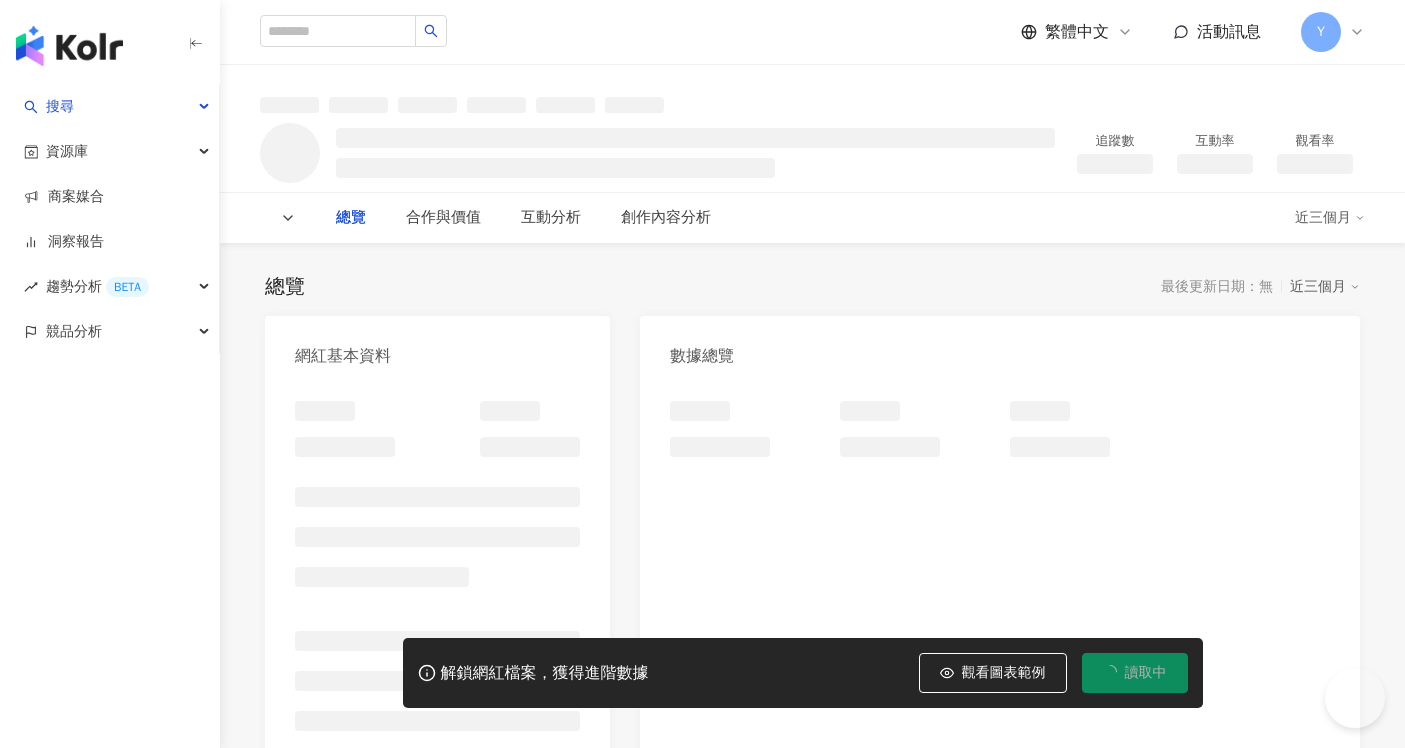 scroll, scrollTop: 0, scrollLeft: 0, axis: both 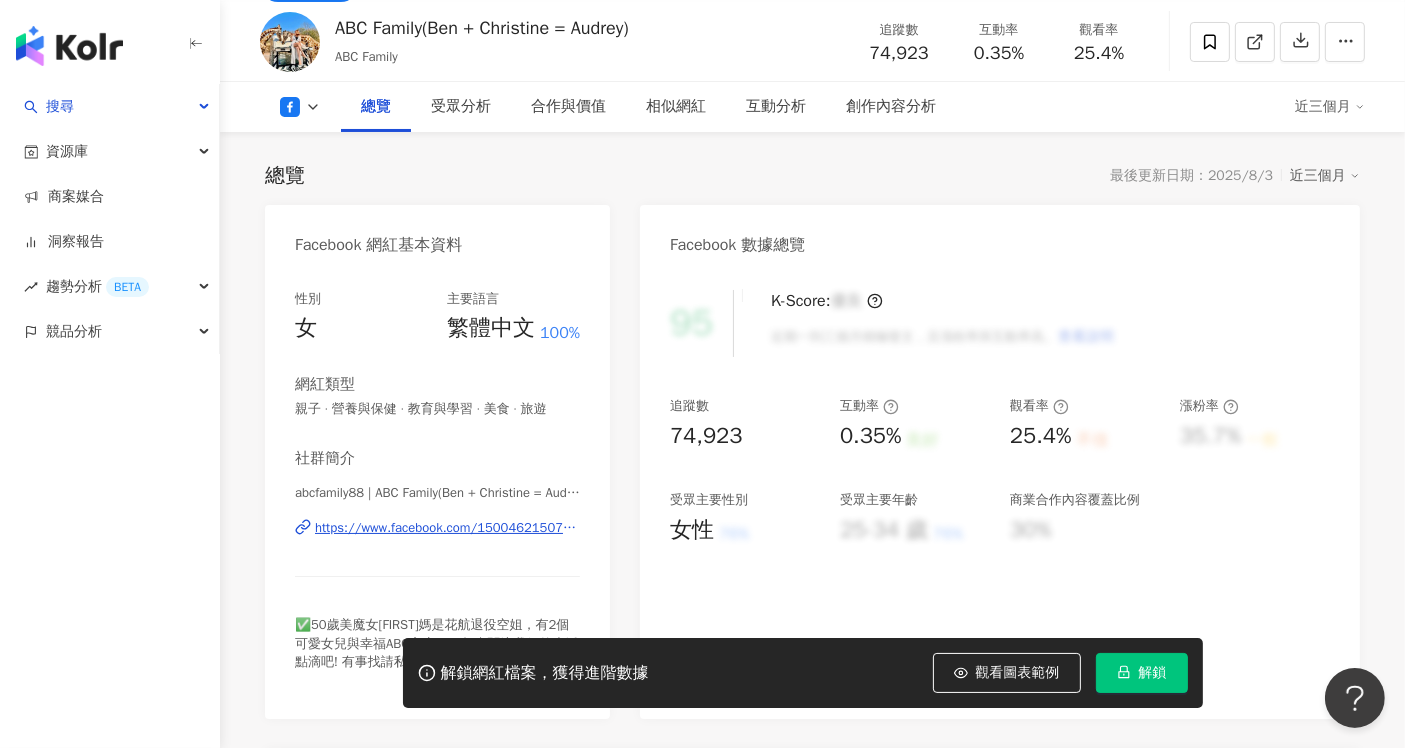 click on "https://www.facebook.com/150046215077564" at bounding box center [447, 528] 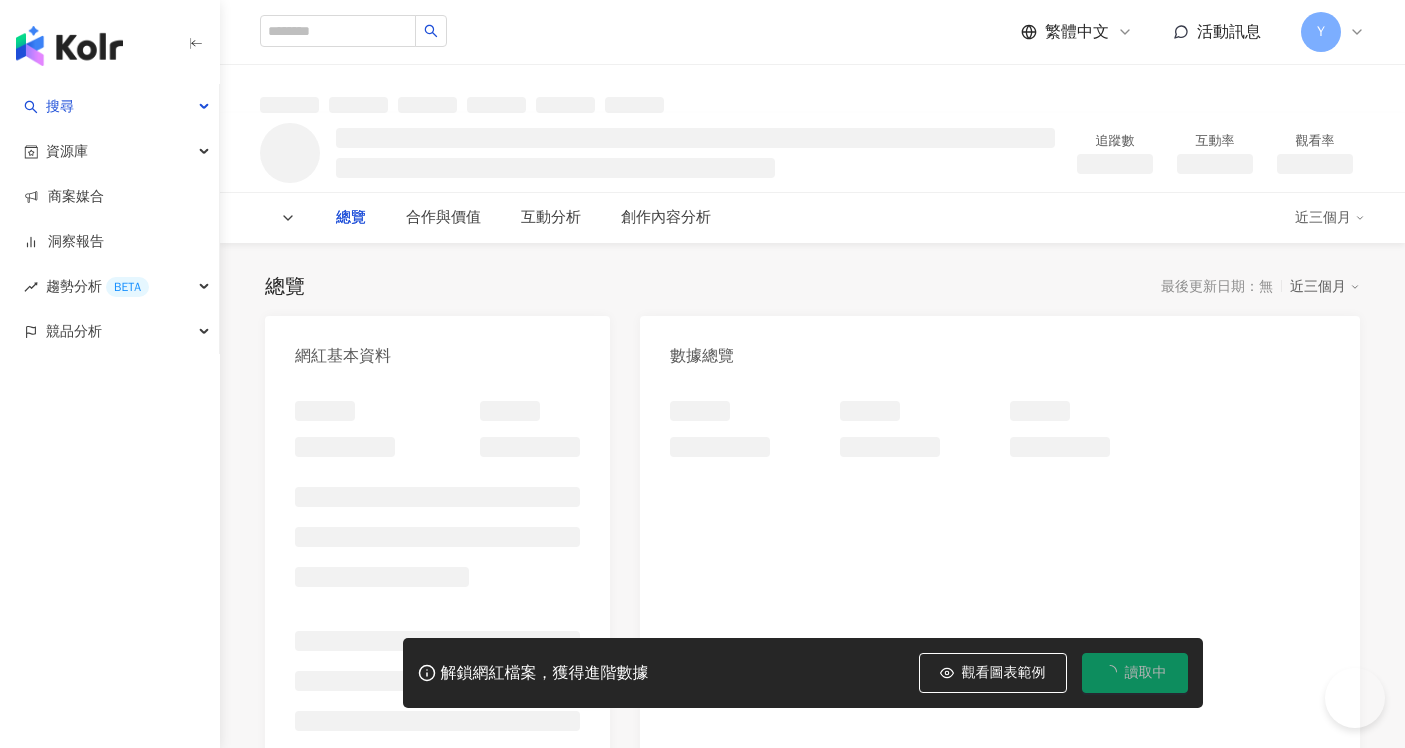 scroll, scrollTop: 0, scrollLeft: 0, axis: both 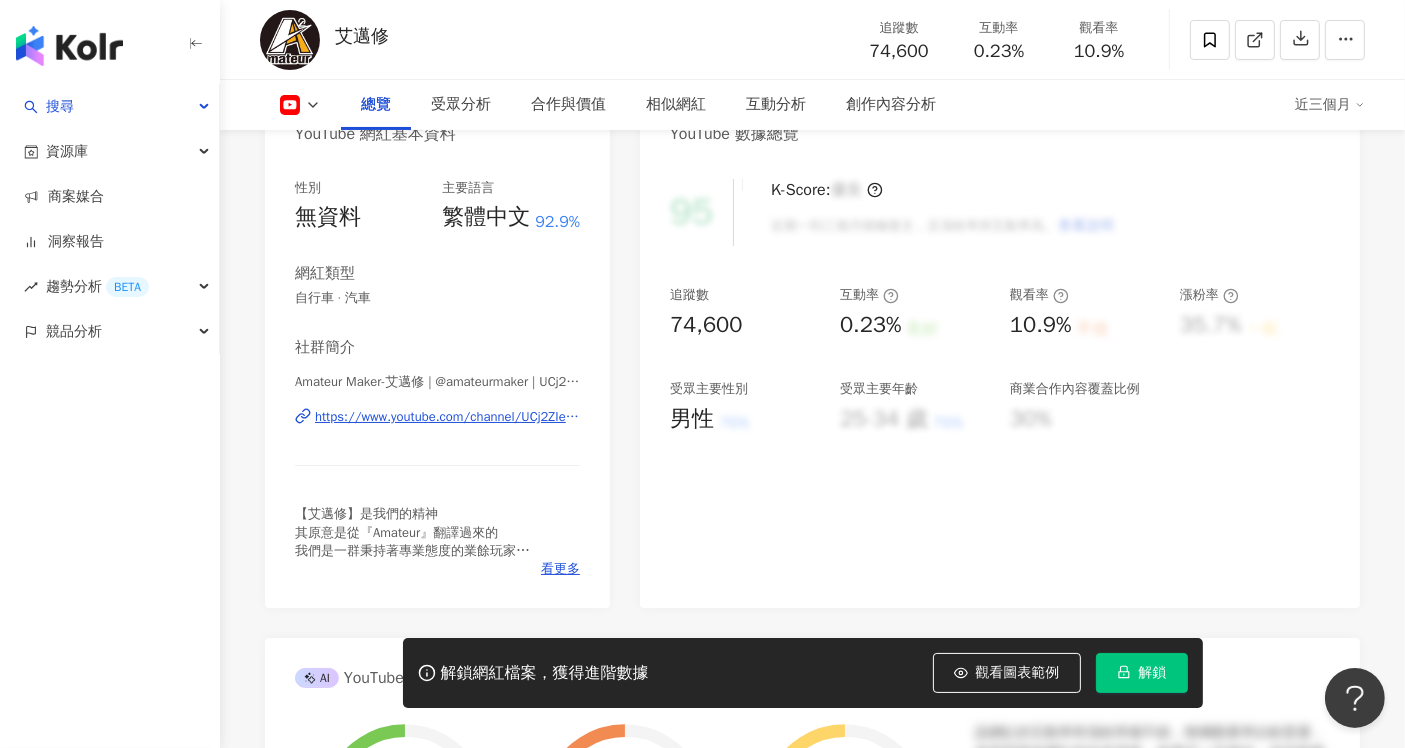 click on "https://www.youtube.com/channel/UCj2ZIetzFFtTjh6aIsZb8sA" at bounding box center (447, 417) 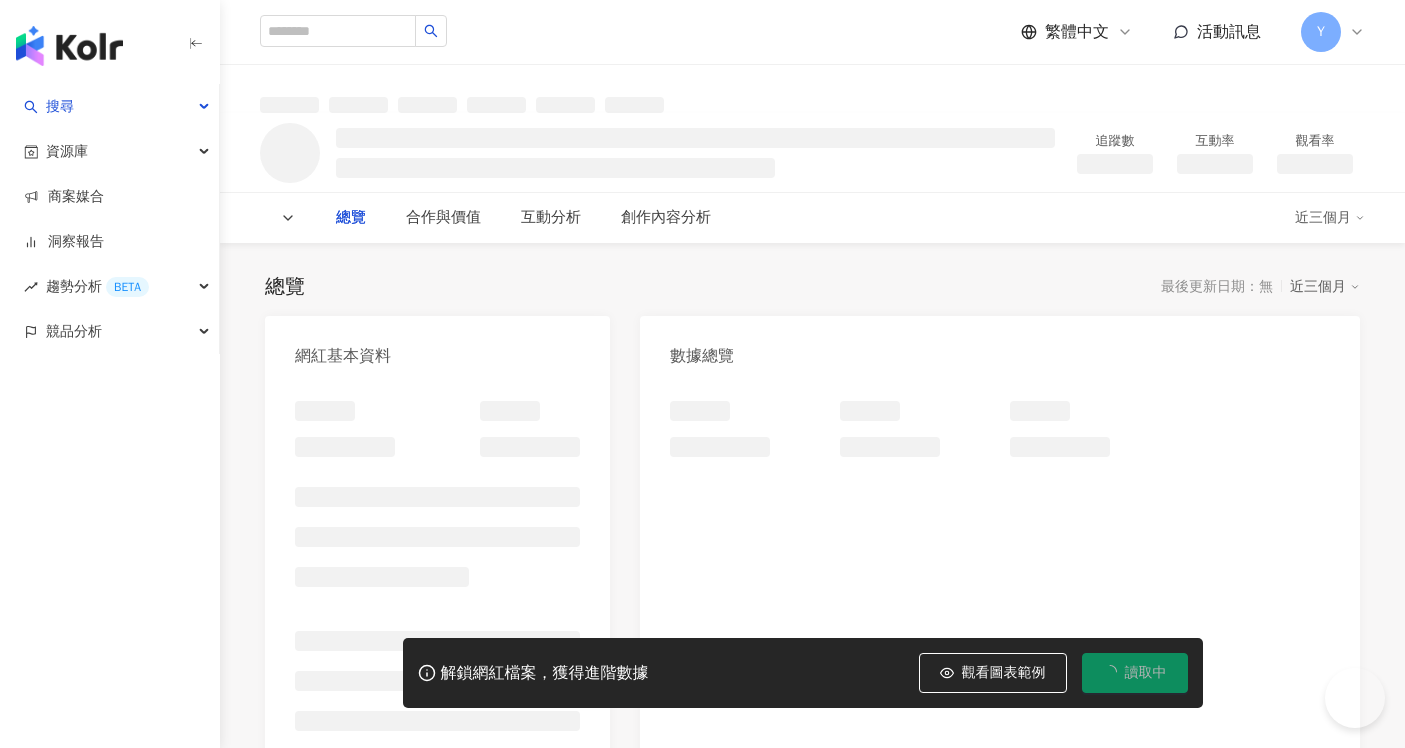 scroll, scrollTop: 0, scrollLeft: 0, axis: both 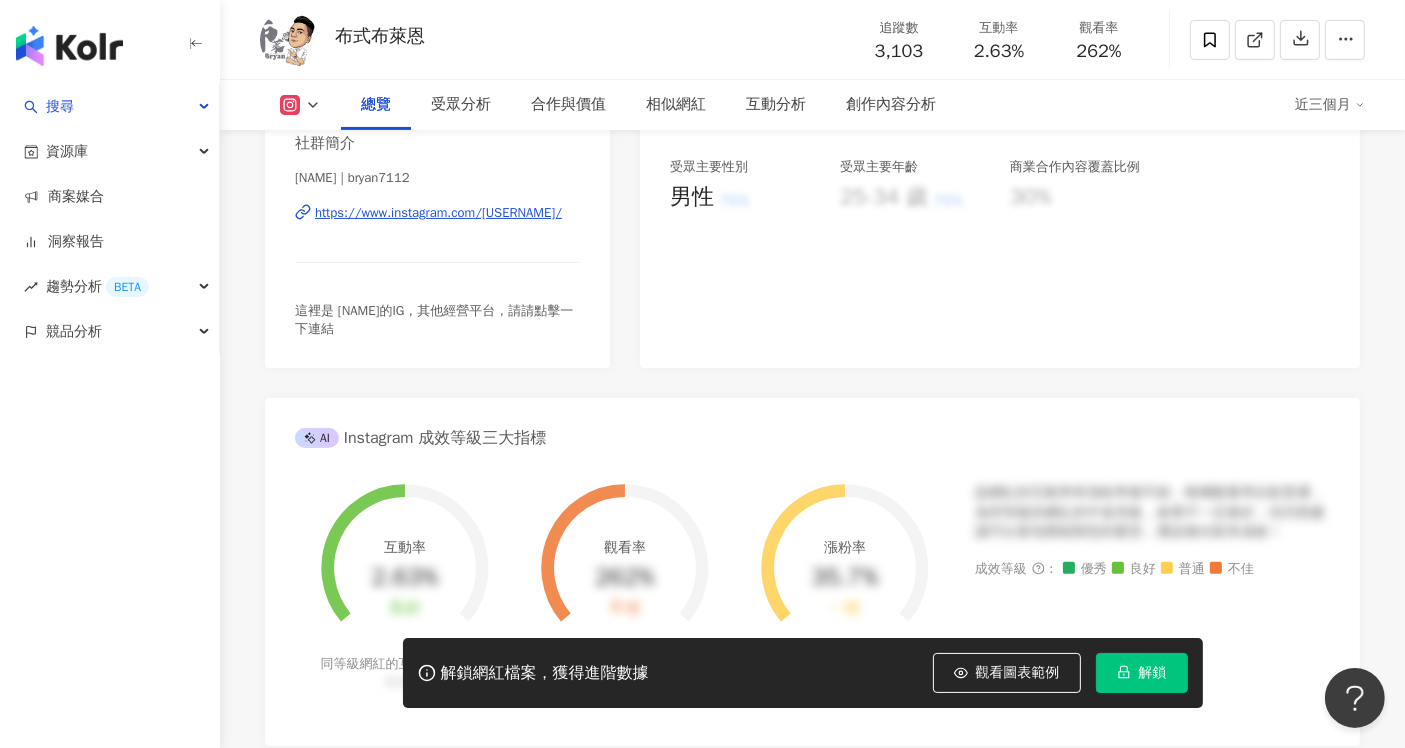 click on "https://www.instagram.com/bryan7112/" at bounding box center (438, 213) 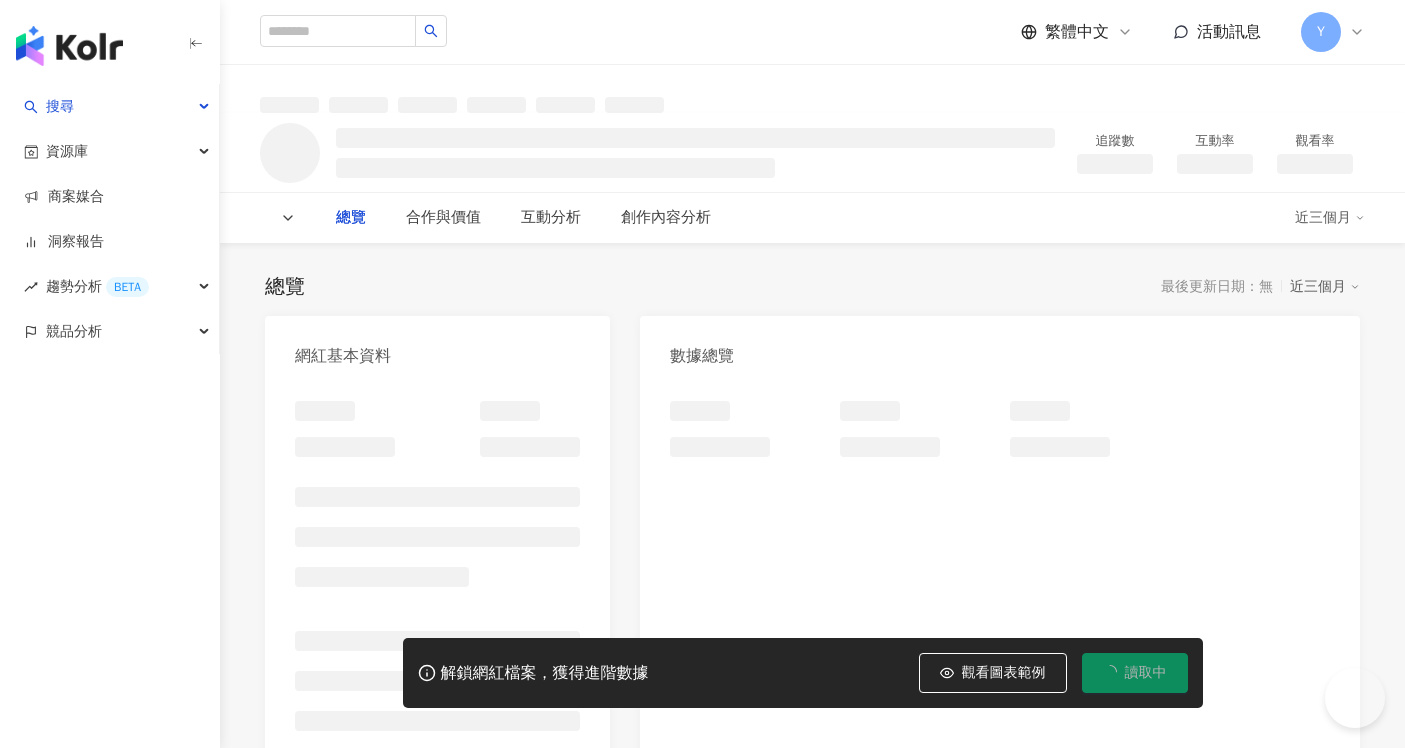 scroll, scrollTop: 0, scrollLeft: 0, axis: both 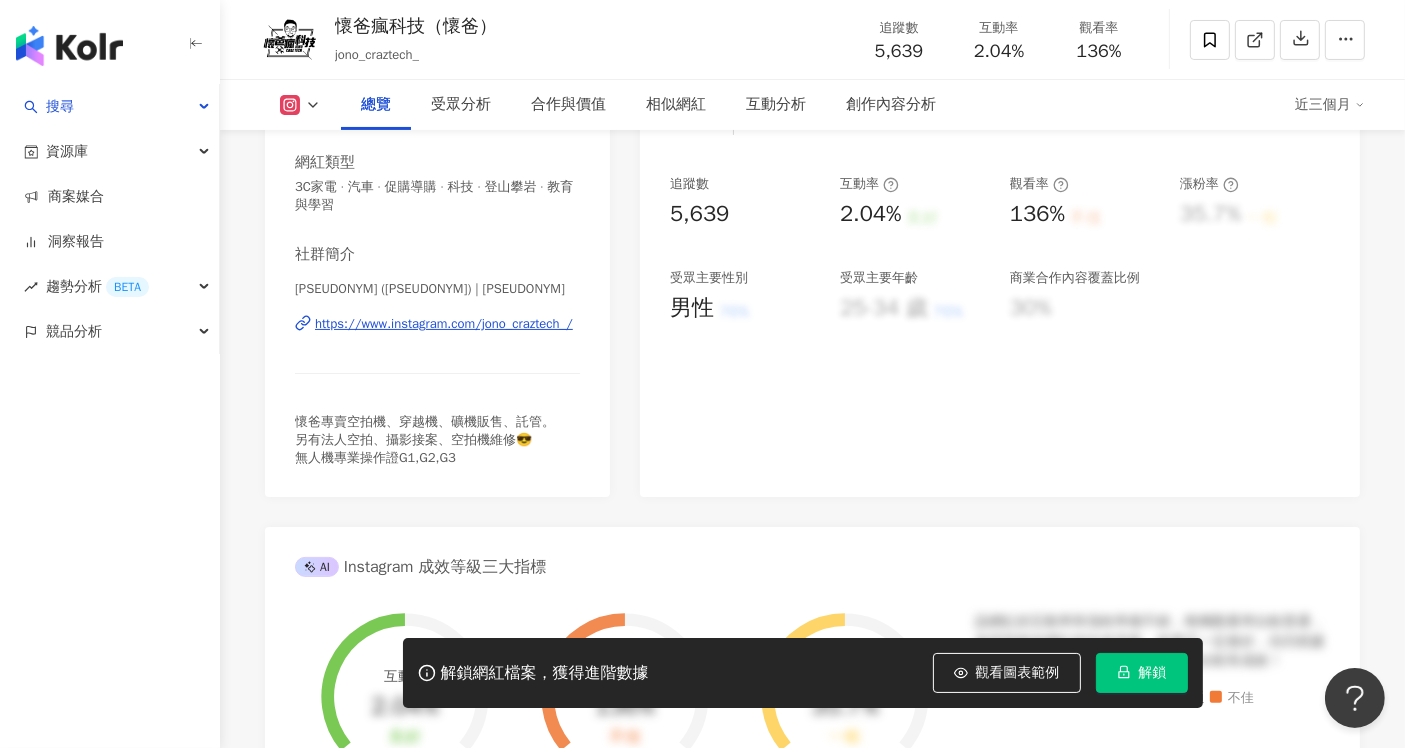 click on "https://www.instagram.com/jono_craztech_/" at bounding box center (444, 324) 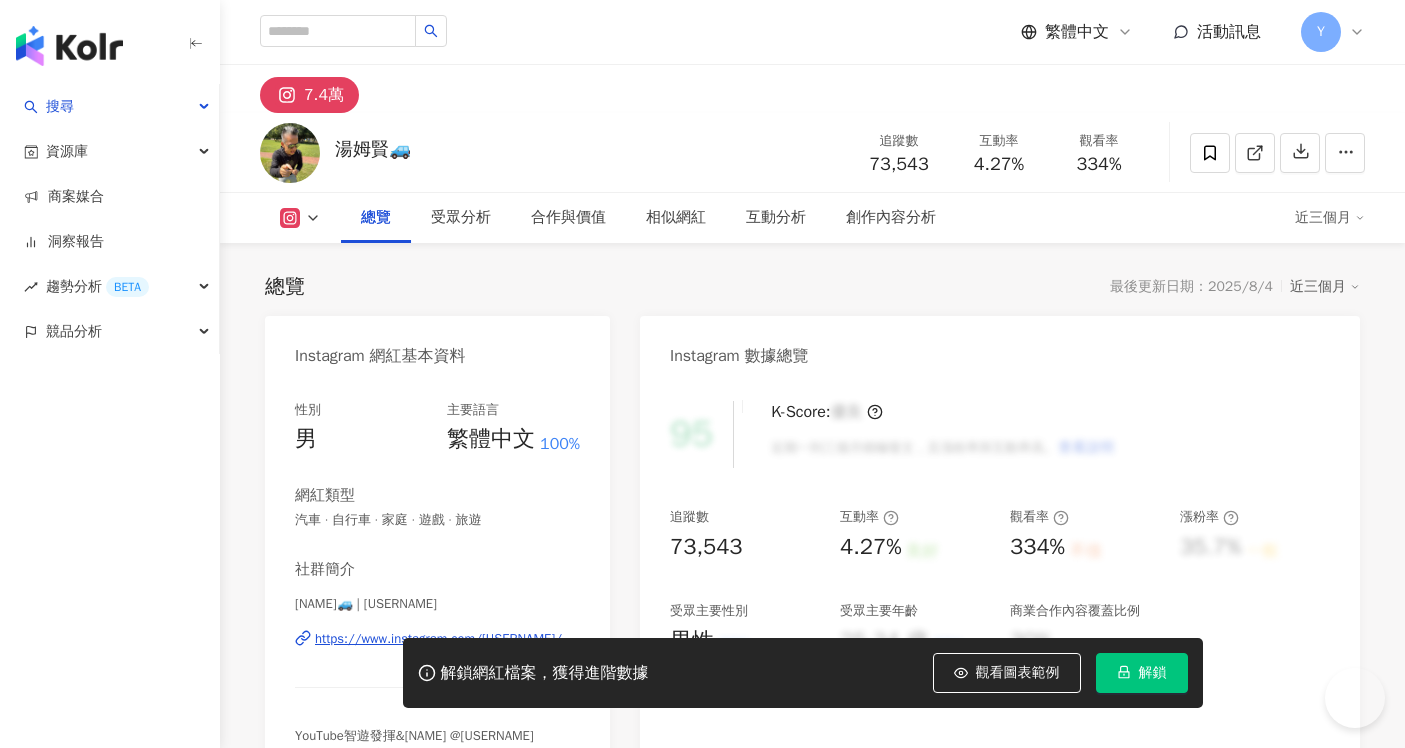 scroll, scrollTop: 0, scrollLeft: 0, axis: both 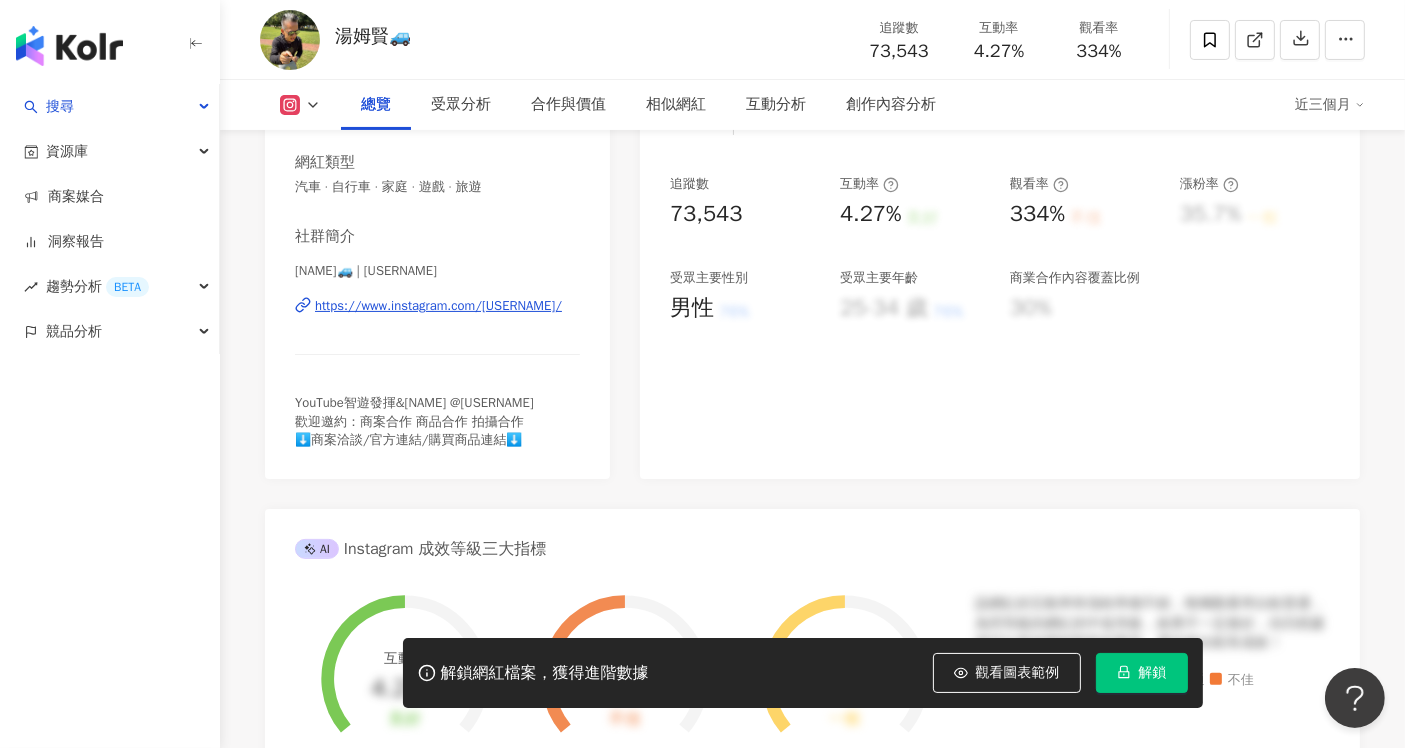 click on "https://www.instagram.com/f.w.y.w_tom/" at bounding box center [438, 306] 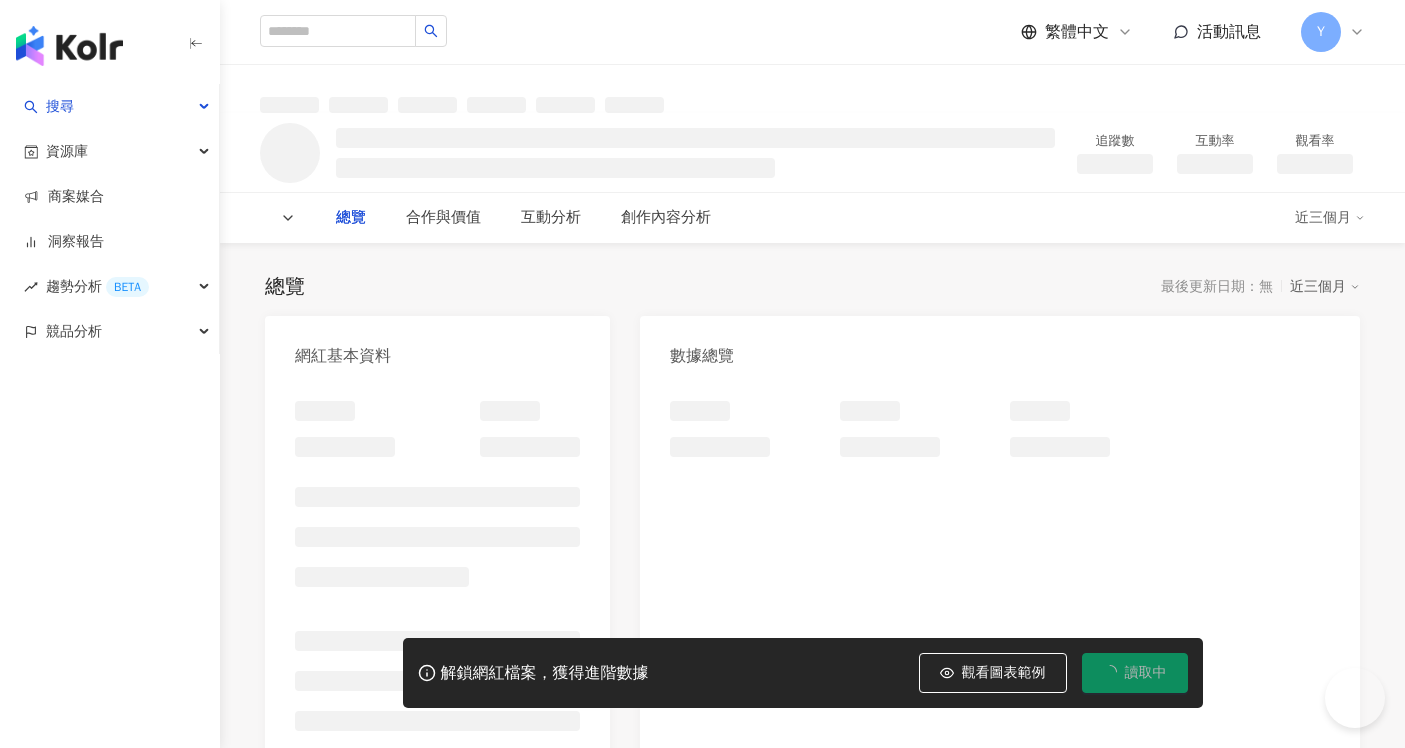 scroll, scrollTop: 0, scrollLeft: 0, axis: both 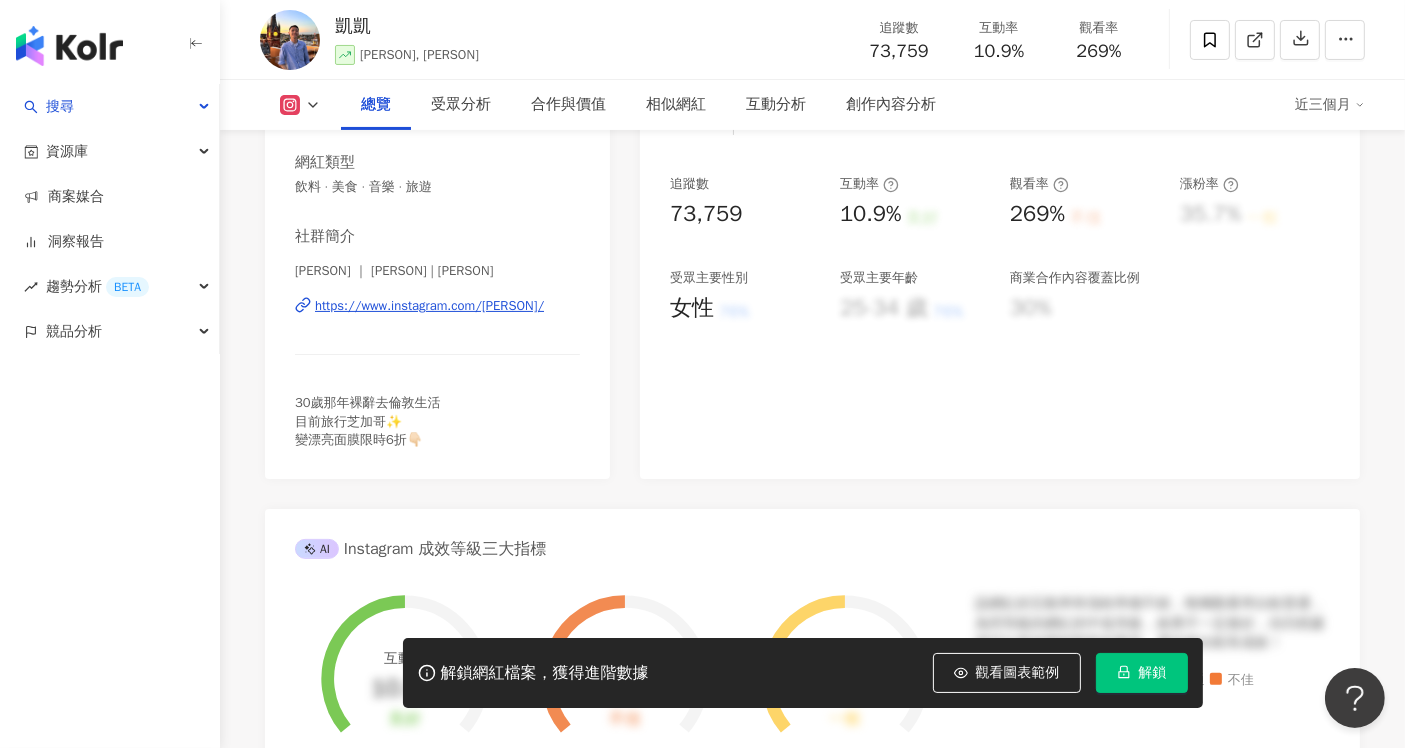 click on "https://www.instagram.com/[PERSON]/" at bounding box center [429, 306] 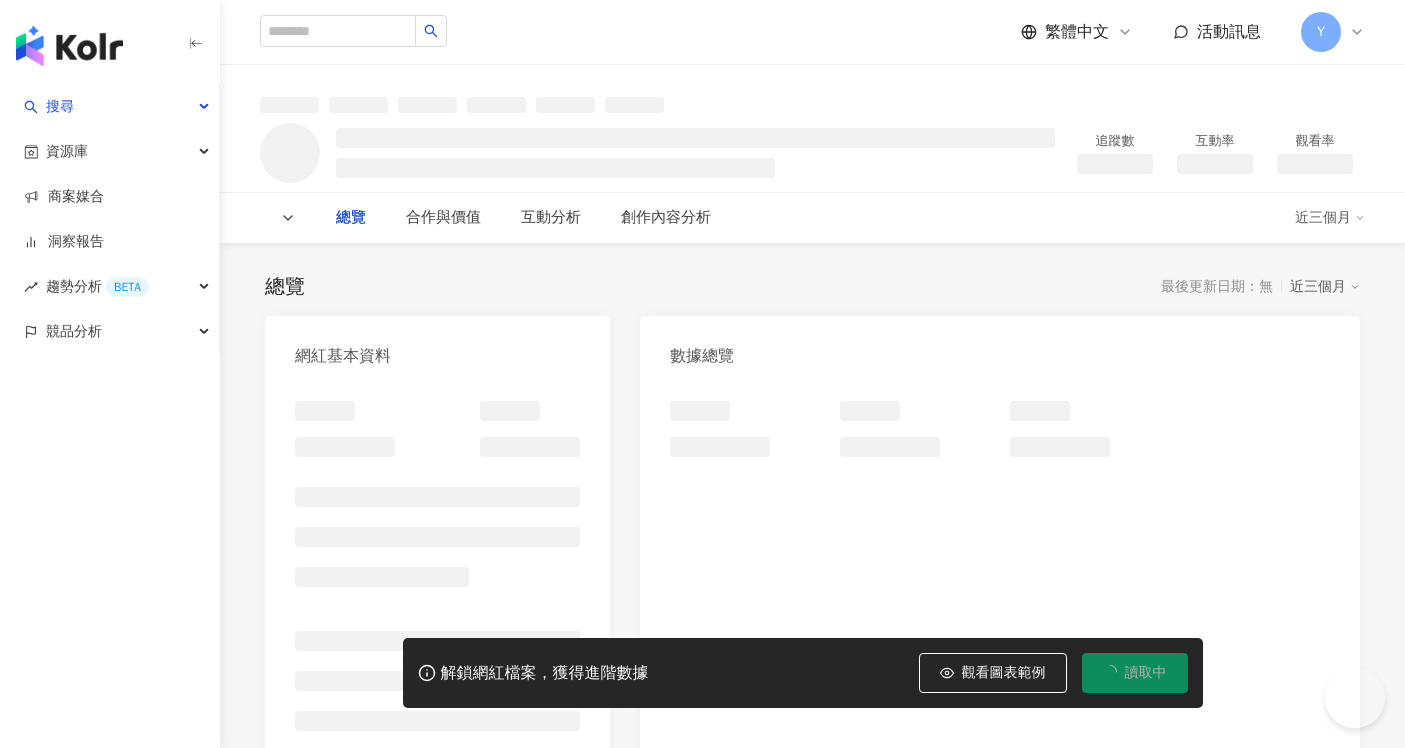 scroll, scrollTop: 0, scrollLeft: 0, axis: both 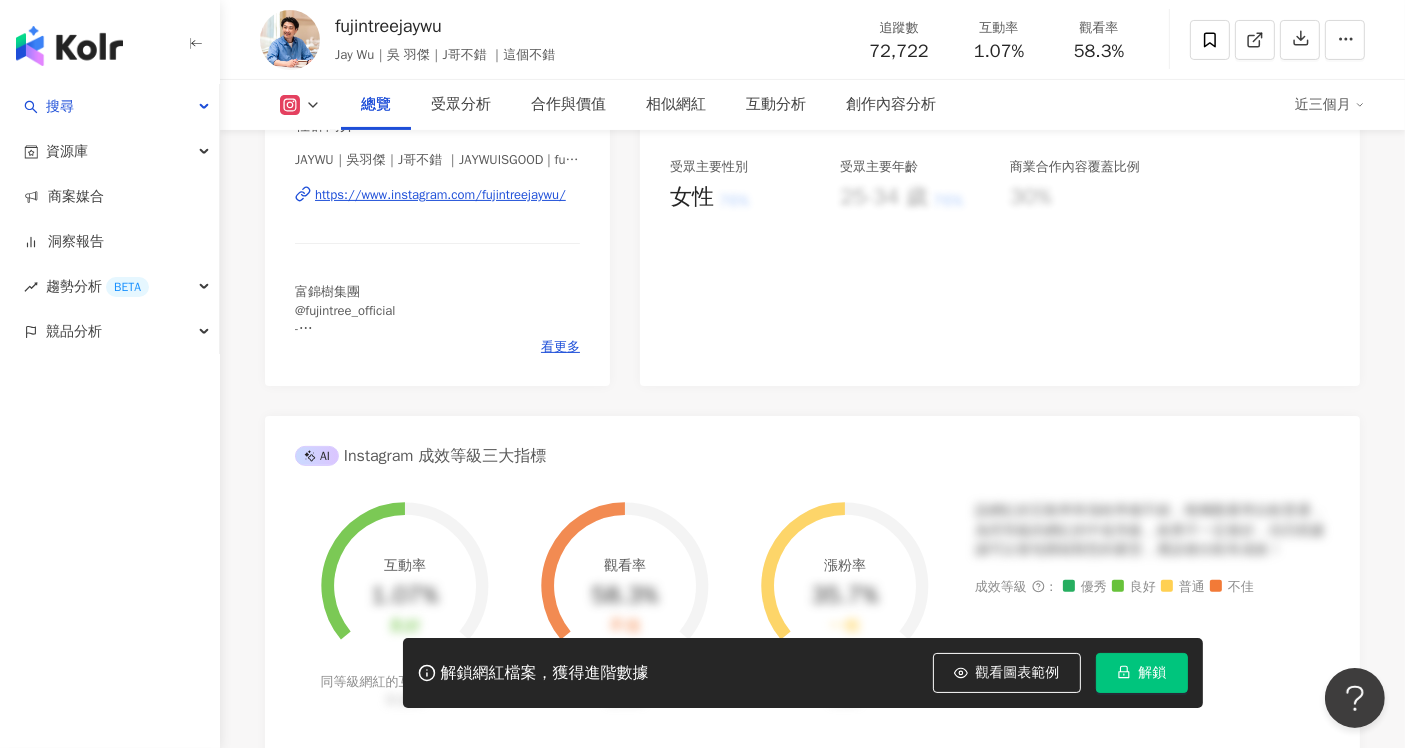 click on "https://www.instagram.com/fujintreejaywu/" at bounding box center (440, 195) 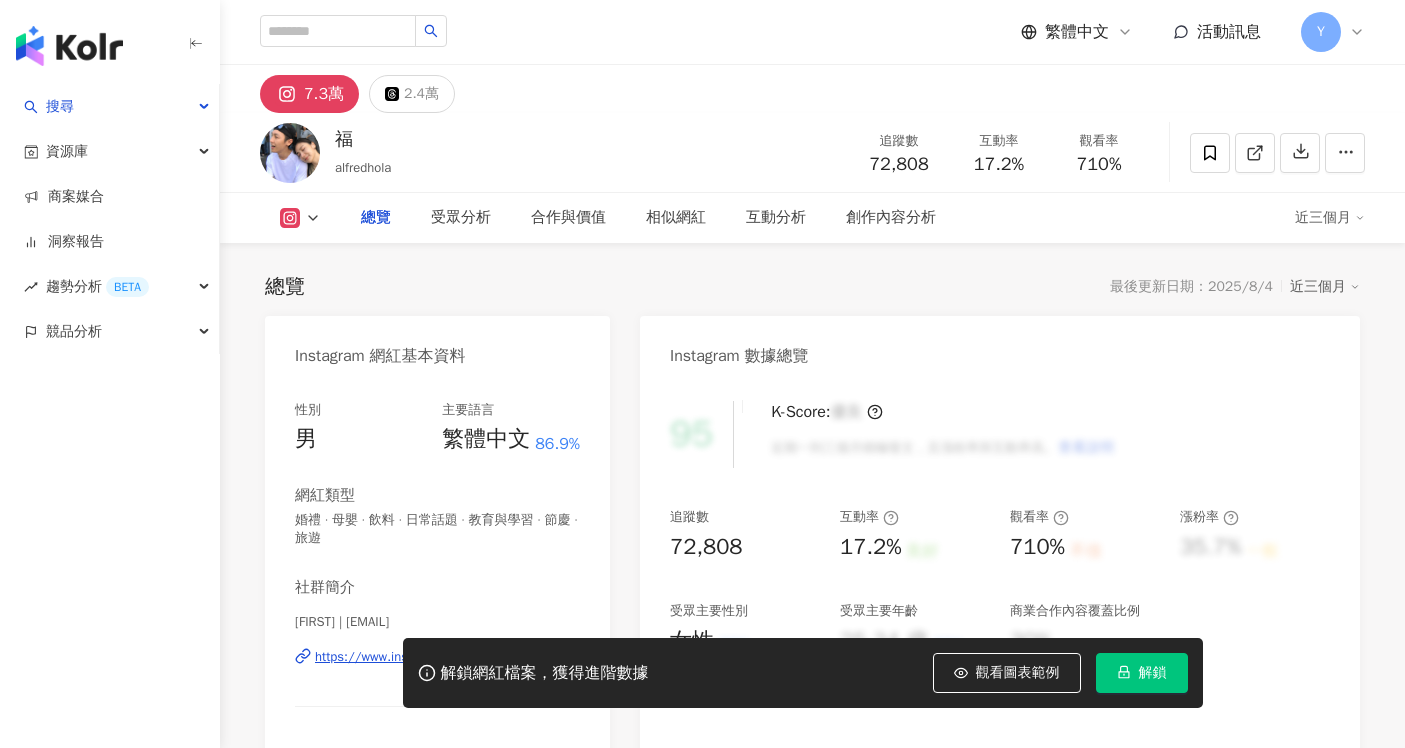 scroll, scrollTop: 0, scrollLeft: 0, axis: both 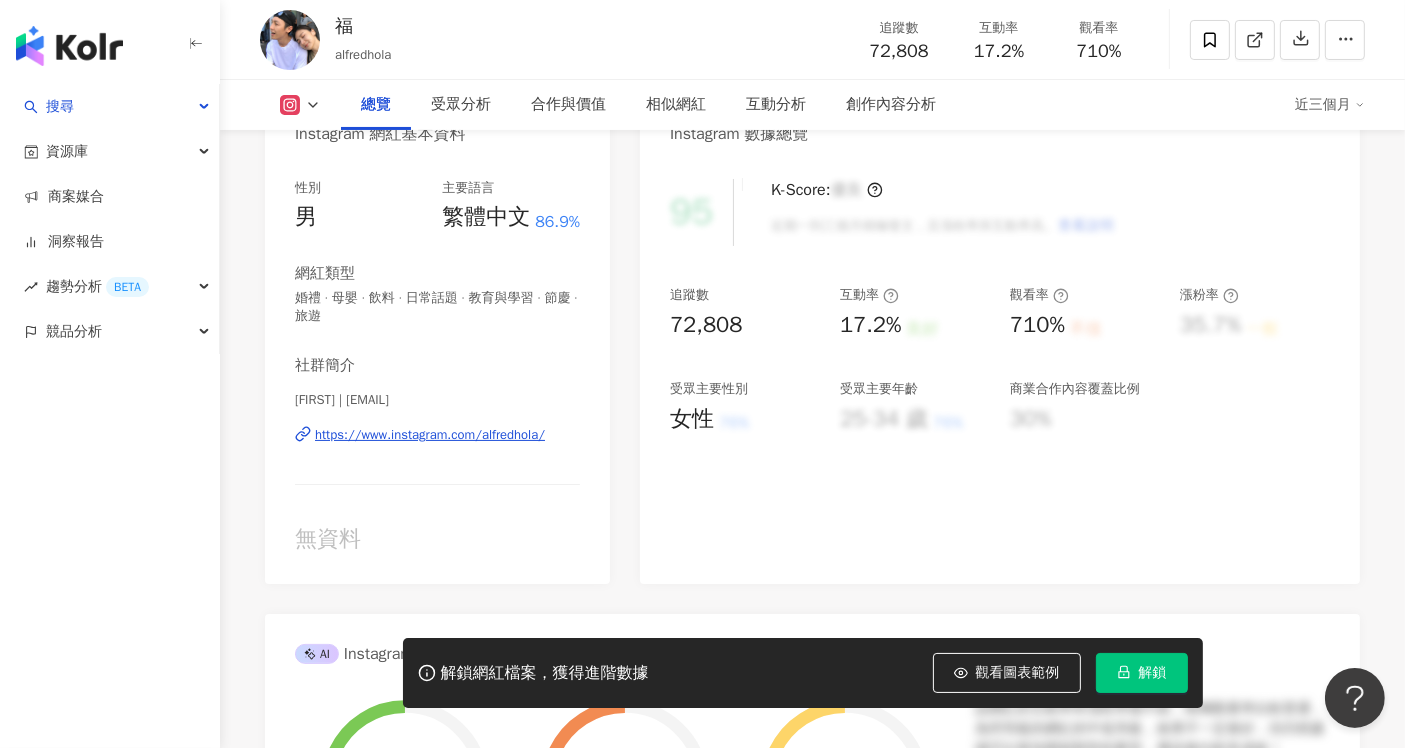 click on "https://www.instagram.com/alfredhola/" at bounding box center [430, 435] 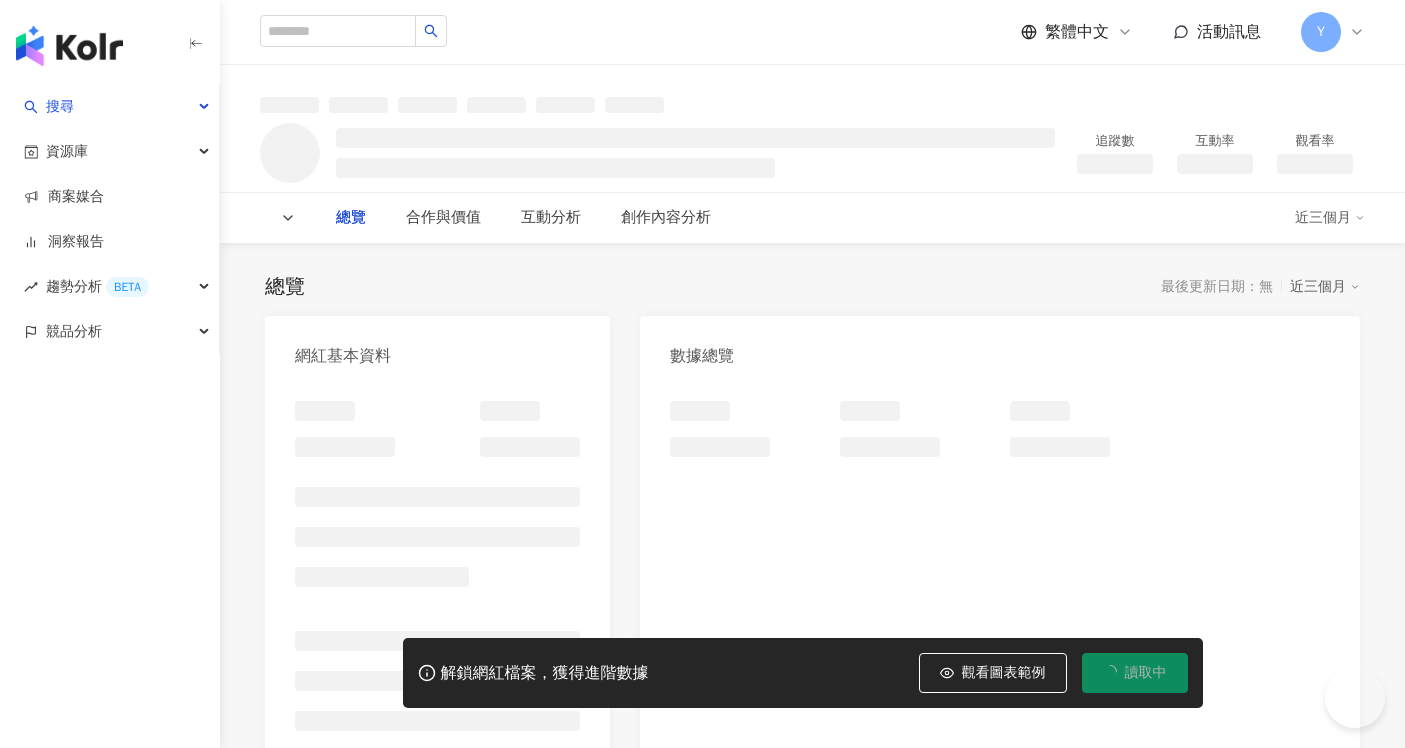 scroll, scrollTop: 0, scrollLeft: 0, axis: both 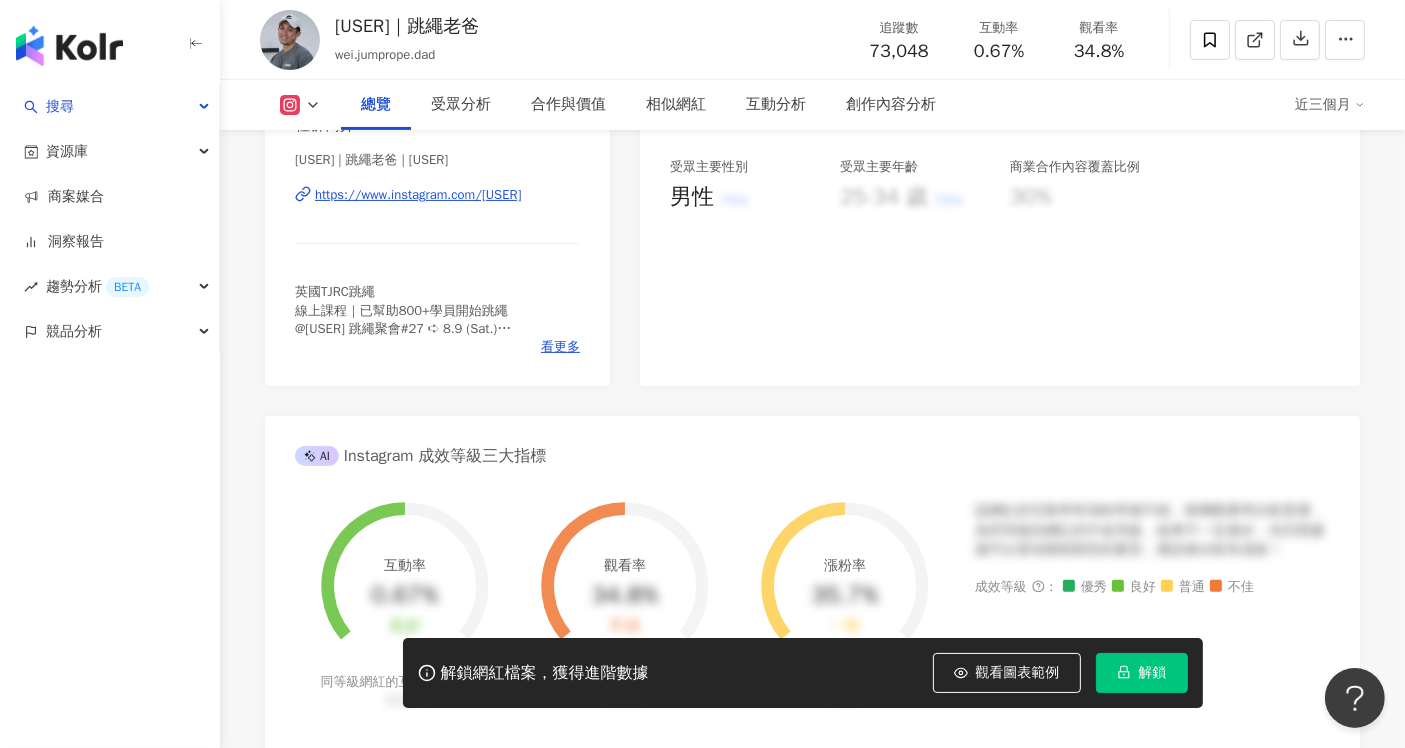 click on "https://www.instagram.com/[USER]" at bounding box center (418, 195) 